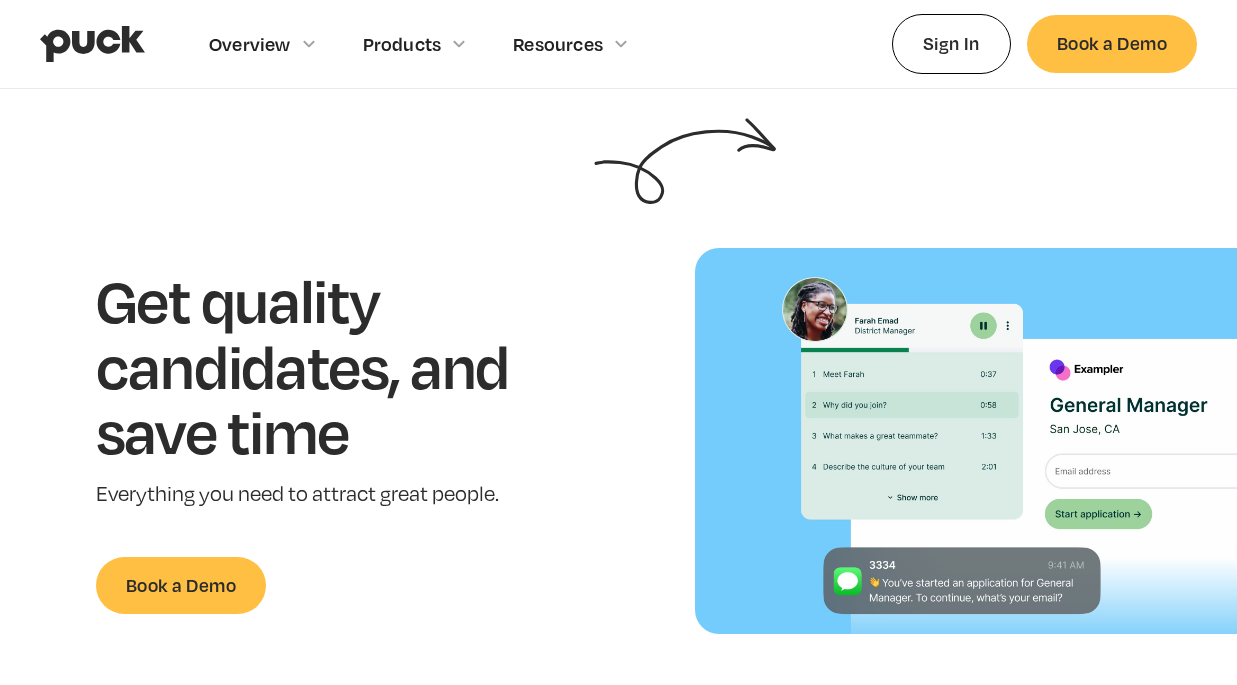scroll, scrollTop: 0, scrollLeft: 0, axis: both 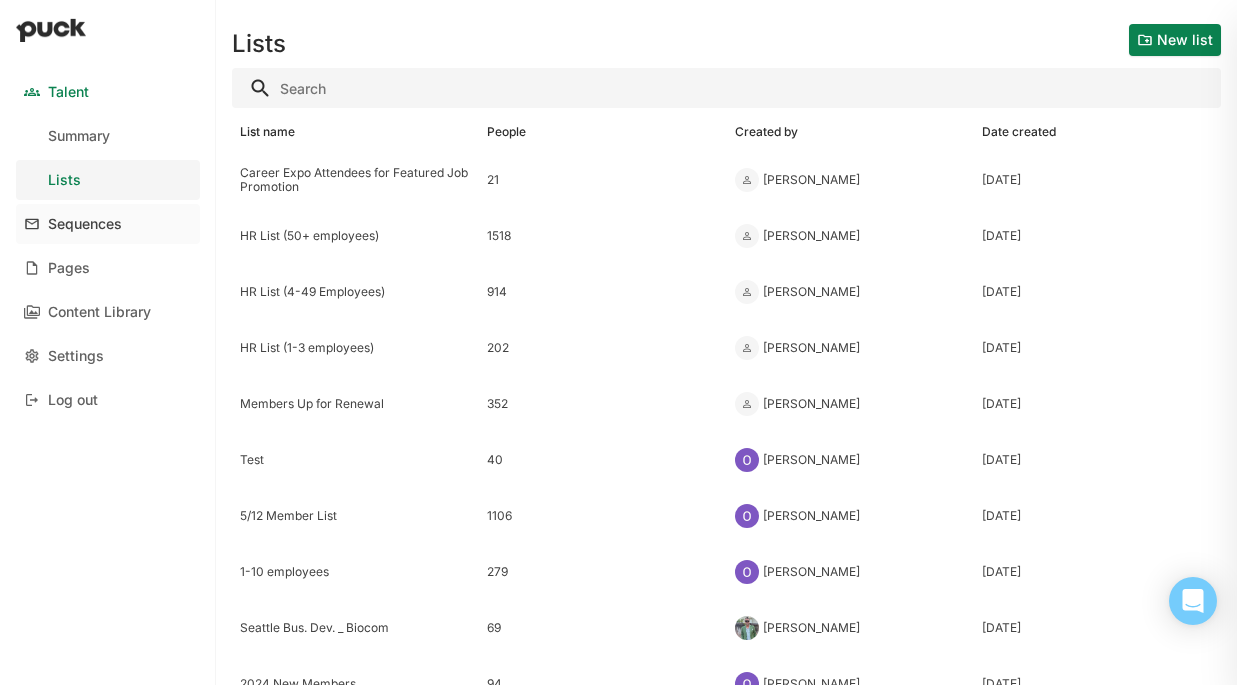 click on "Sequences" at bounding box center [85, 224] 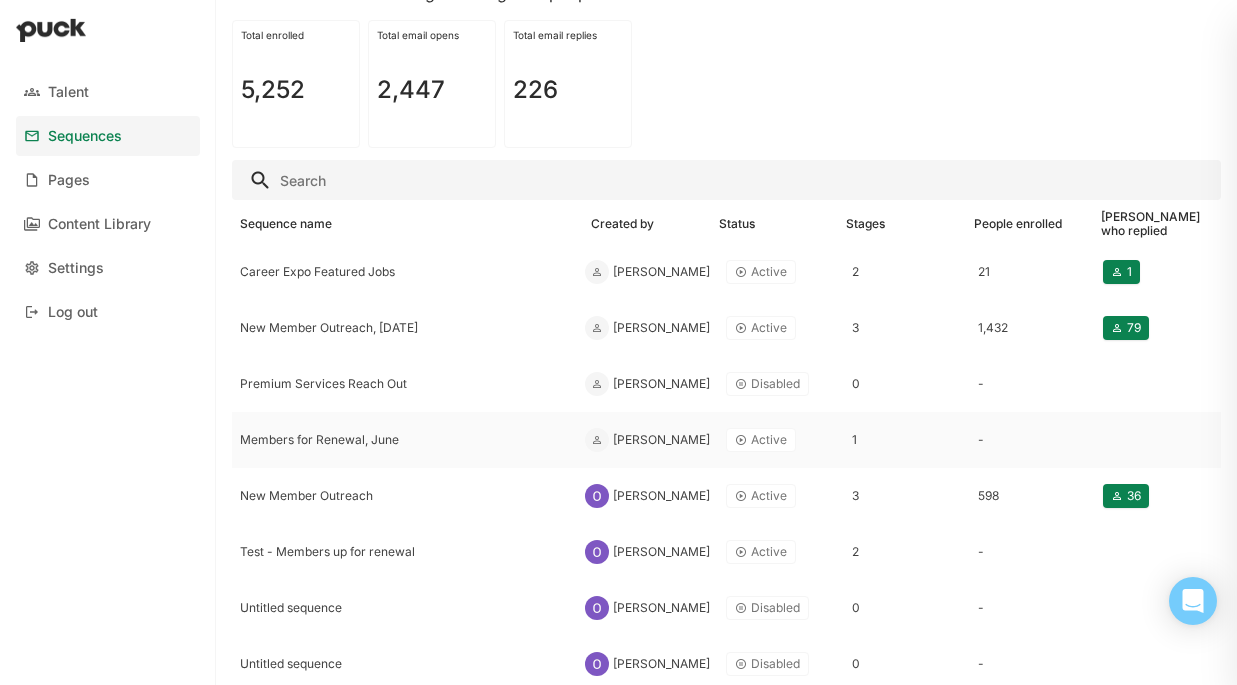 scroll, scrollTop: 91, scrollLeft: 0, axis: vertical 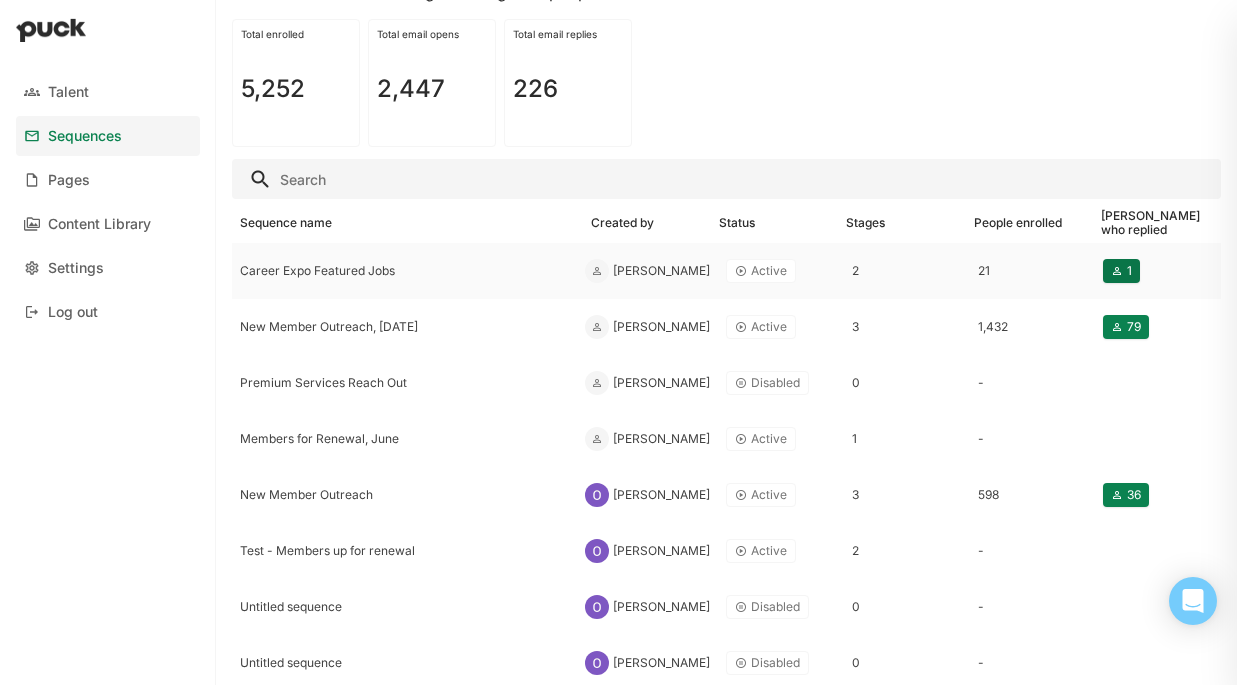 click on "1" at bounding box center [1121, 271] 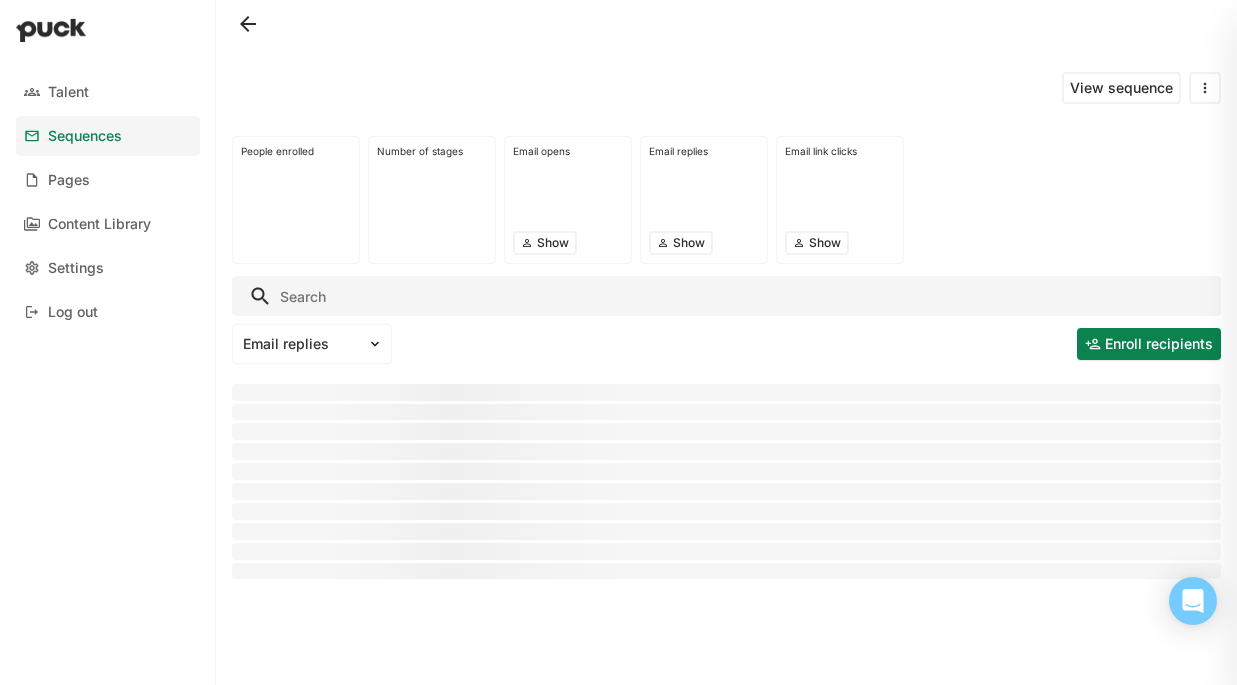 click at bounding box center (248, 24) 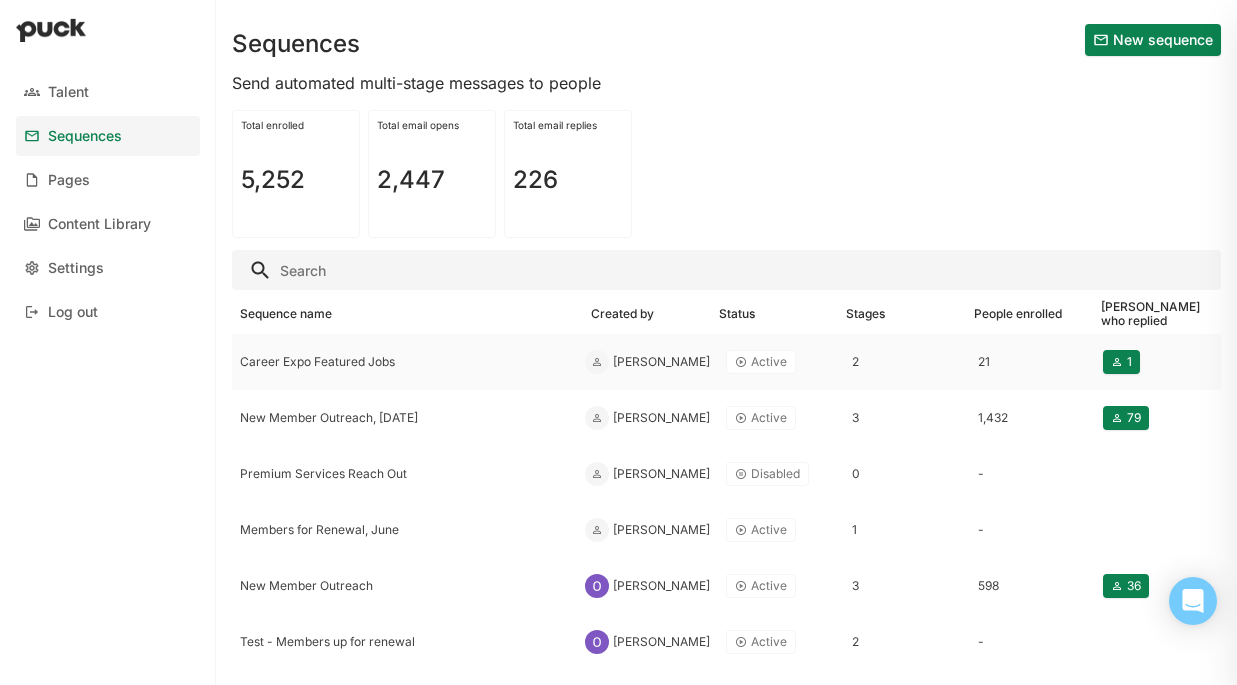 click on "Career Expo Featured Jobs" at bounding box center [404, 362] 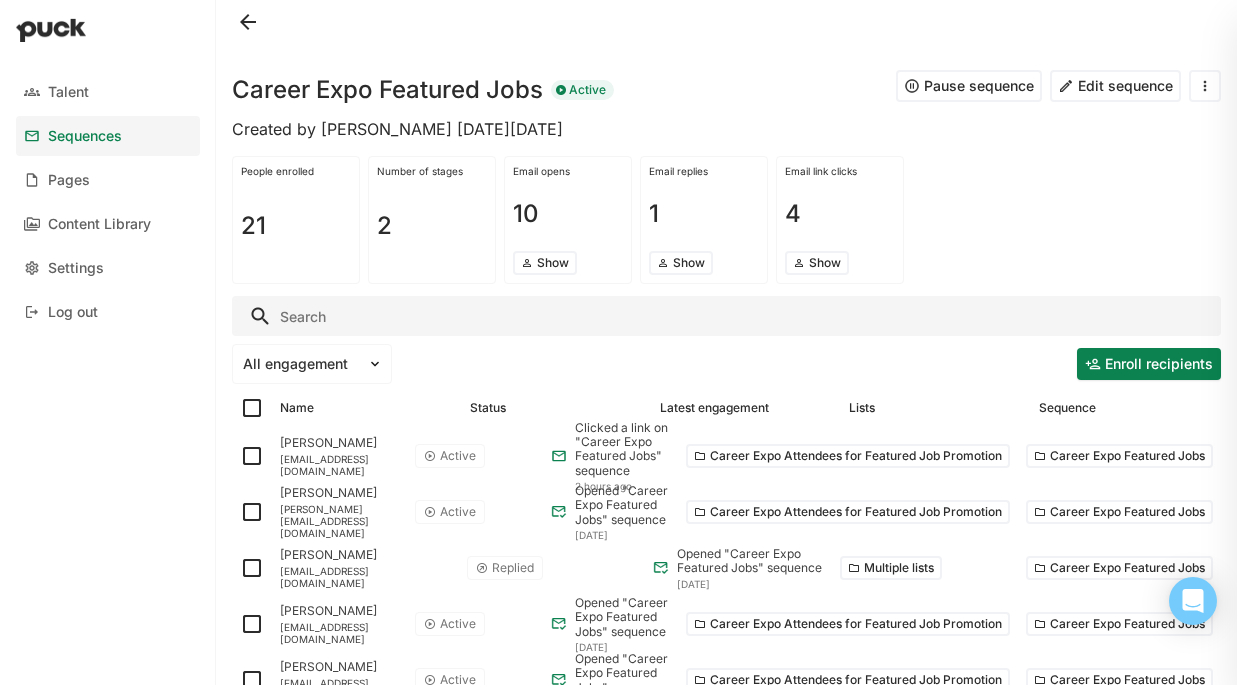 scroll, scrollTop: 0, scrollLeft: 0, axis: both 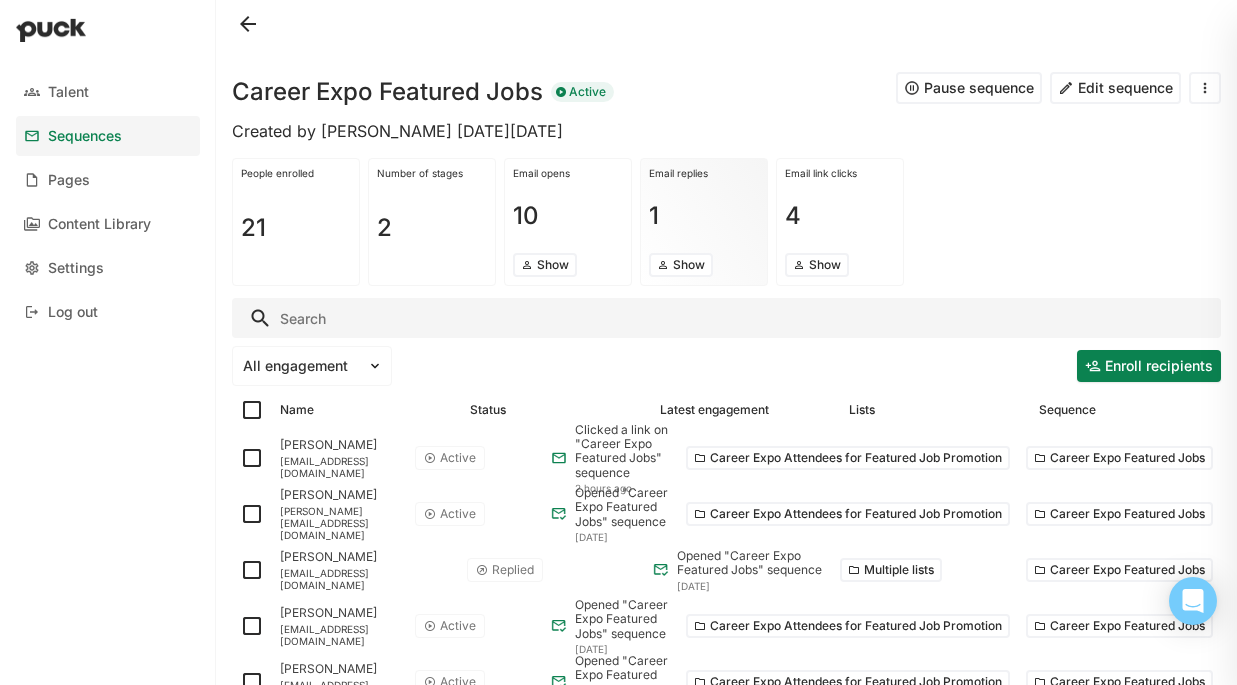 click on "Show" at bounding box center [681, 265] 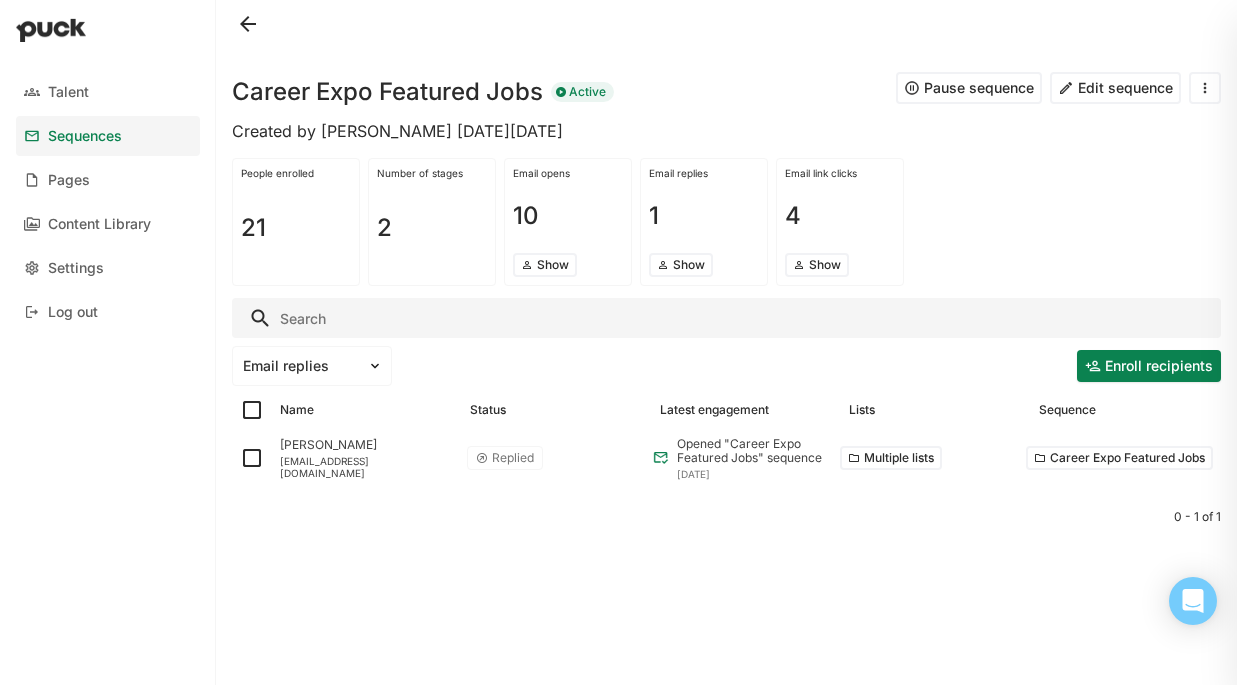 click at bounding box center (248, 24) 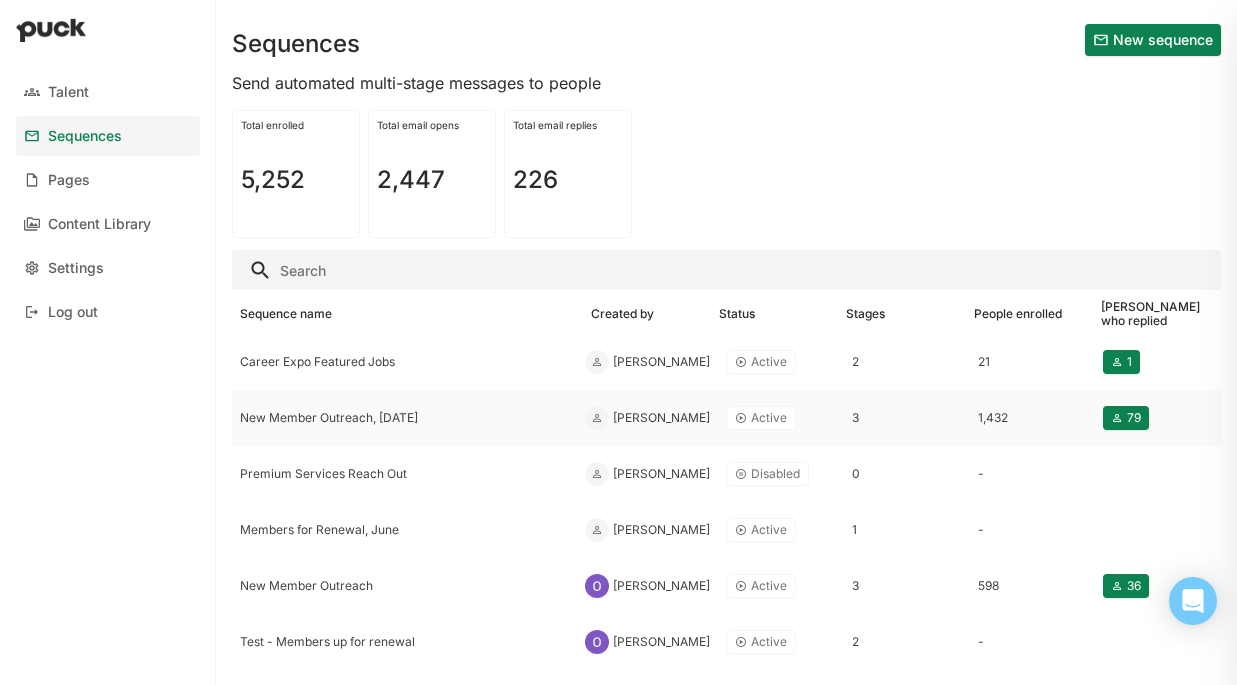 click on "New Member Outreach, [DATE]" at bounding box center [404, 418] 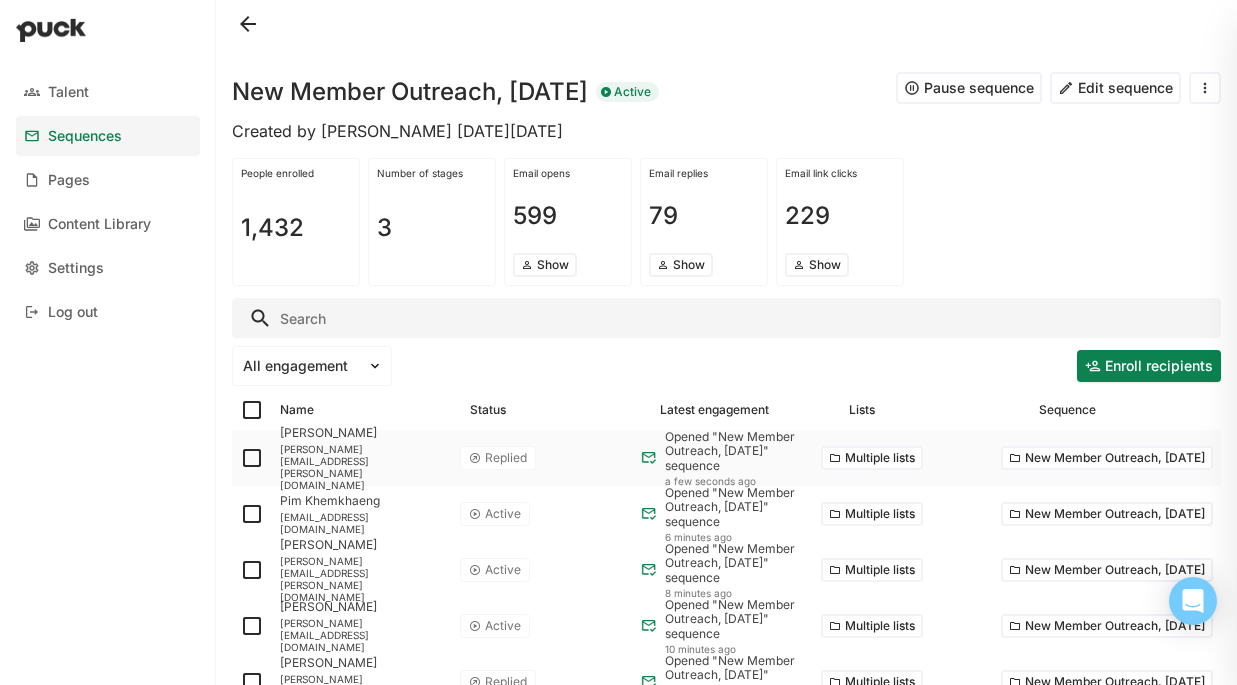 scroll, scrollTop: 24, scrollLeft: 0, axis: vertical 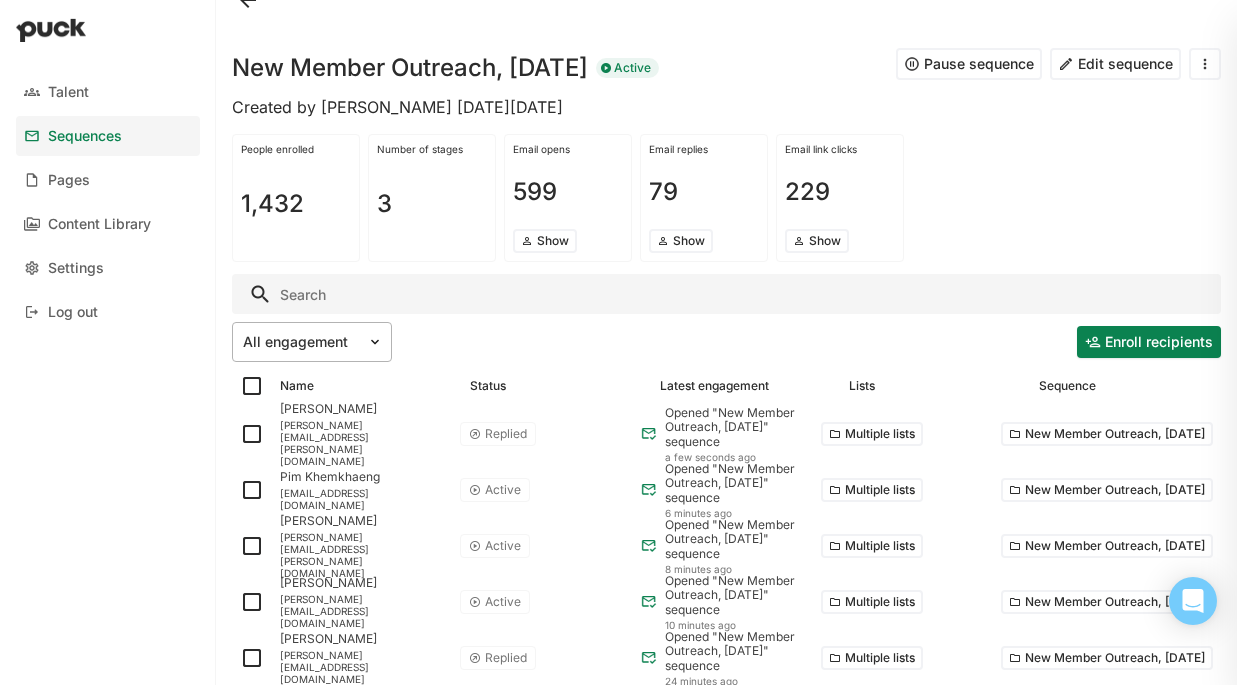 click at bounding box center (375, 342) 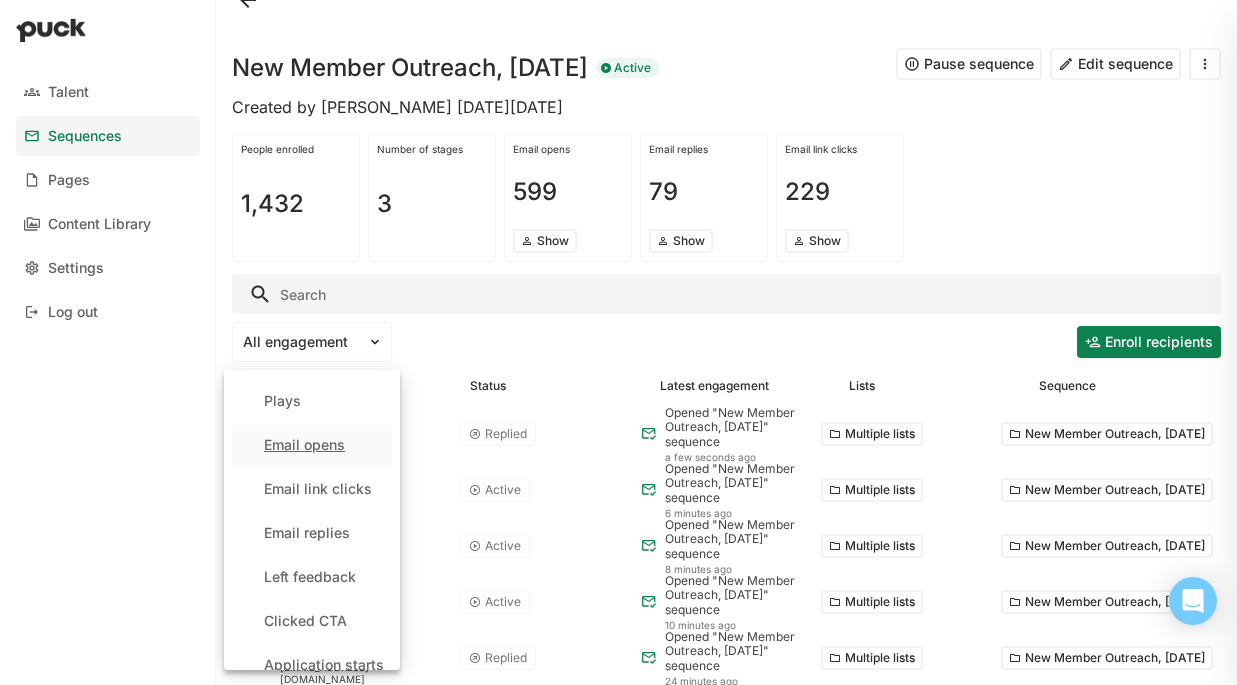 scroll, scrollTop: 152, scrollLeft: 0, axis: vertical 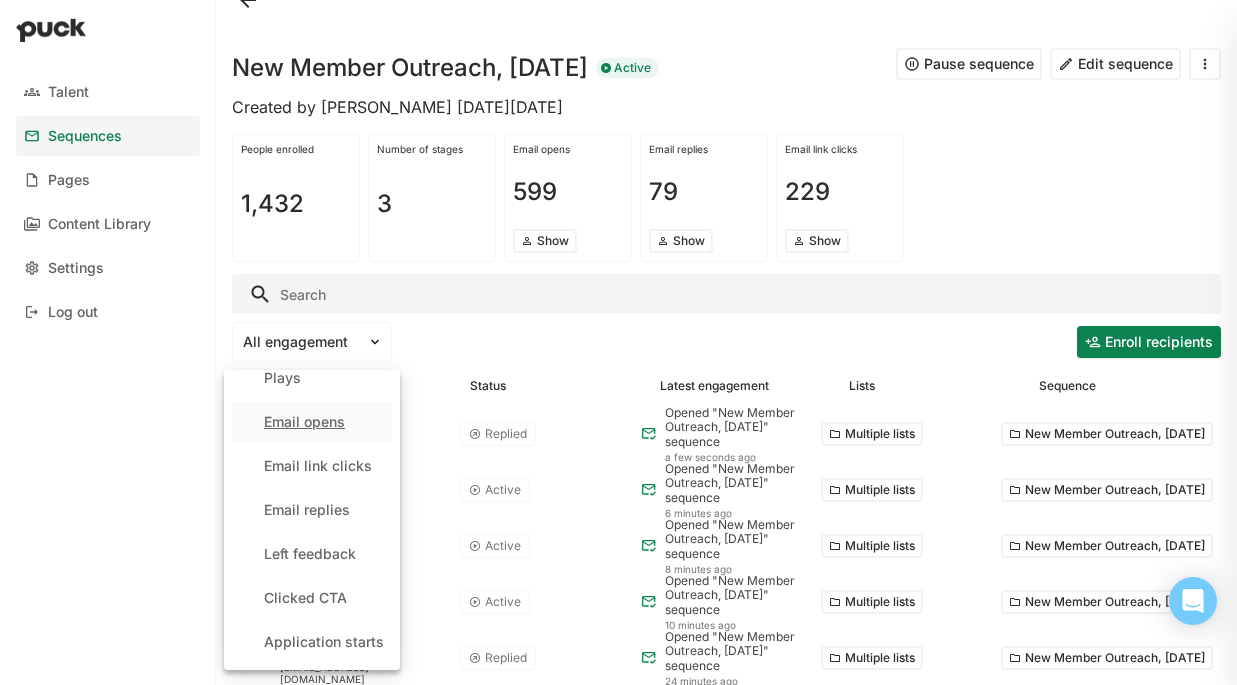 click on "Email opens, 5 of 10. 10 results available. Use Up and Down to choose options, press Enter to select the currently focused option, press Escape to exit the menu, press Tab to select the option and exit the menu. All engagement All engagement Visits Time on page Plays Email opens Email link clicks Email replies Left feedback Clicked CTA Application starts Enroll recipients" at bounding box center [726, 342] 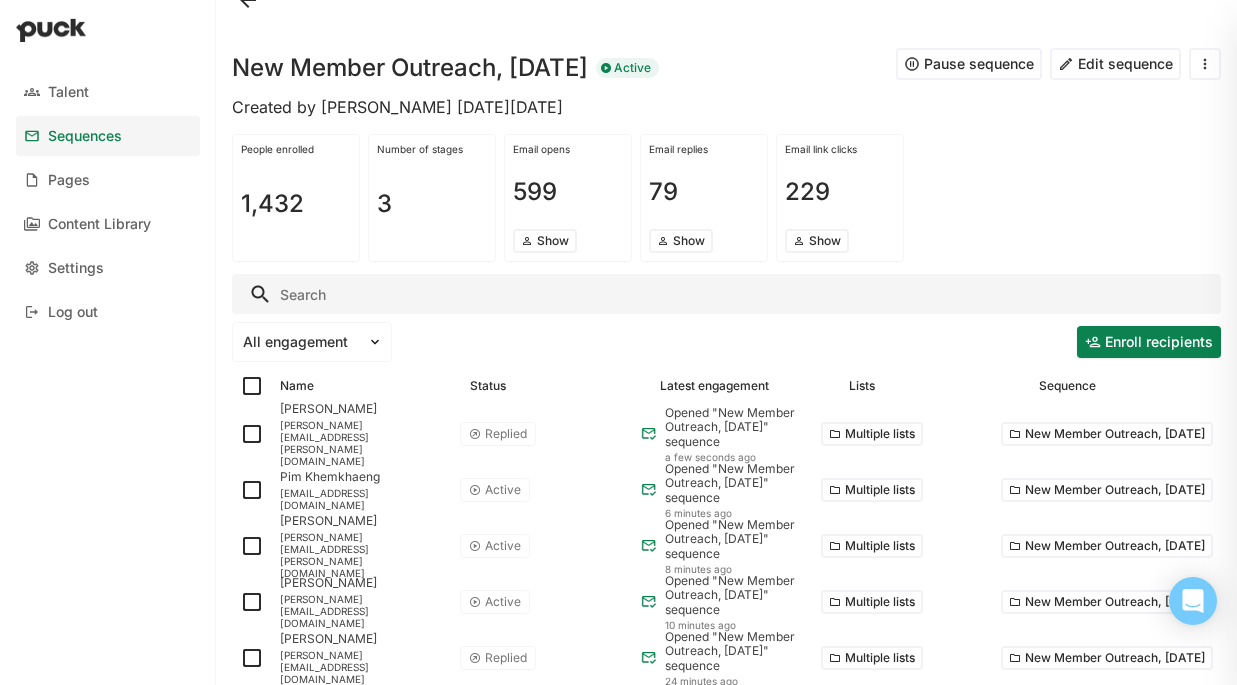 scroll, scrollTop: 0, scrollLeft: 0, axis: both 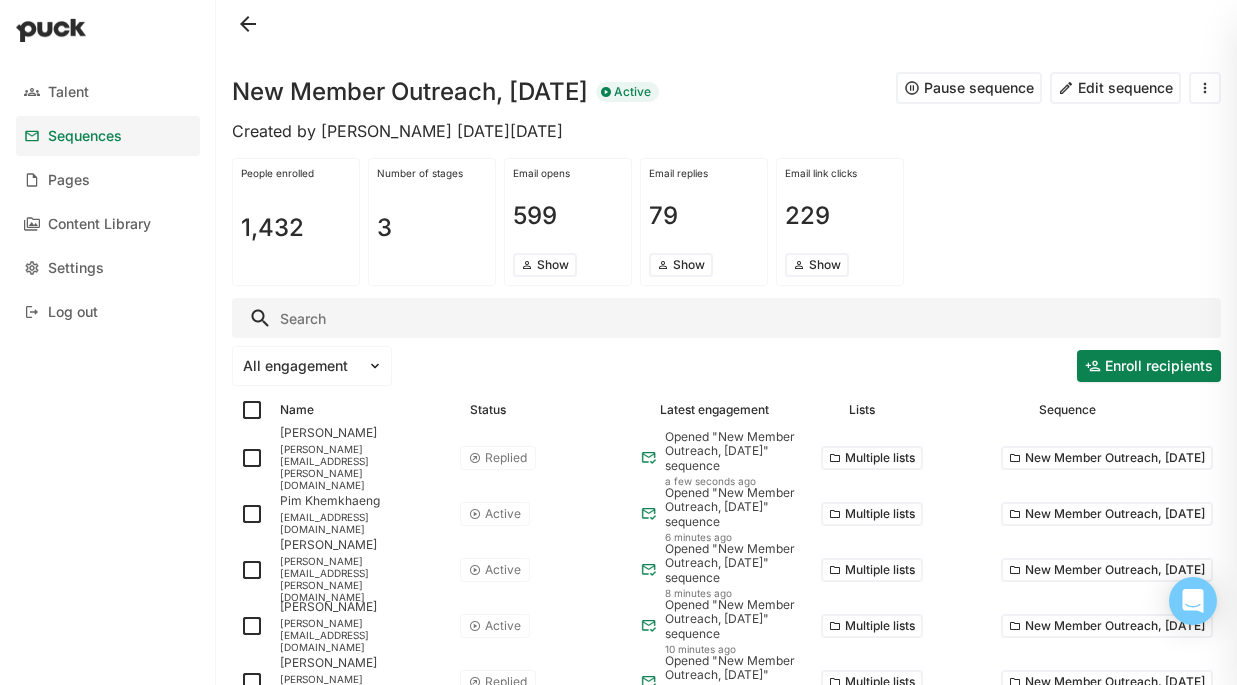 click at bounding box center [248, 24] 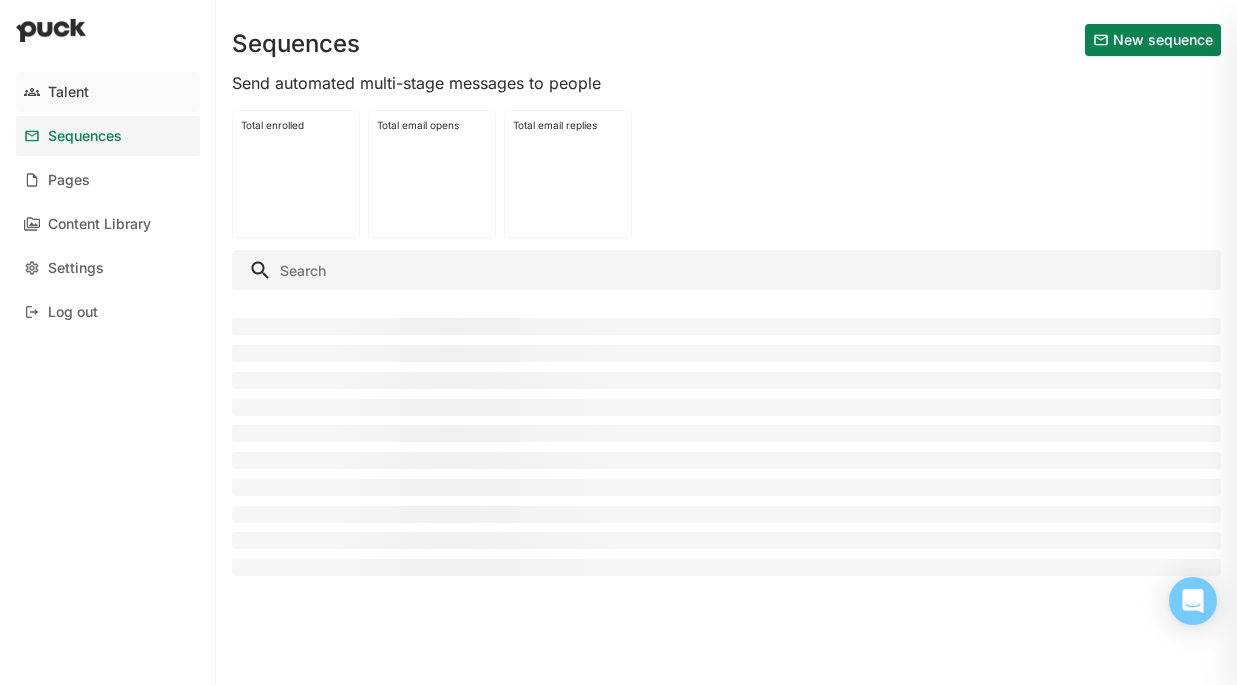 click on "Talent" at bounding box center [68, 92] 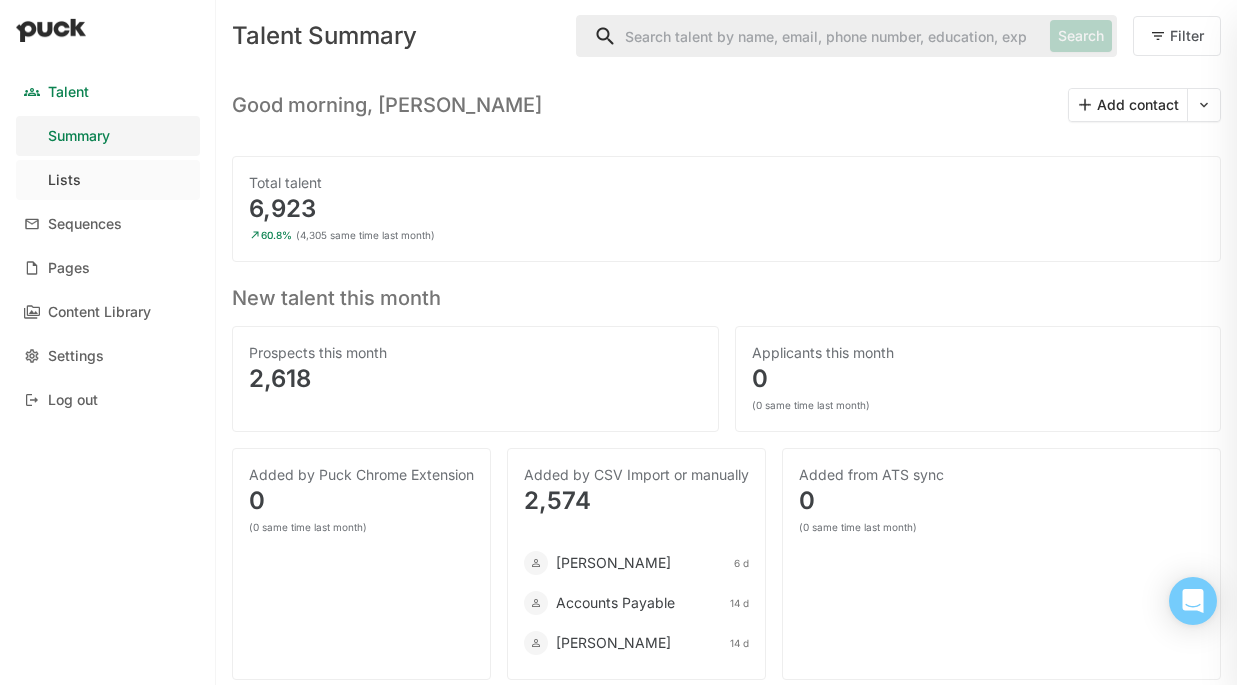 click on "Lists" at bounding box center [108, 180] 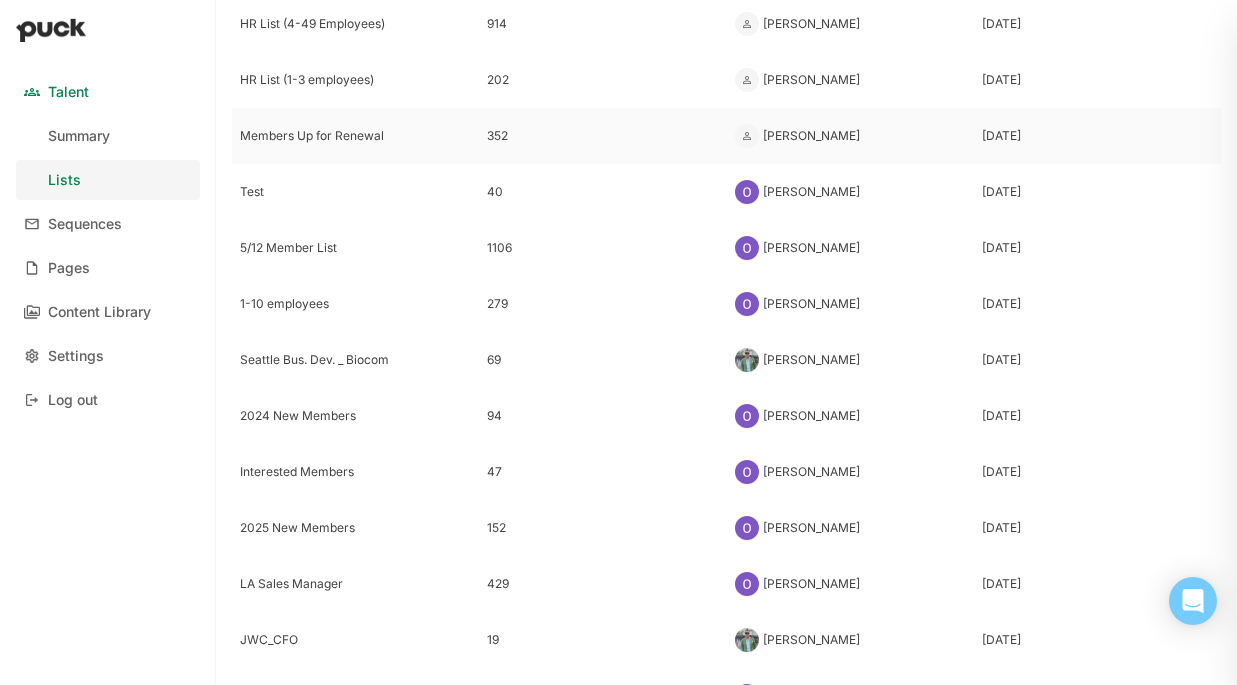 scroll, scrollTop: 271, scrollLeft: 0, axis: vertical 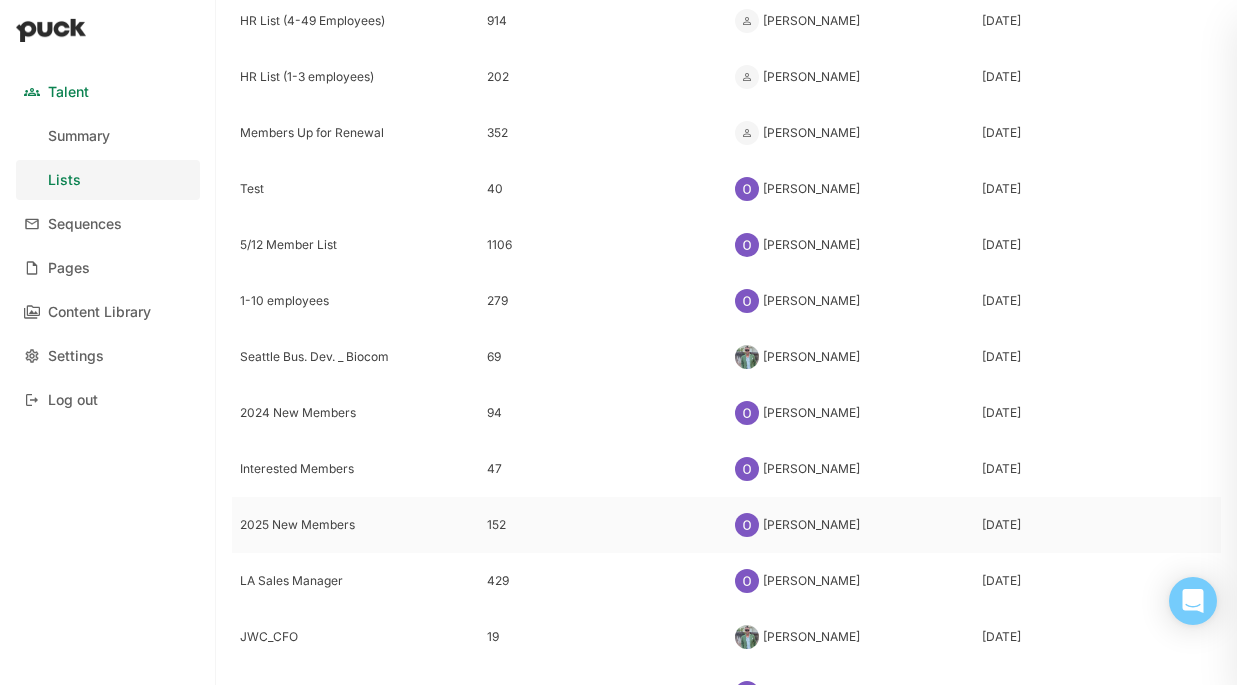 click on "2025 New Members" at bounding box center (355, 525) 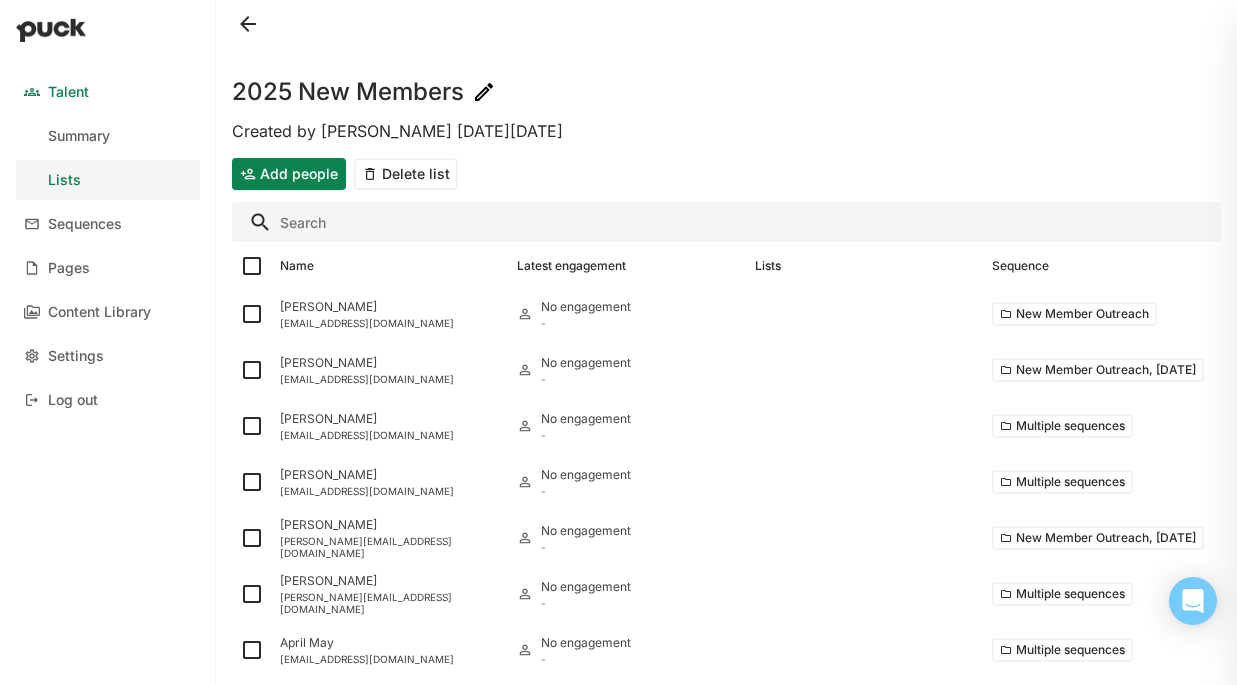 click at bounding box center (248, 24) 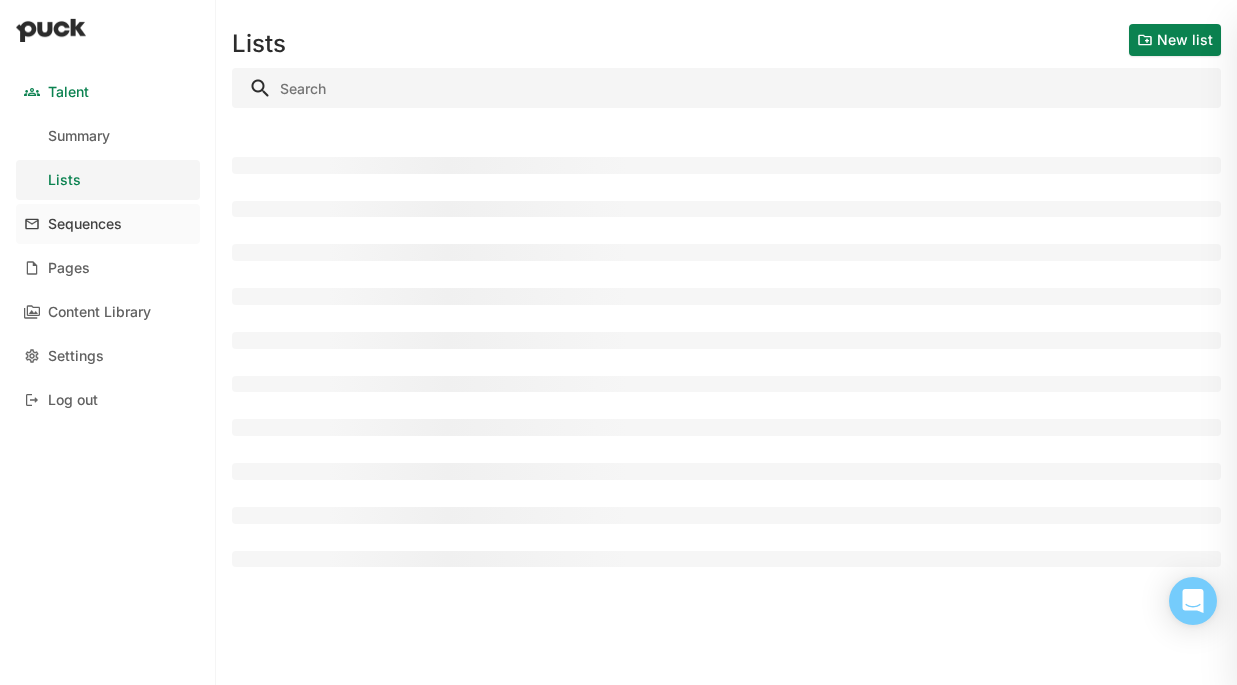 click on "Sequences" at bounding box center [85, 224] 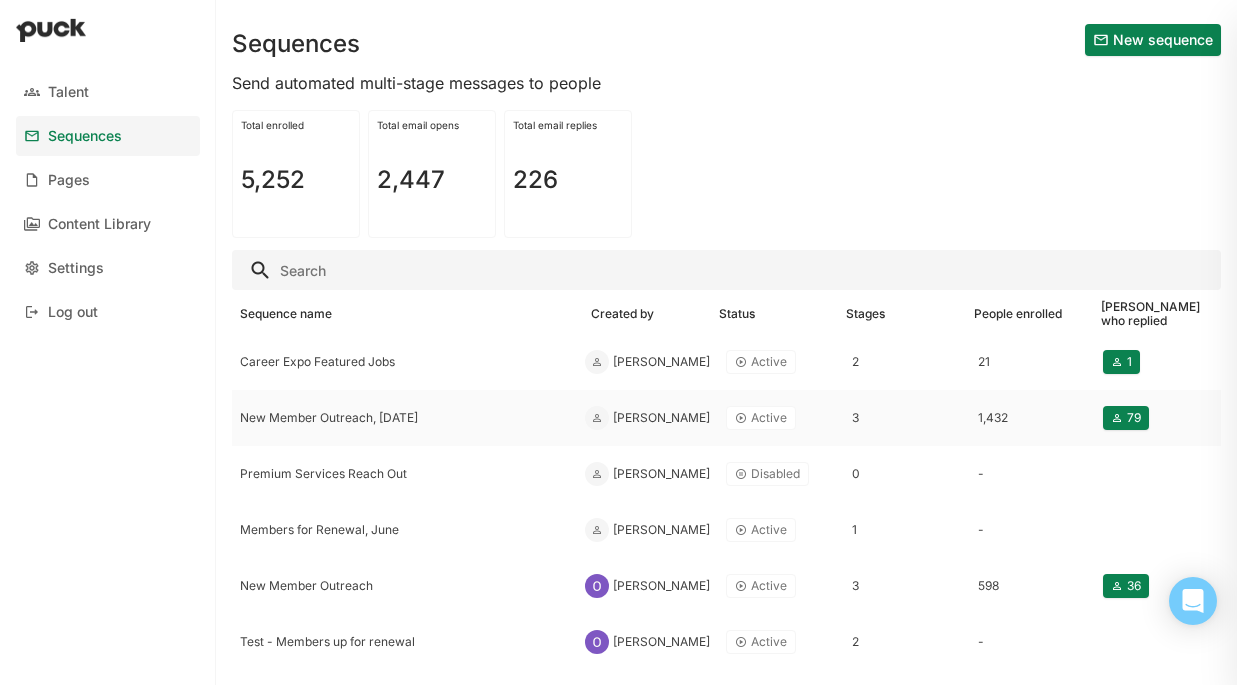 click on "New Member Outreach, [DATE]" at bounding box center [404, 418] 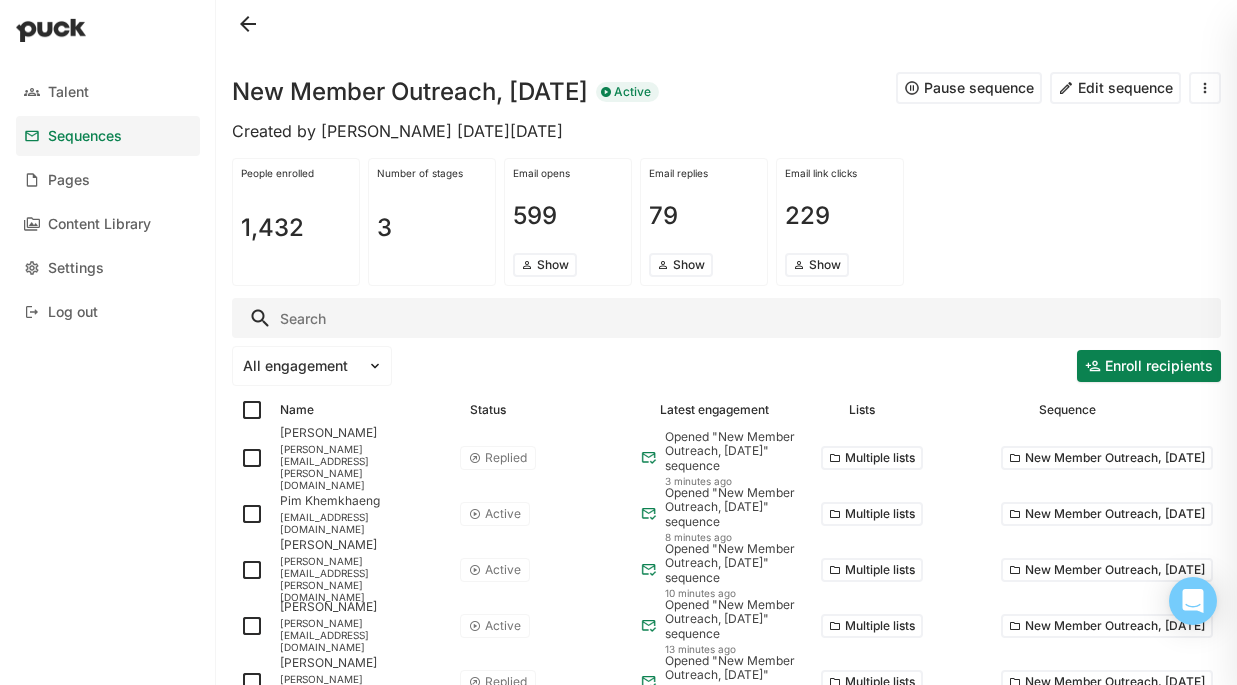 click at bounding box center (248, 24) 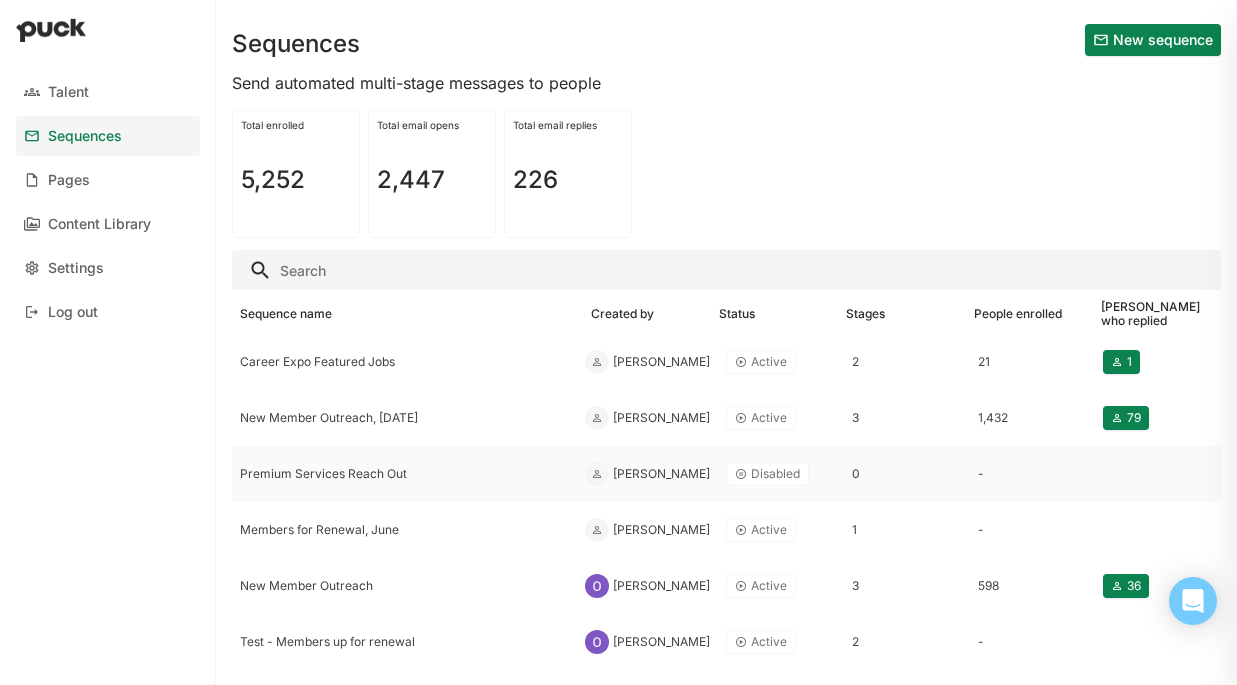 click on "Premium Services Reach Out" at bounding box center (404, 474) 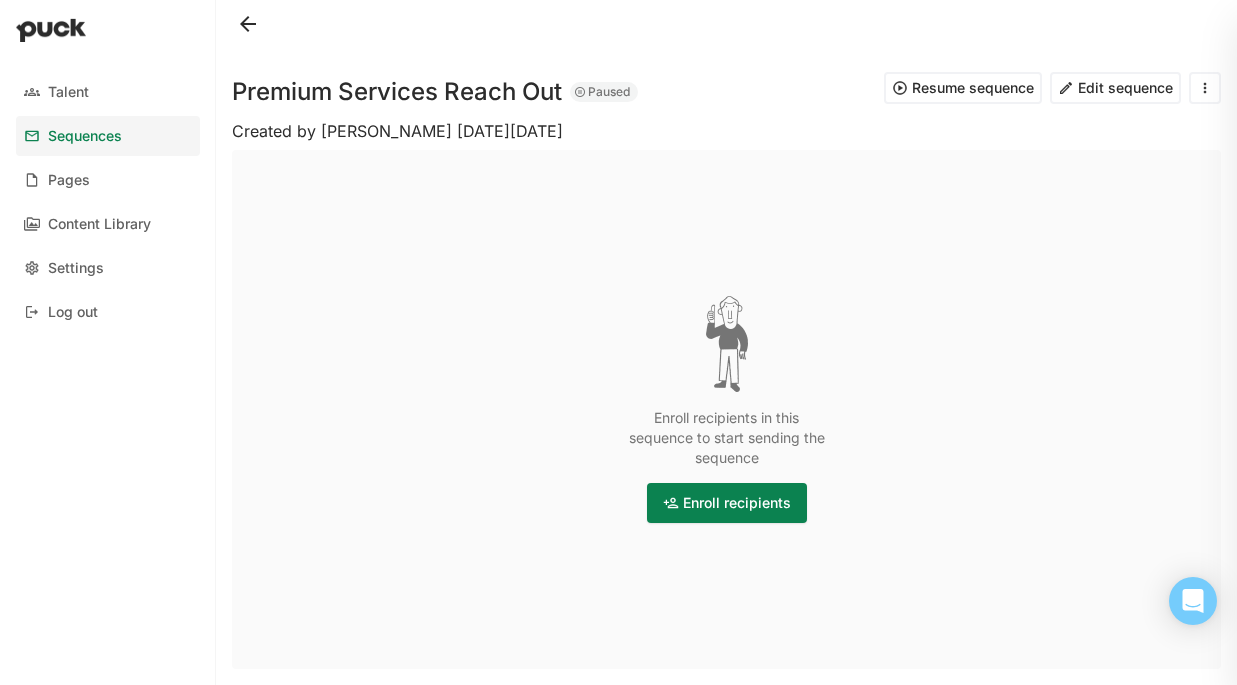 click at bounding box center (1205, 88) 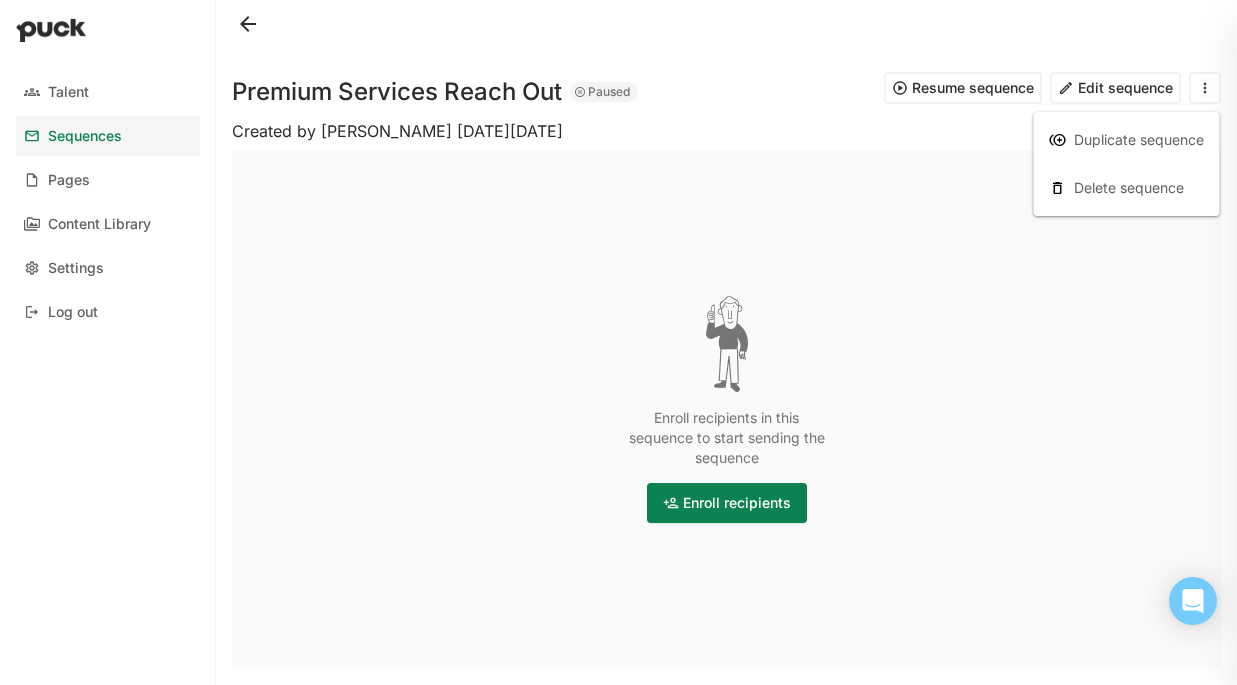 click at bounding box center [248, 24] 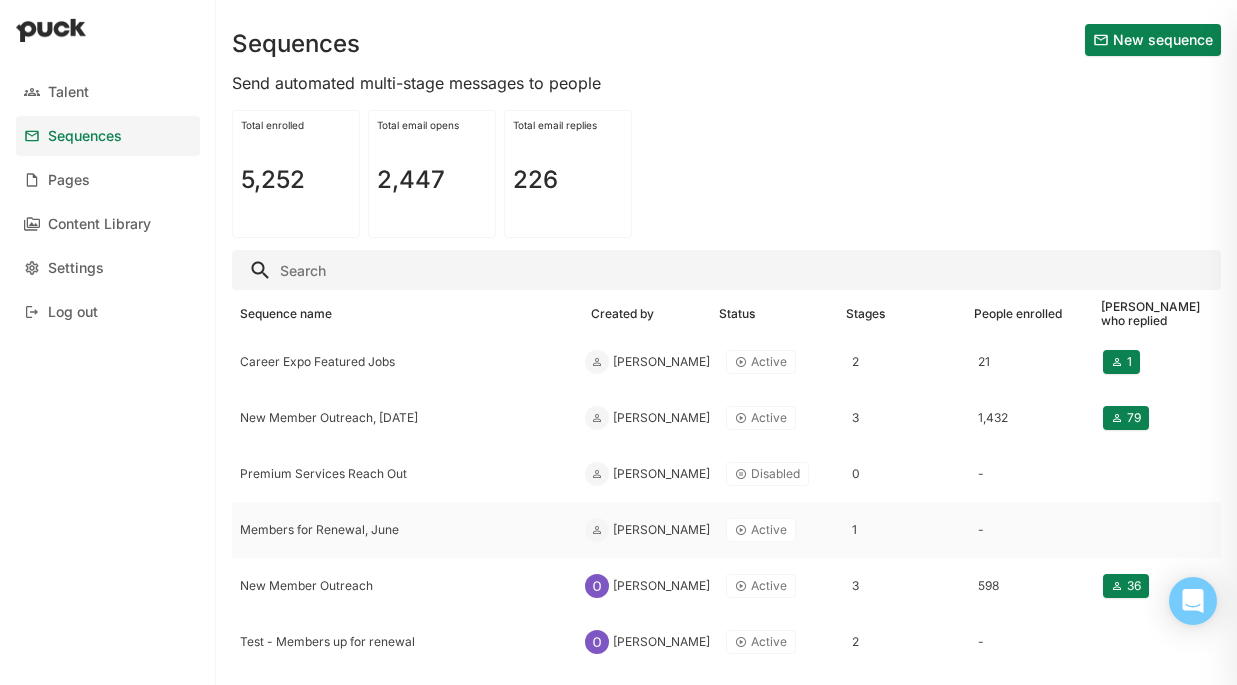 click on "Members for Renewal, June" at bounding box center (404, 530) 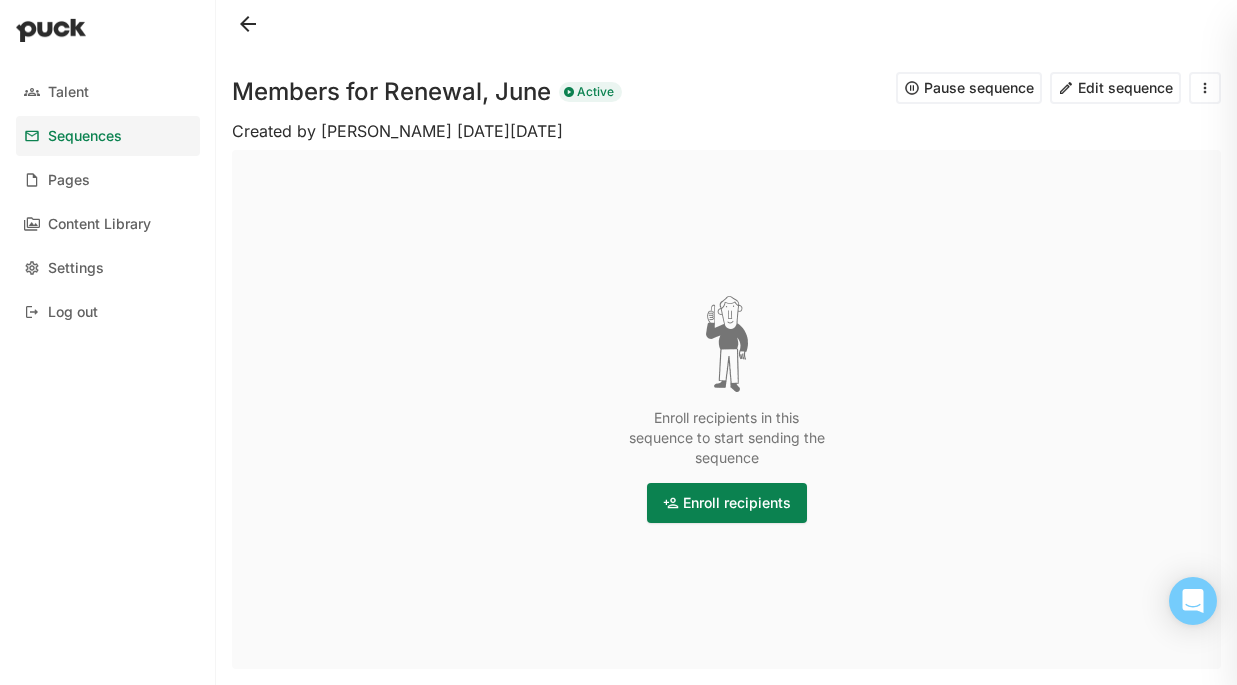 click at bounding box center (1205, 88) 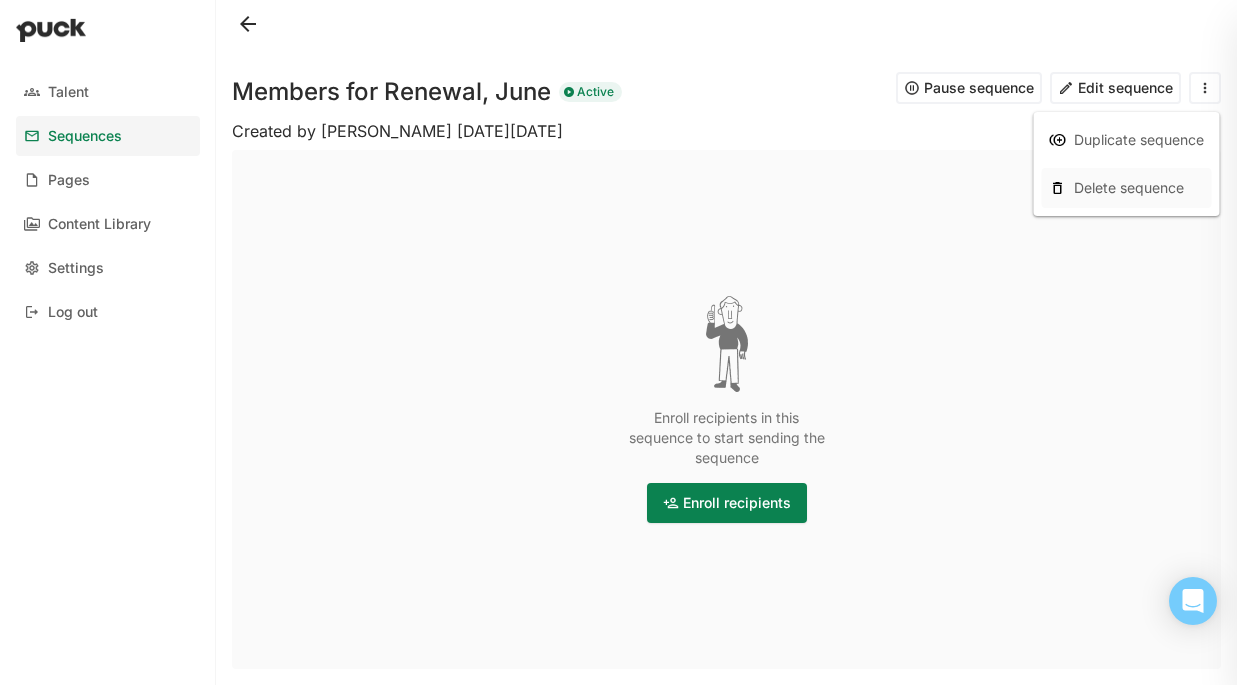 click on "Delete sequence" at bounding box center (1129, 188) 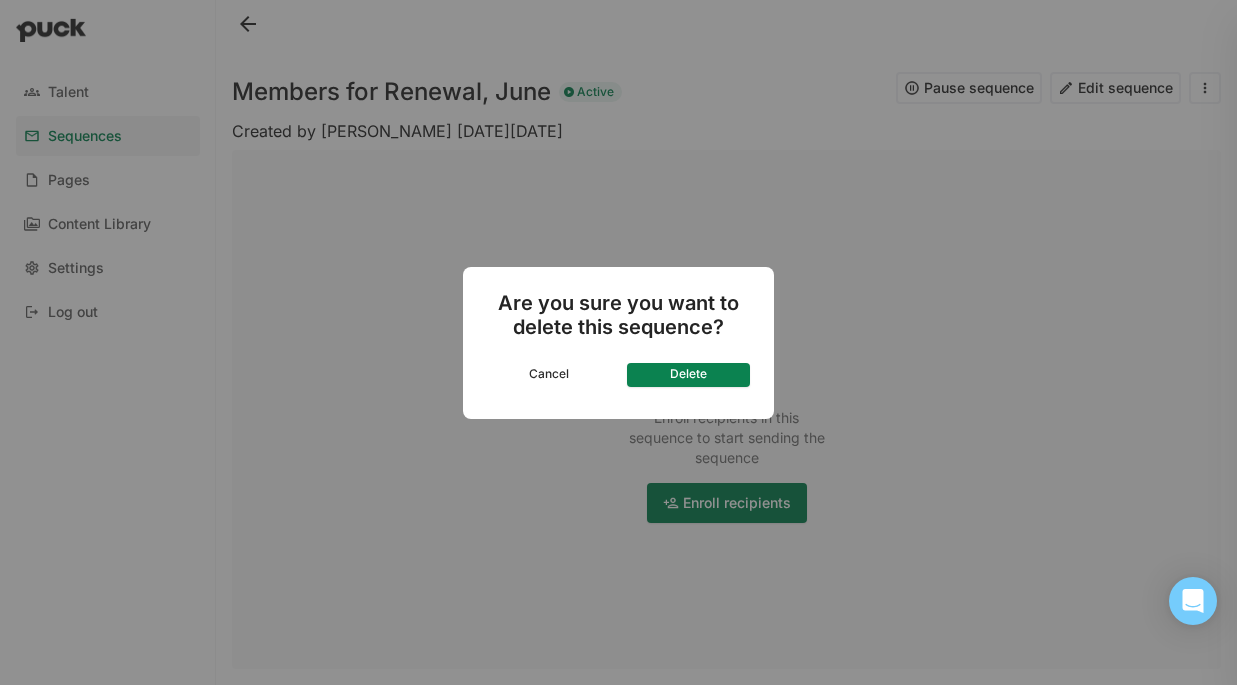 click on "Delete" at bounding box center (689, 375) 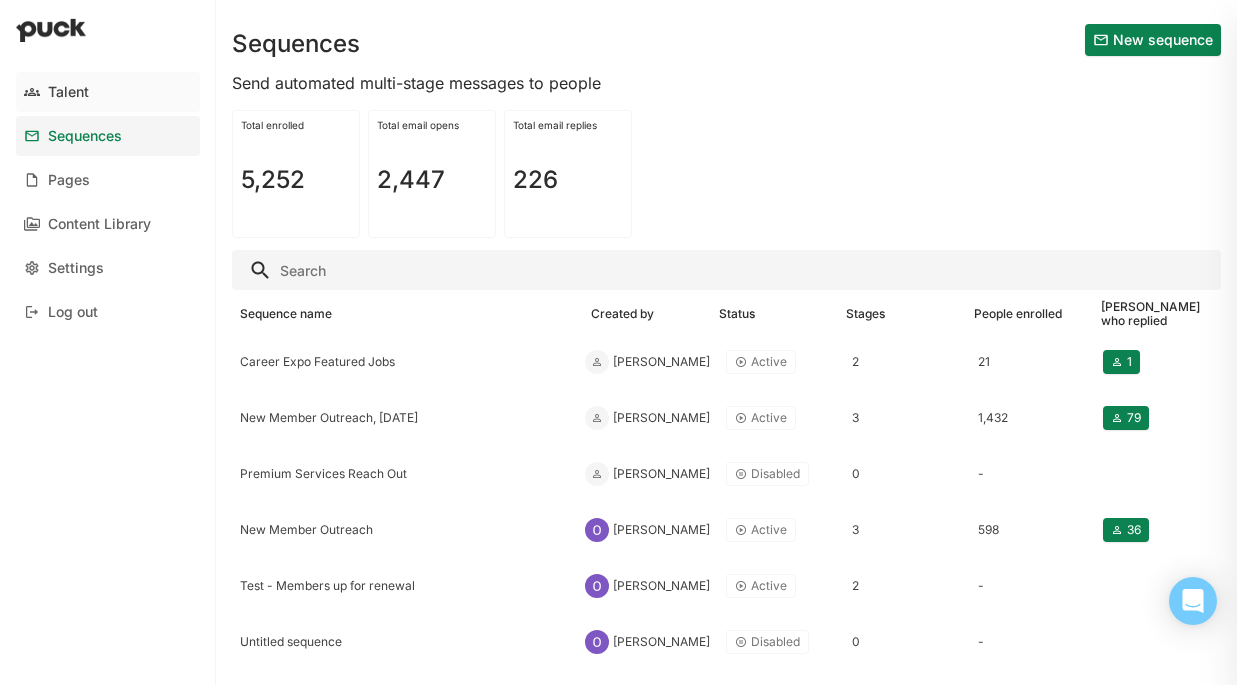click on "Talent" at bounding box center [108, 92] 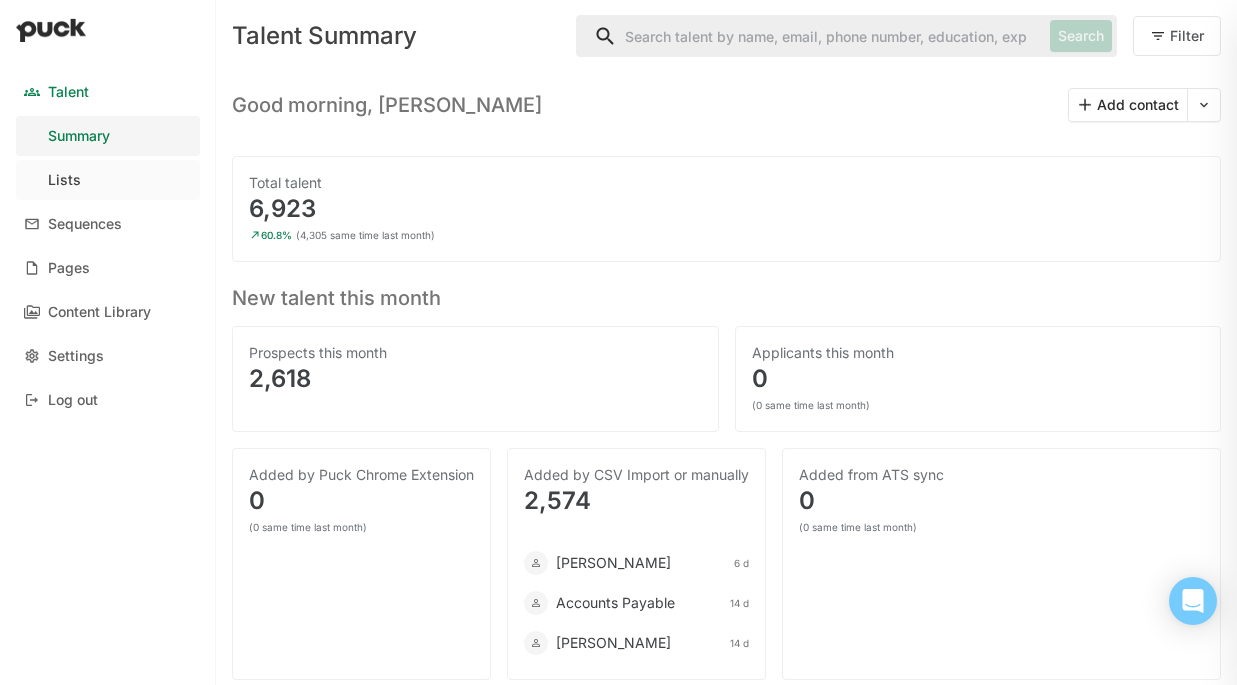 click on "Lists" at bounding box center [108, 180] 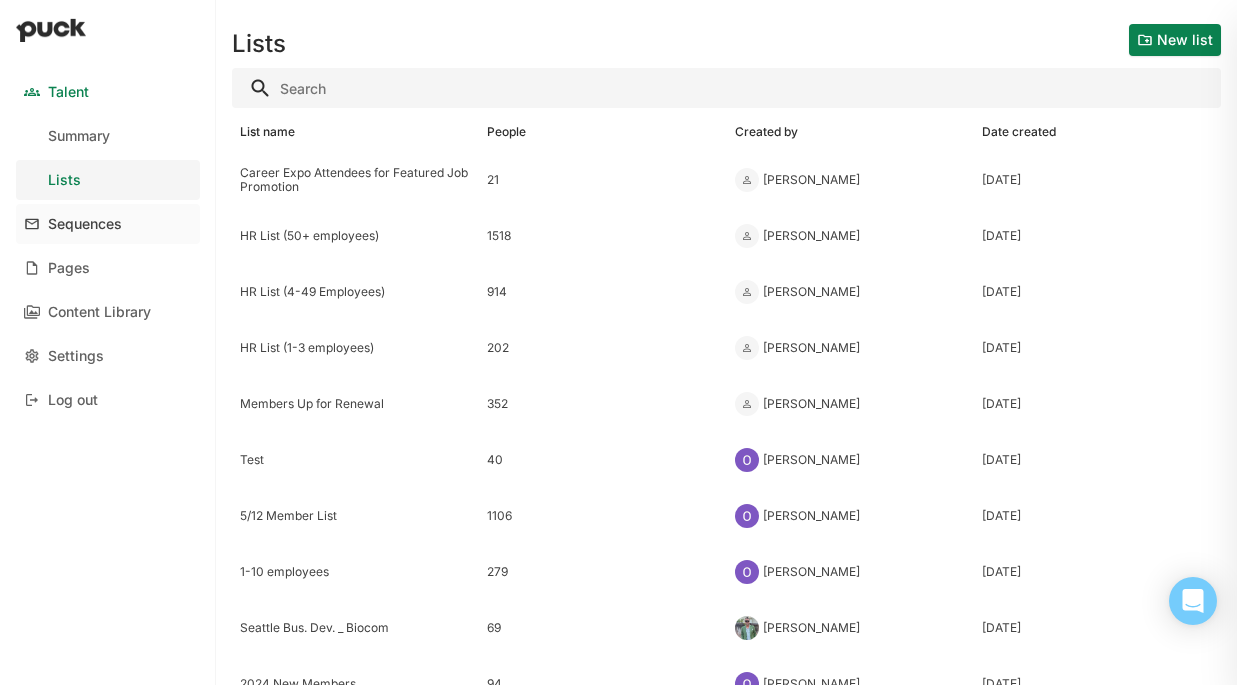 click on "Sequences" at bounding box center (85, 224) 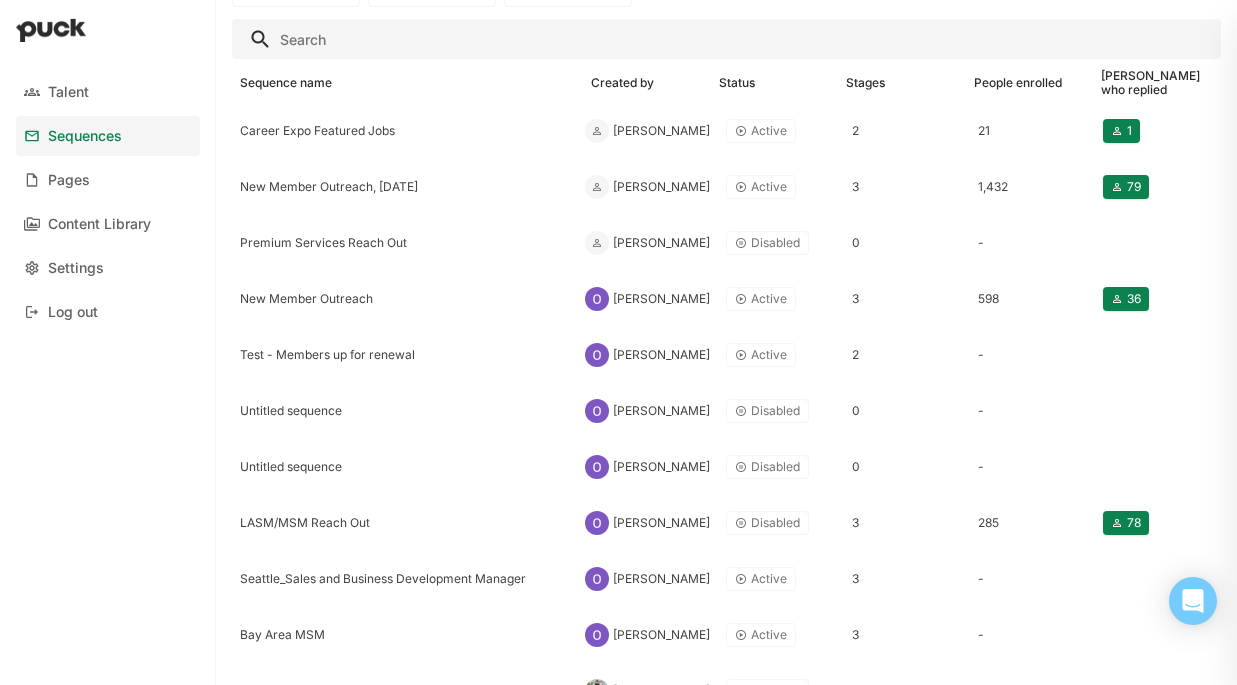 scroll, scrollTop: 268, scrollLeft: 0, axis: vertical 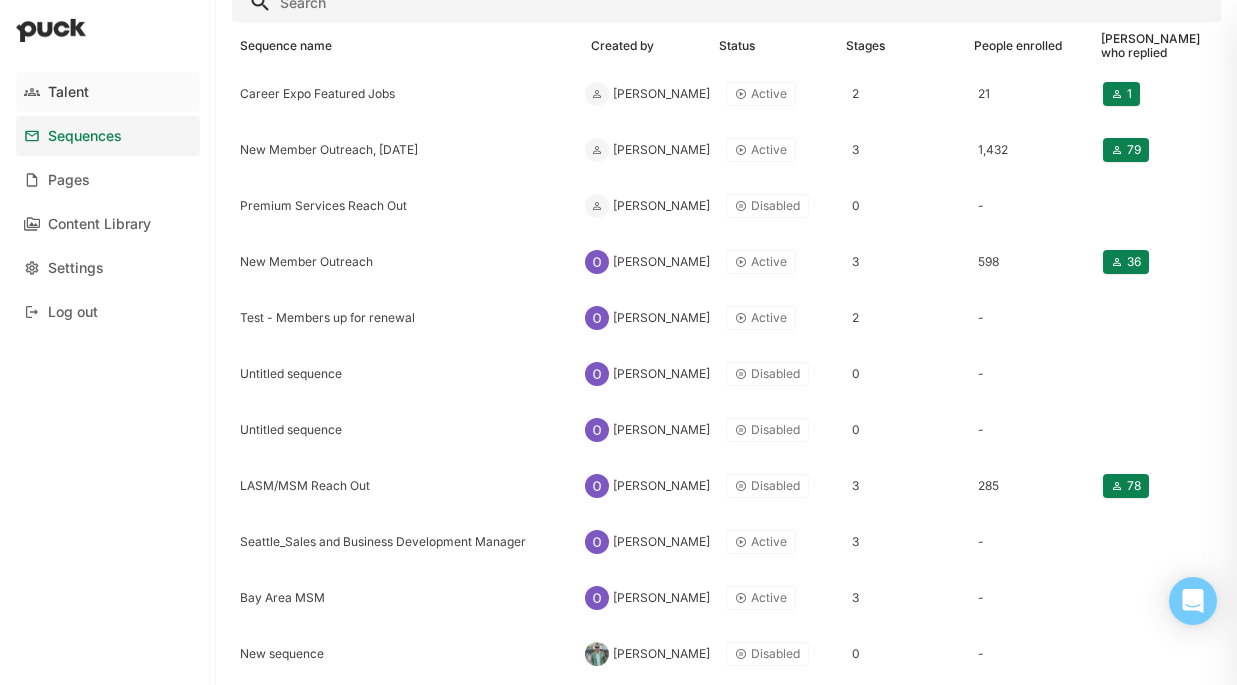 click on "Talent" at bounding box center (68, 92) 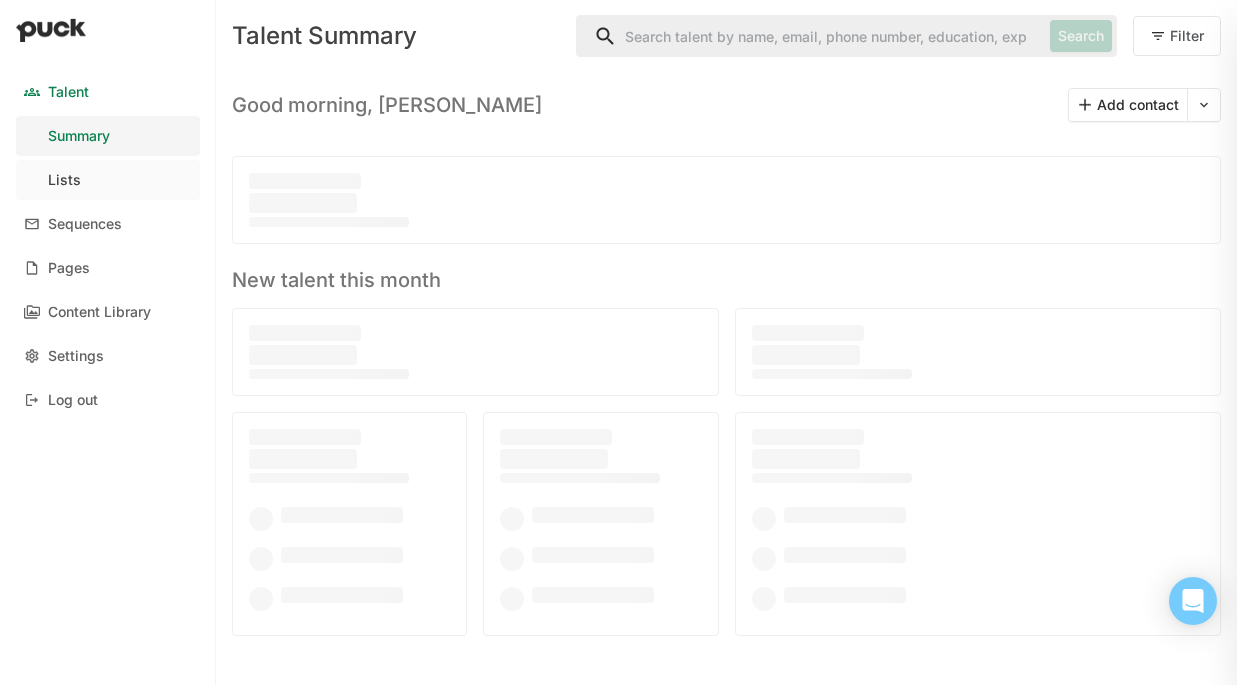click on "Lists" at bounding box center (108, 180) 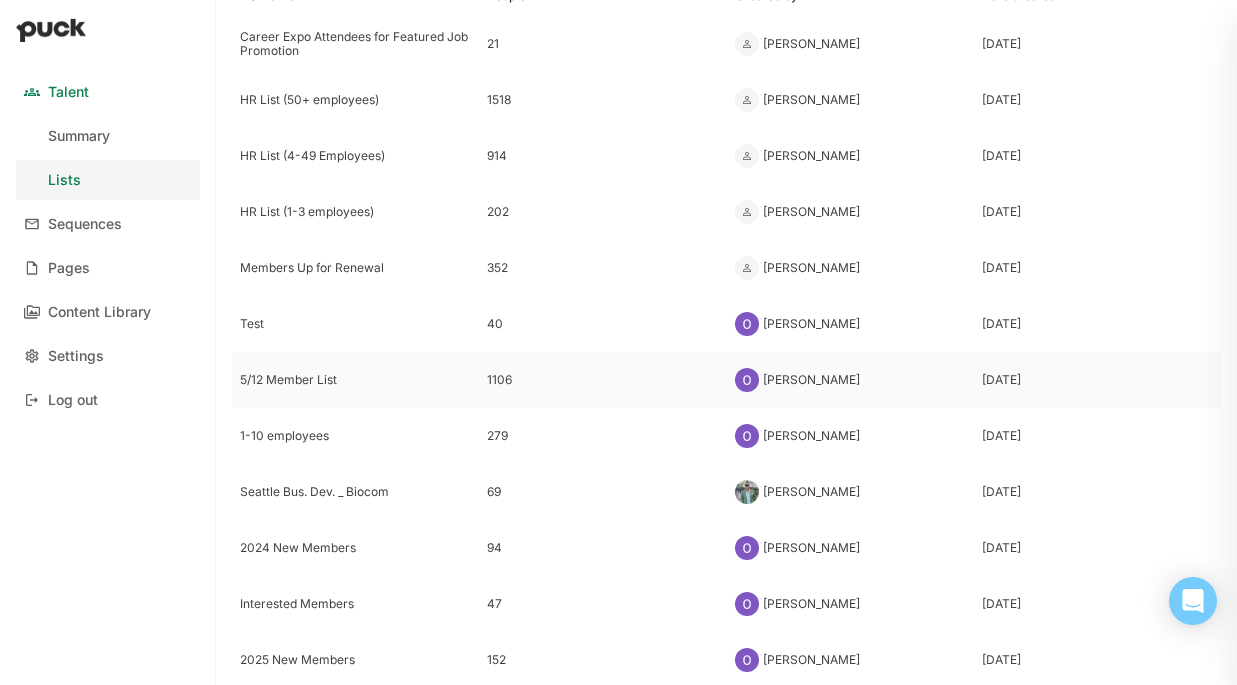 scroll, scrollTop: 0, scrollLeft: 0, axis: both 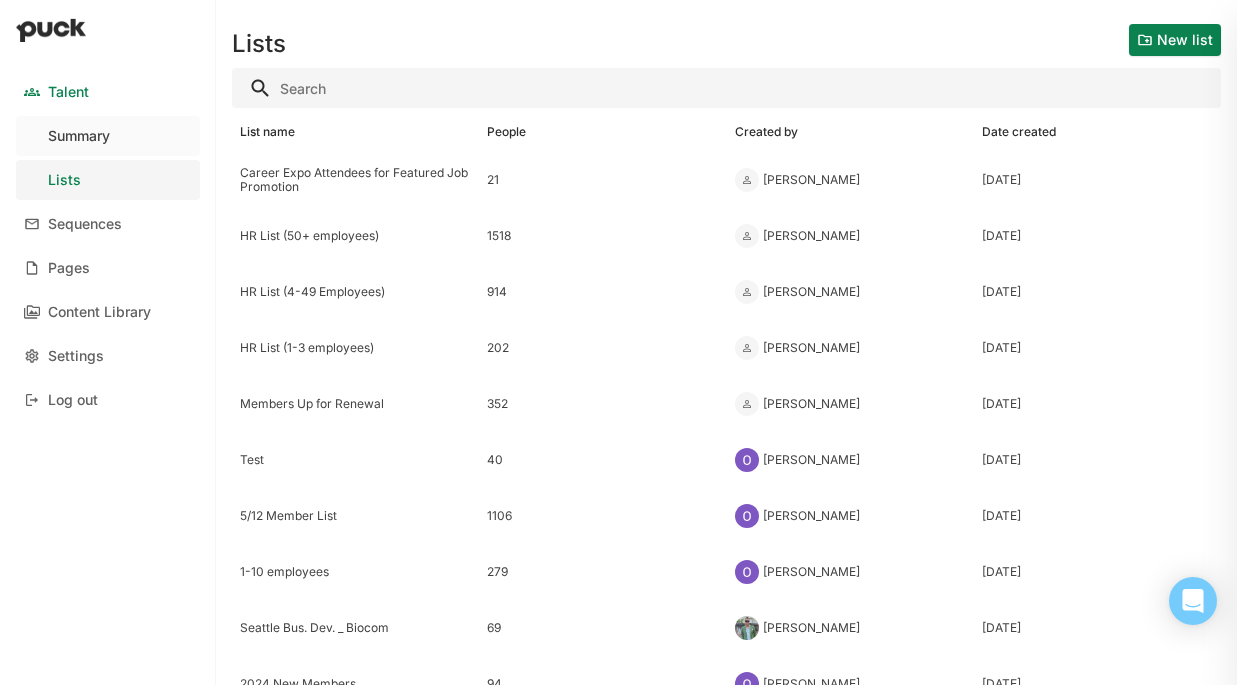 click on "Summary" at bounding box center [108, 136] 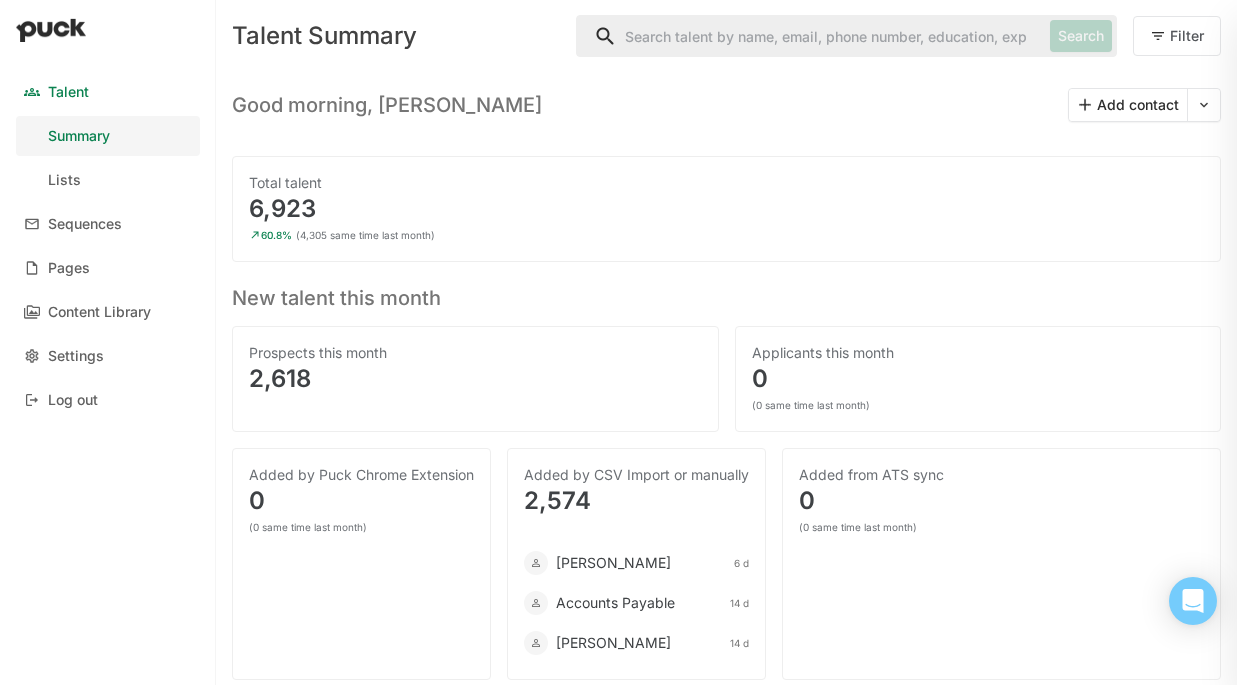 click on "Total talent 6,923 60.8% (4,305 same time last month)" at bounding box center (726, 209) 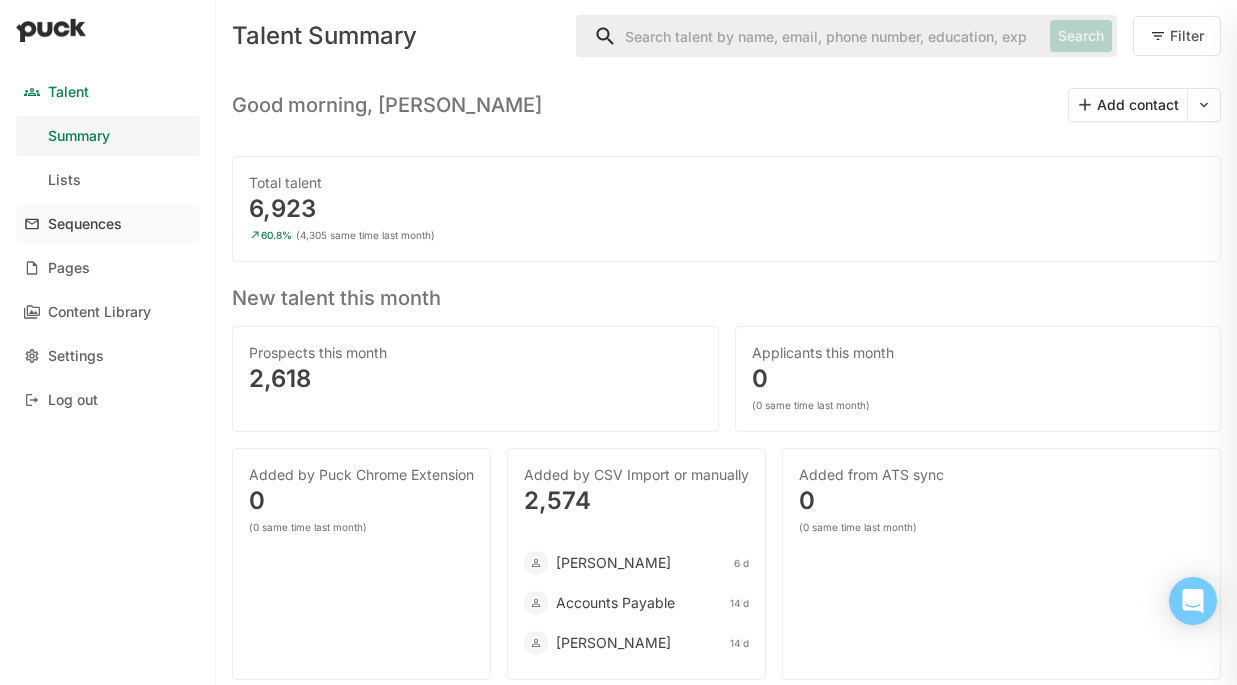 click on "Sequences" at bounding box center [108, 224] 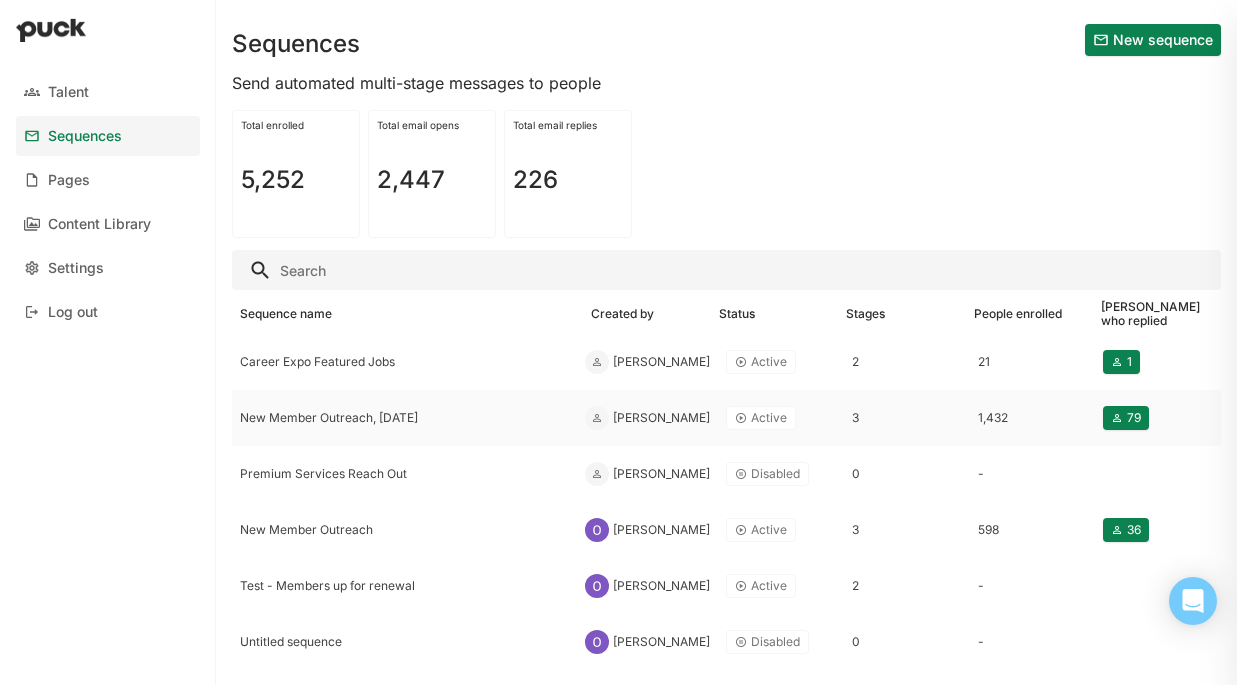 click on "New Member Outreach, [DATE]" at bounding box center [404, 418] 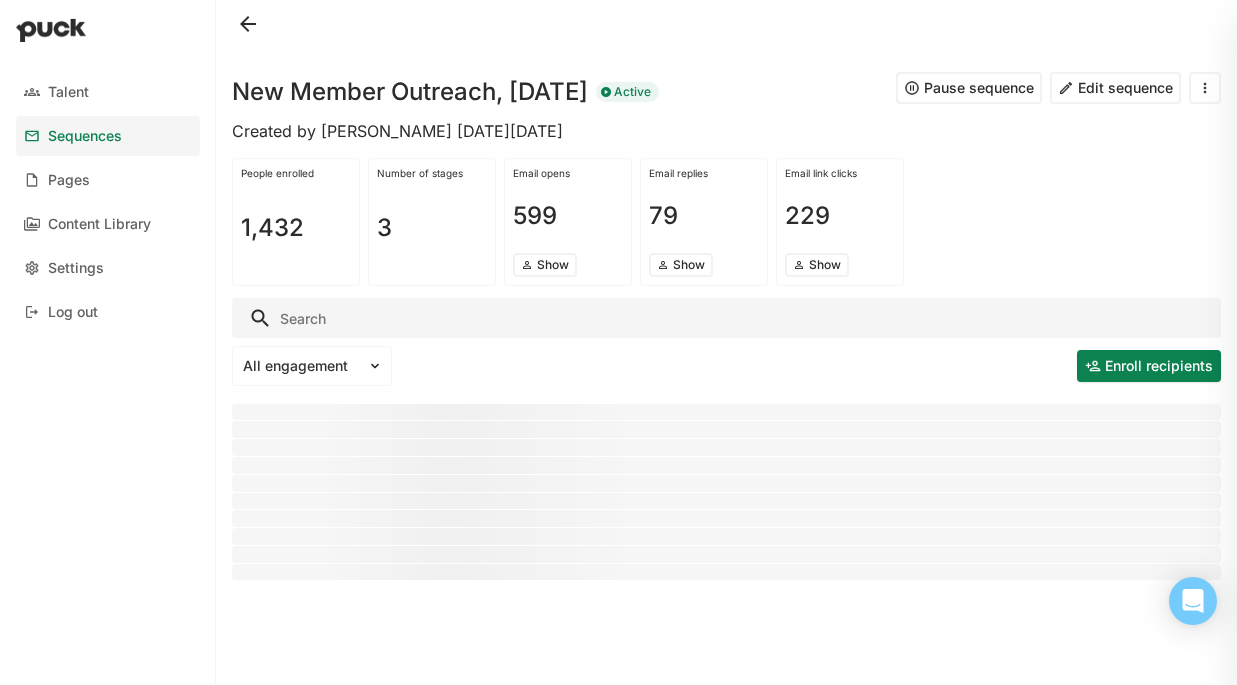 click at bounding box center (726, 318) 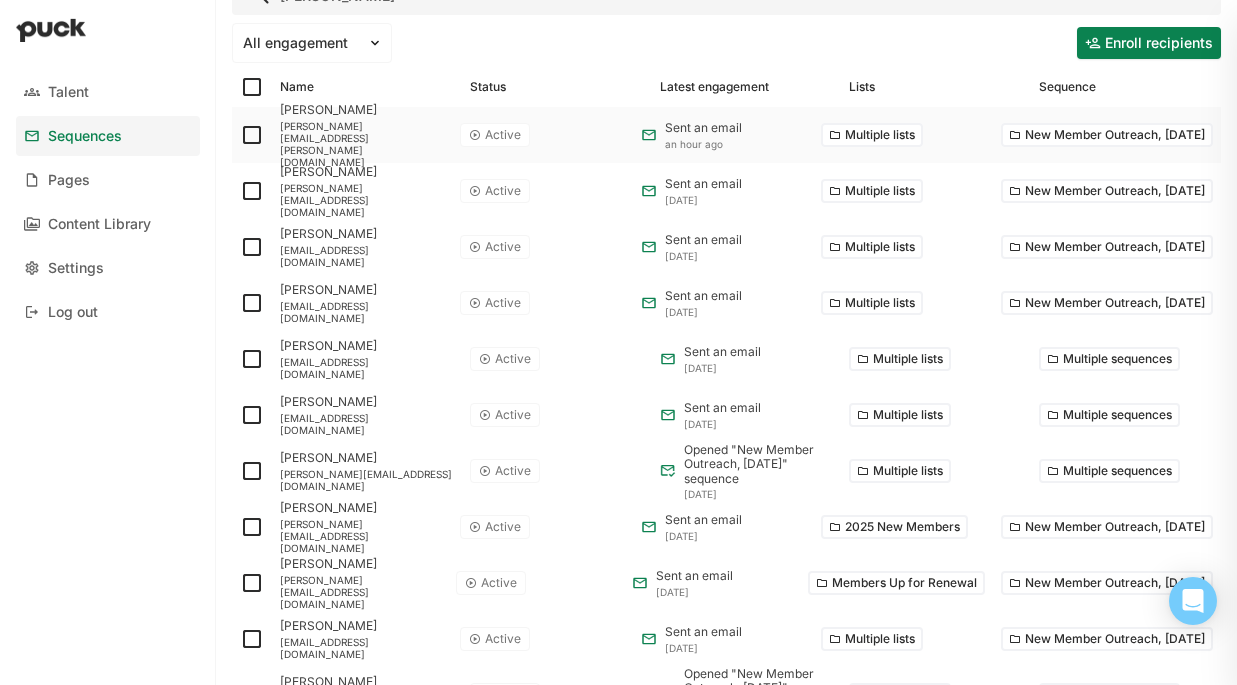 scroll, scrollTop: 325, scrollLeft: 0, axis: vertical 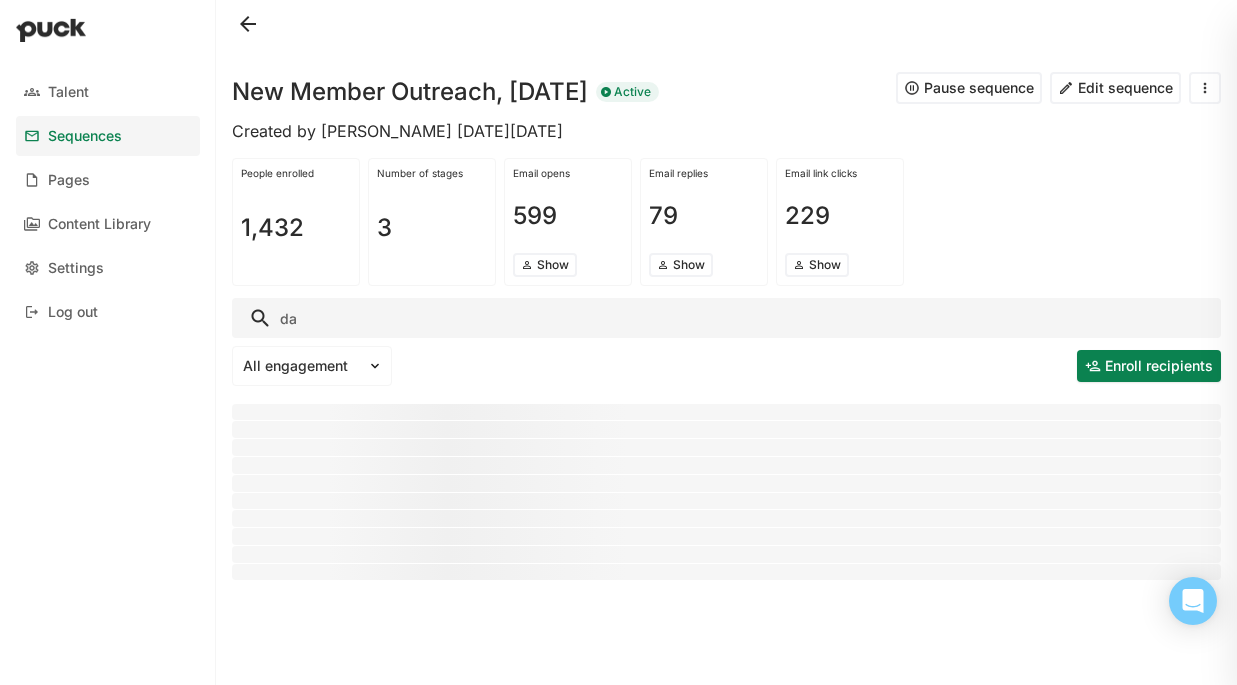 type on "d" 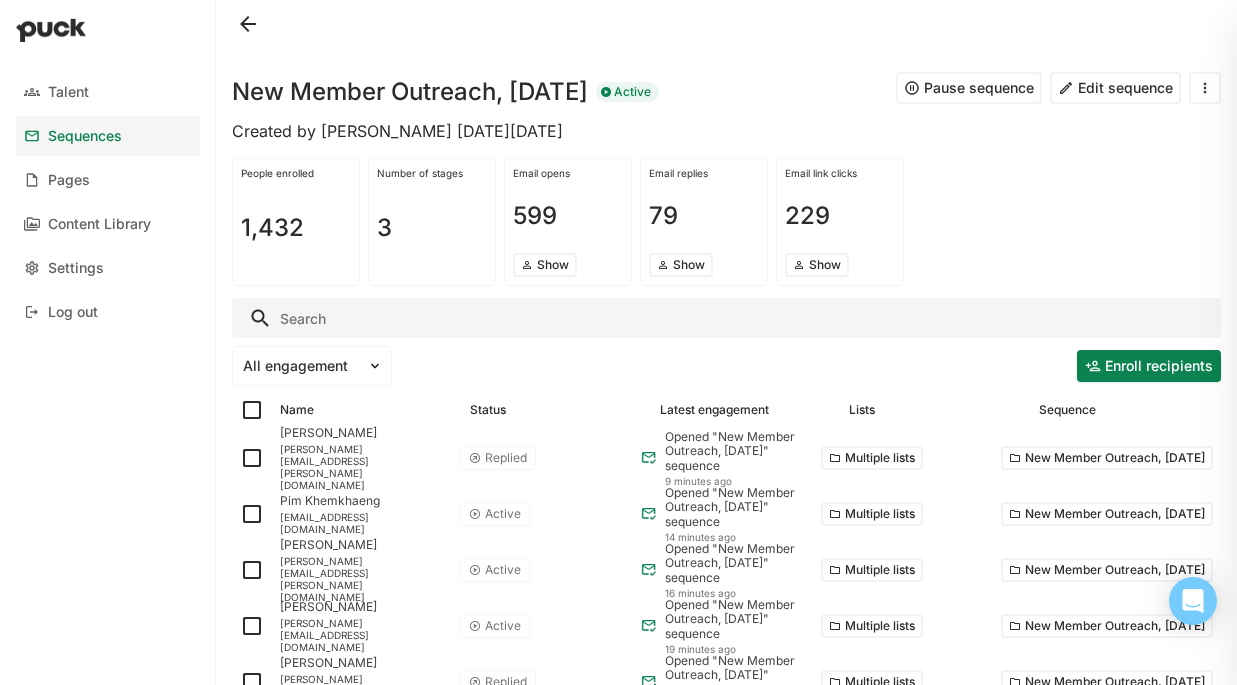 type 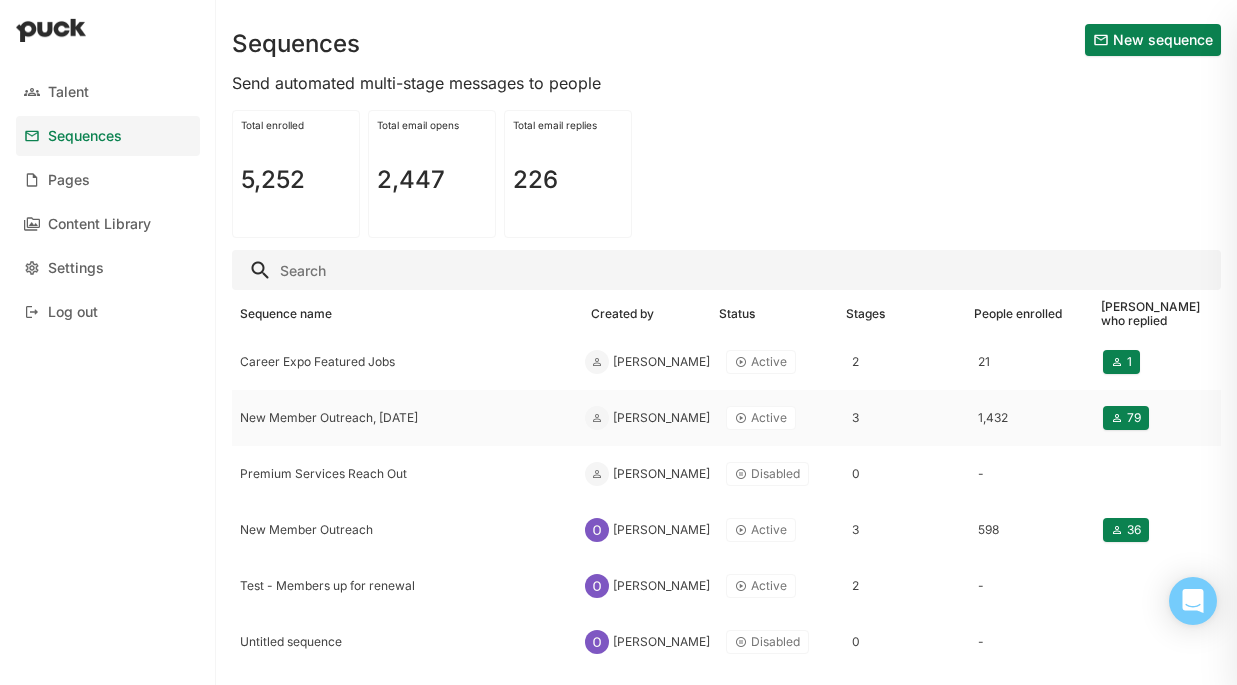 click on "New Member Outreach, [DATE]" at bounding box center (404, 418) 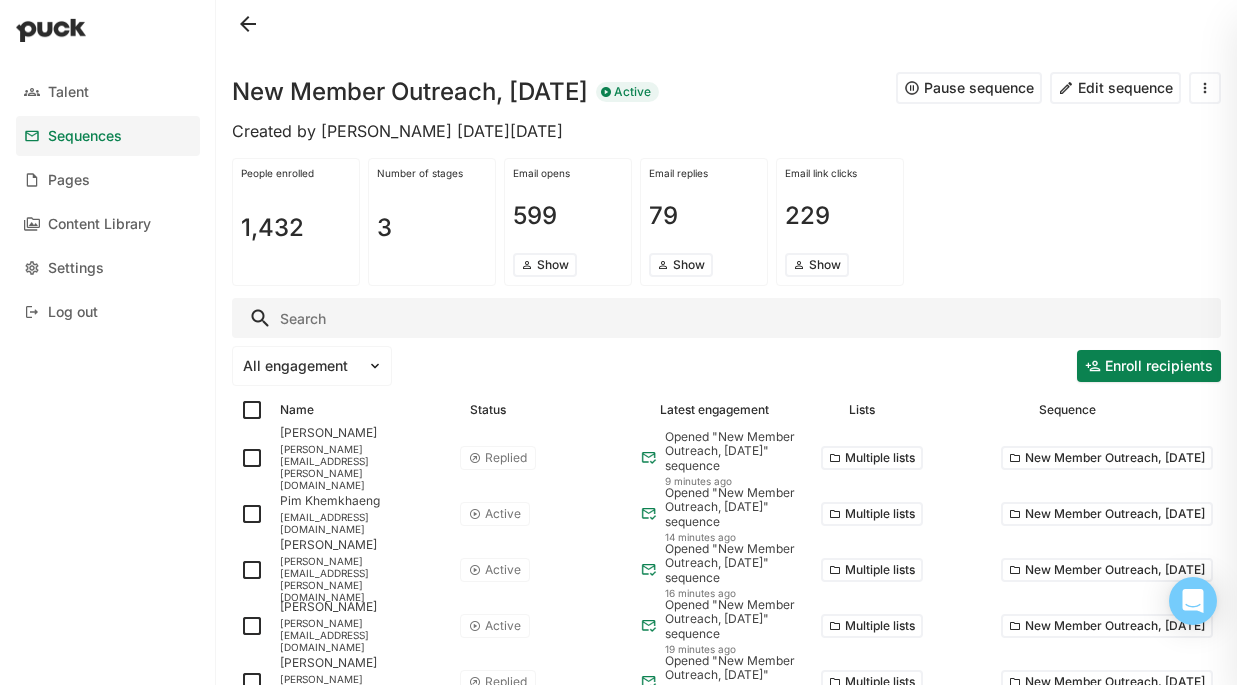 click at bounding box center [1205, 88] 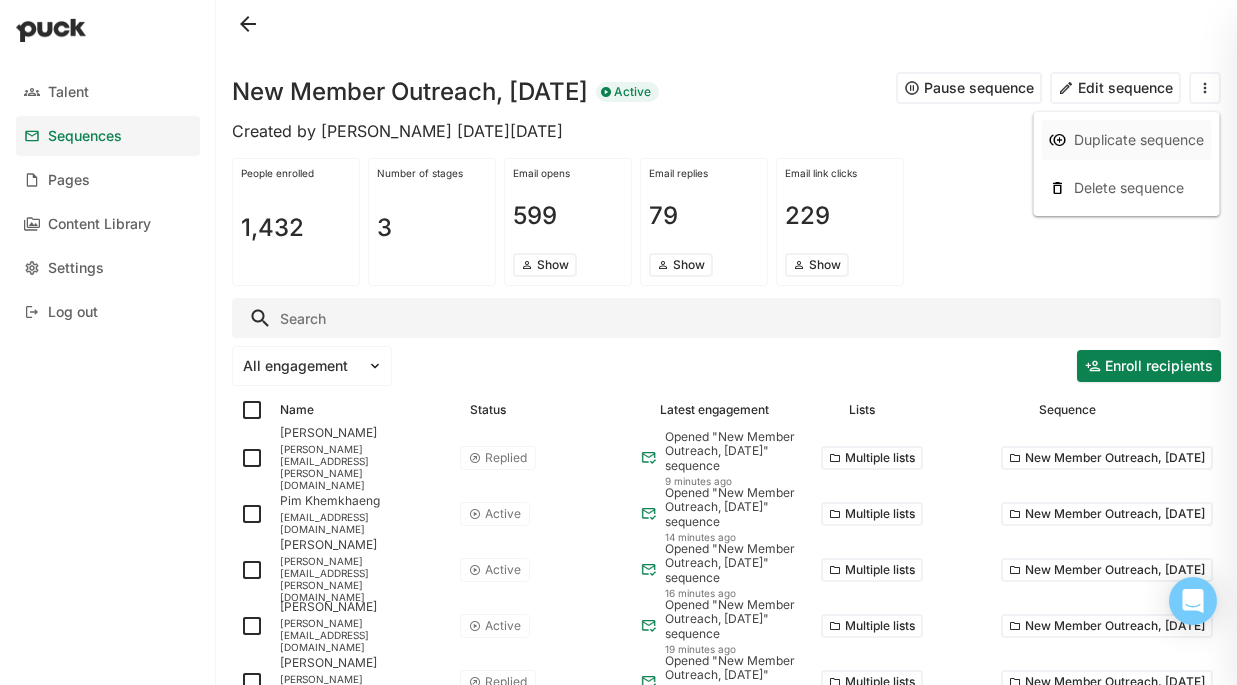 click on "Duplicate sequence" at bounding box center [1139, 140] 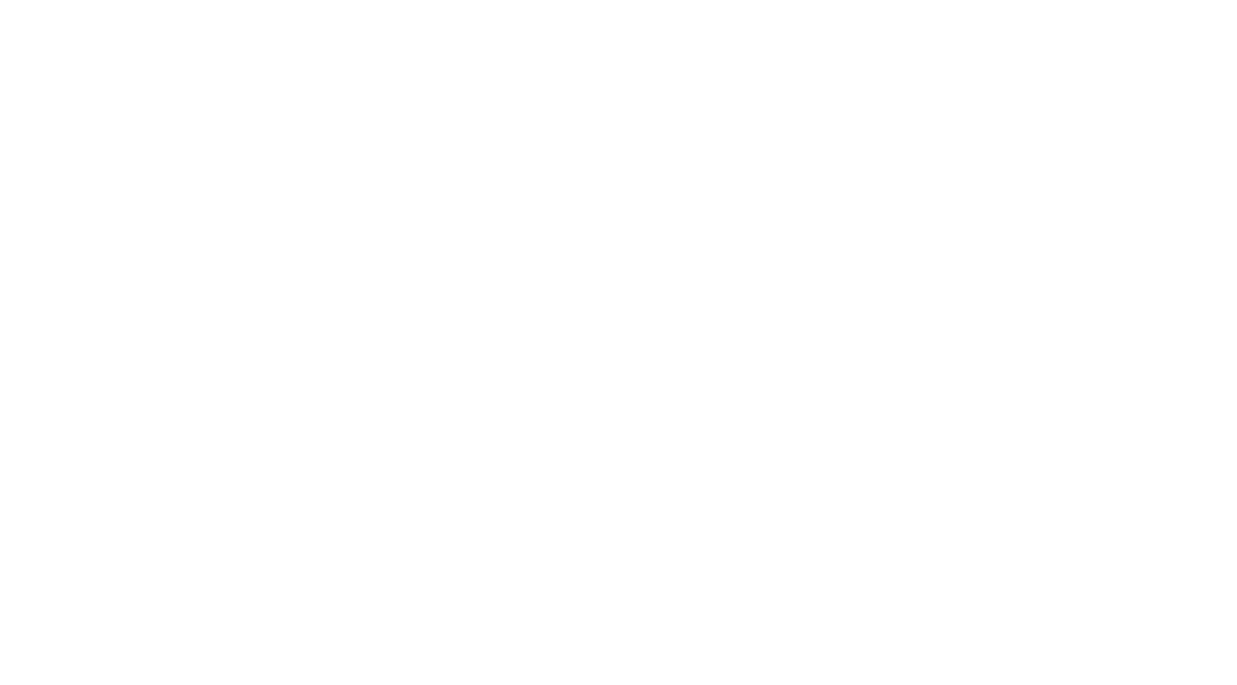 scroll, scrollTop: 0, scrollLeft: 0, axis: both 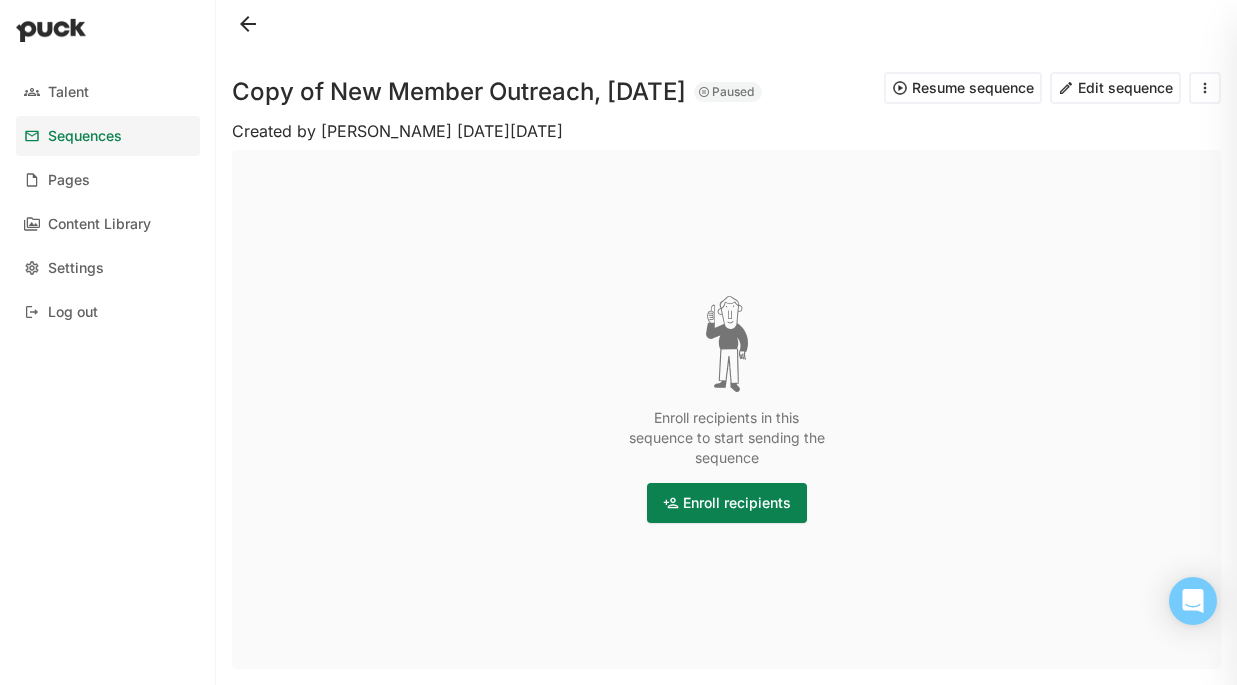 click on "Copy of New Member Outreach, [DATE]" at bounding box center (459, 92) 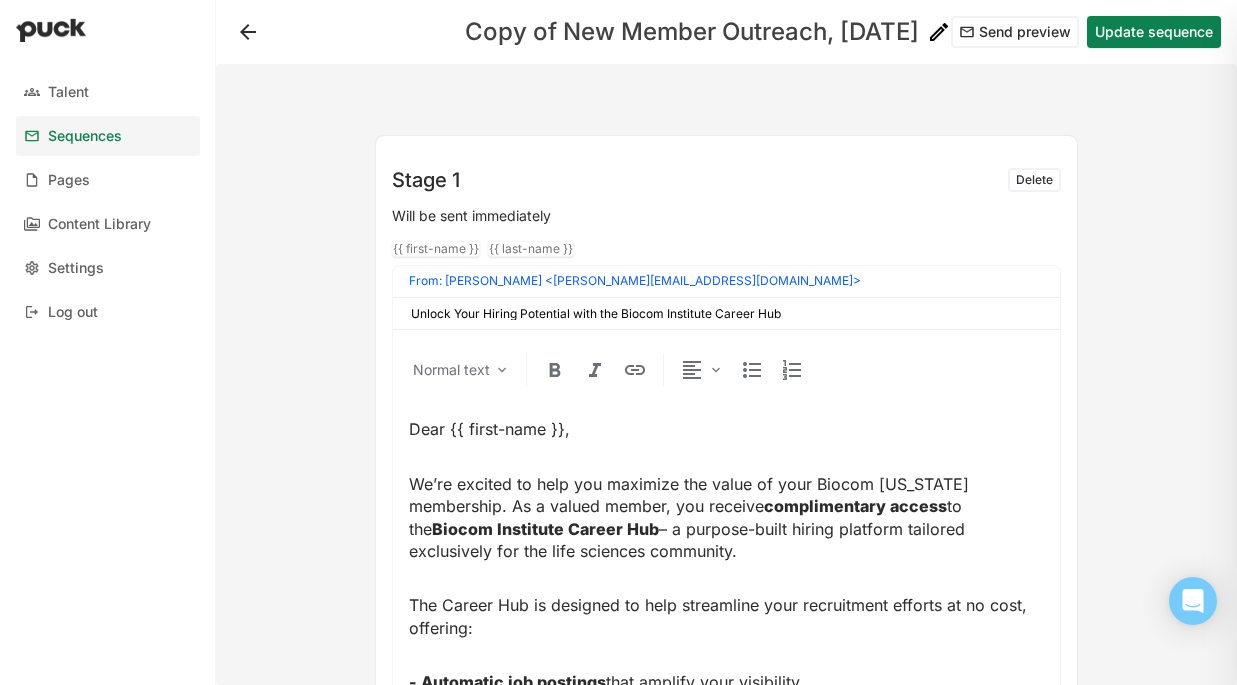 click on "Copy of New Member Outreach, [DATE] Send preview Update sequence" at bounding box center (726, 32) 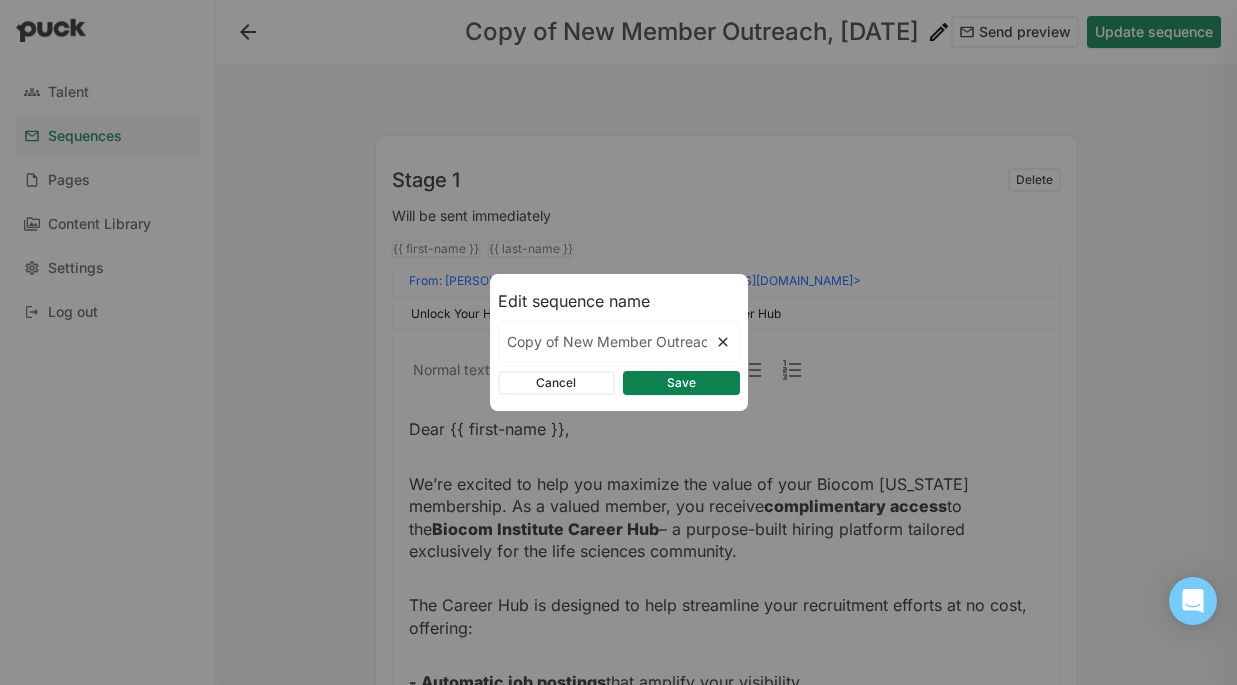 scroll, scrollTop: 0, scrollLeft: 65, axis: horizontal 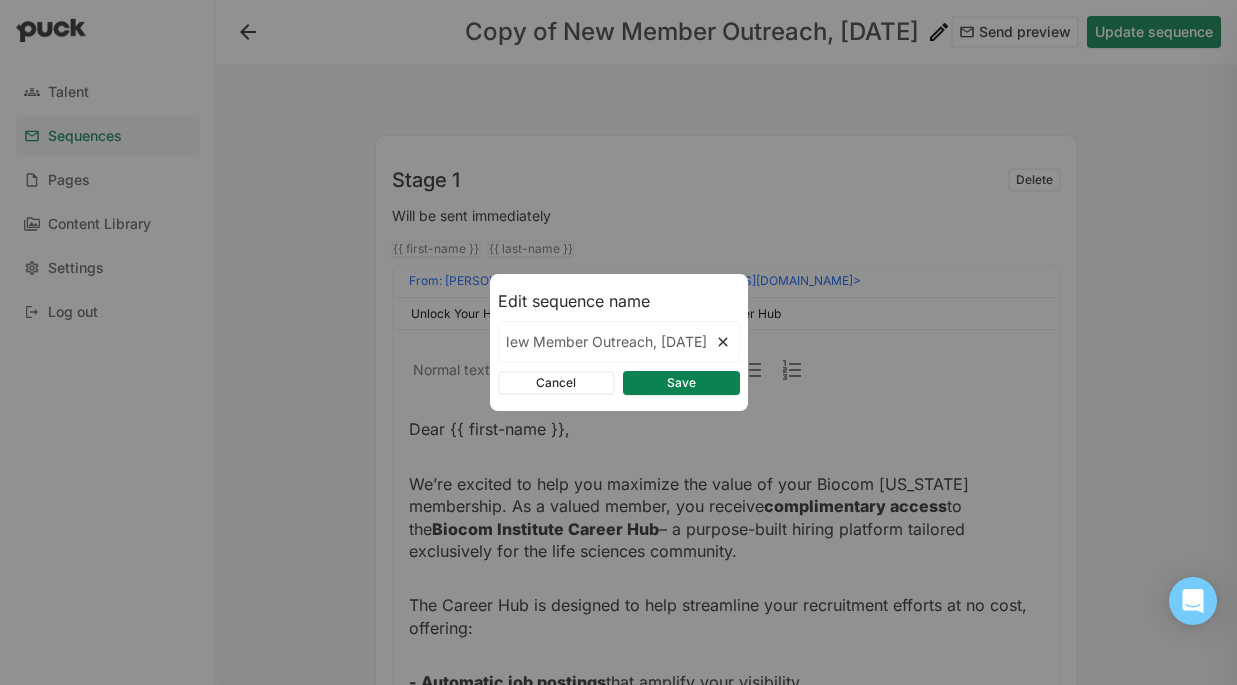 click on "Copy of New Member Outreach, [DATE]" at bounding box center [607, 342] 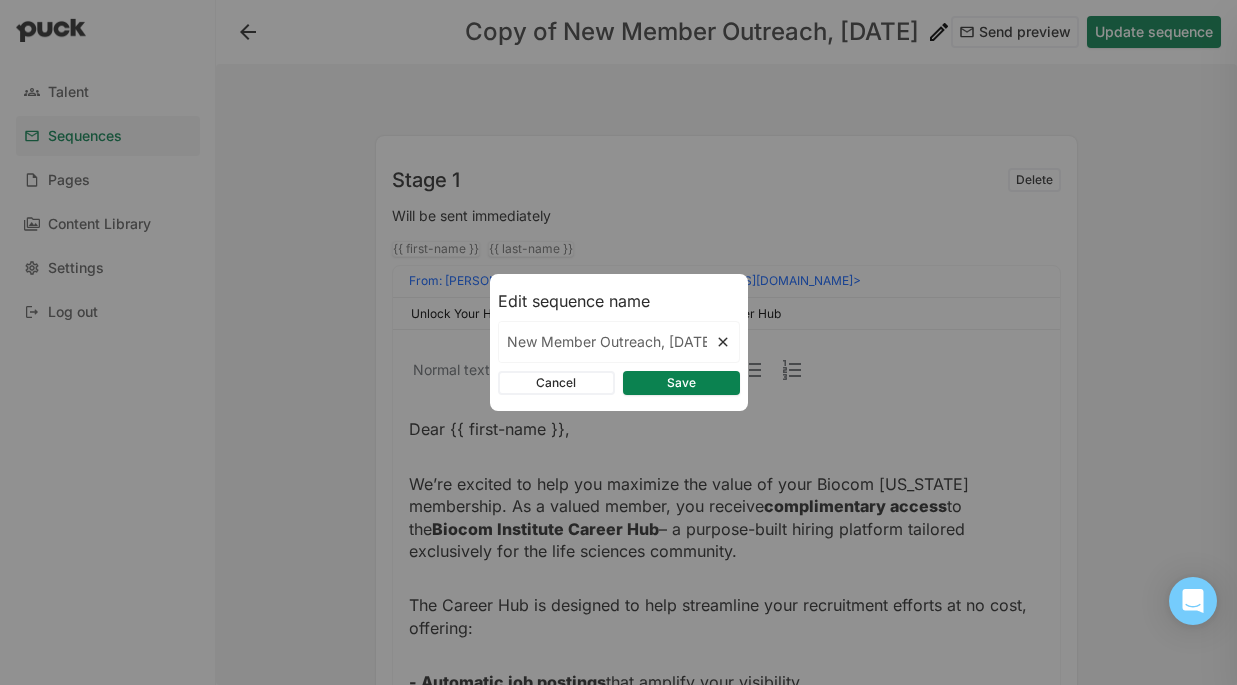 click on "New Member Outreach, [DATE]" at bounding box center (607, 342) 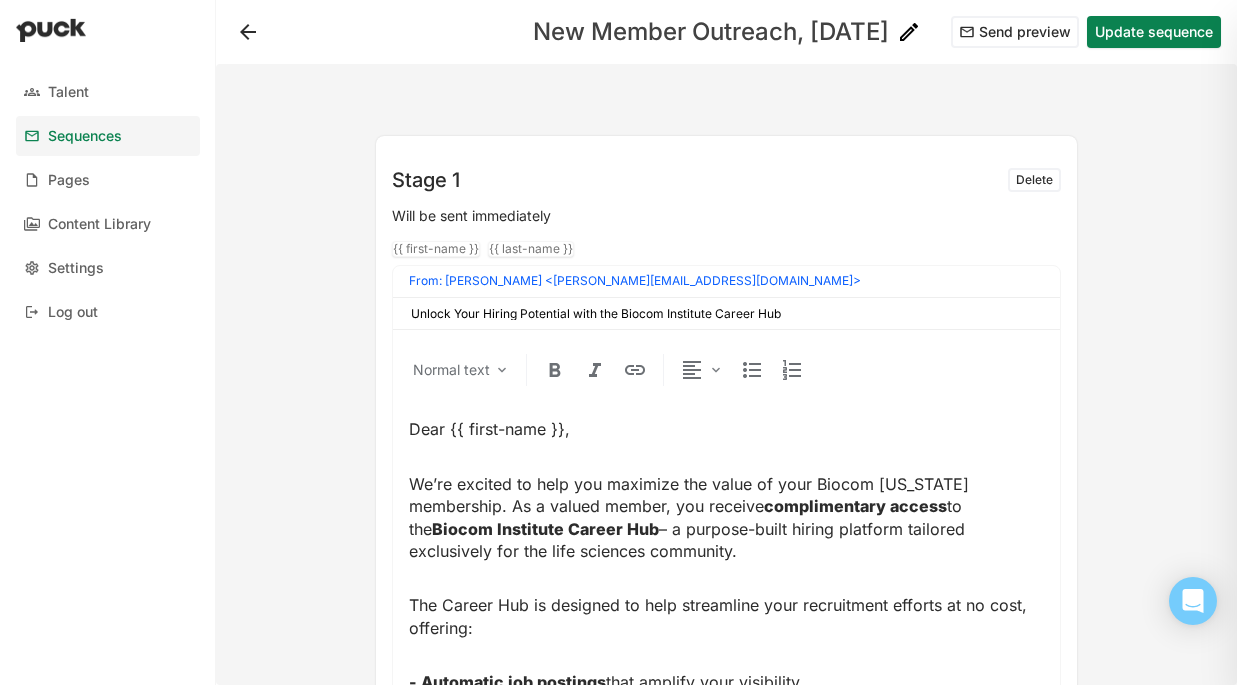 click on "Update sequence" at bounding box center (1154, 32) 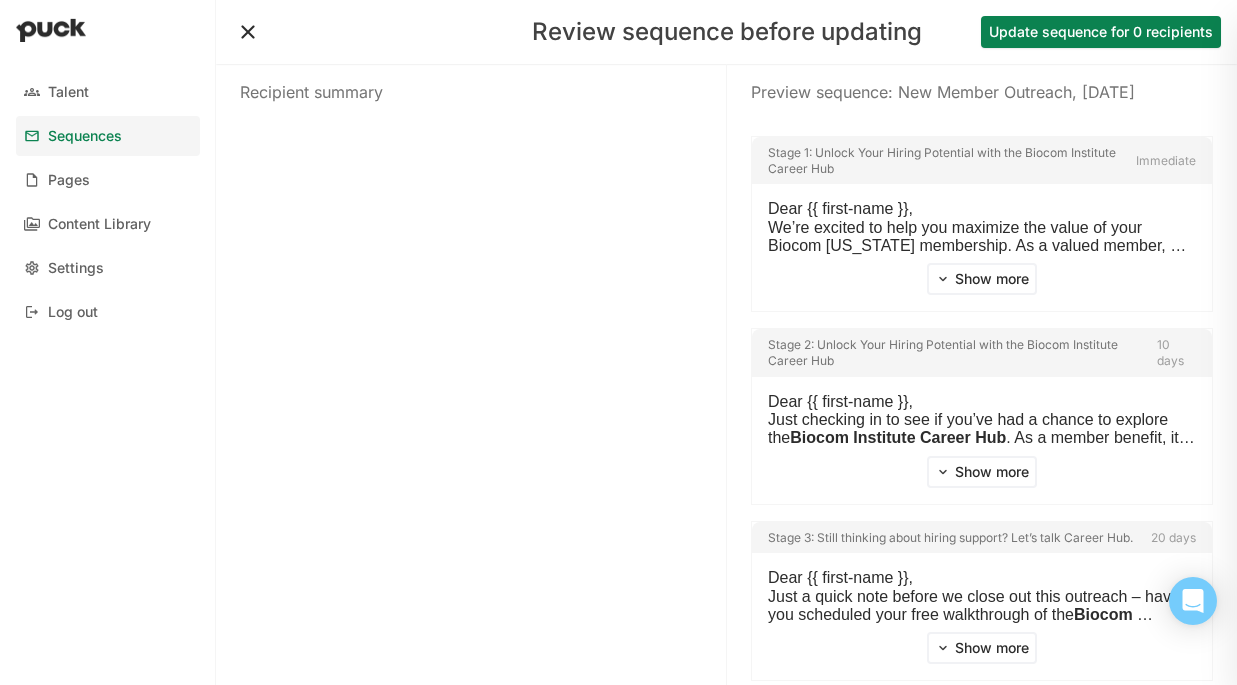 click on "Update sequence for 0 recipients" at bounding box center [1101, 32] 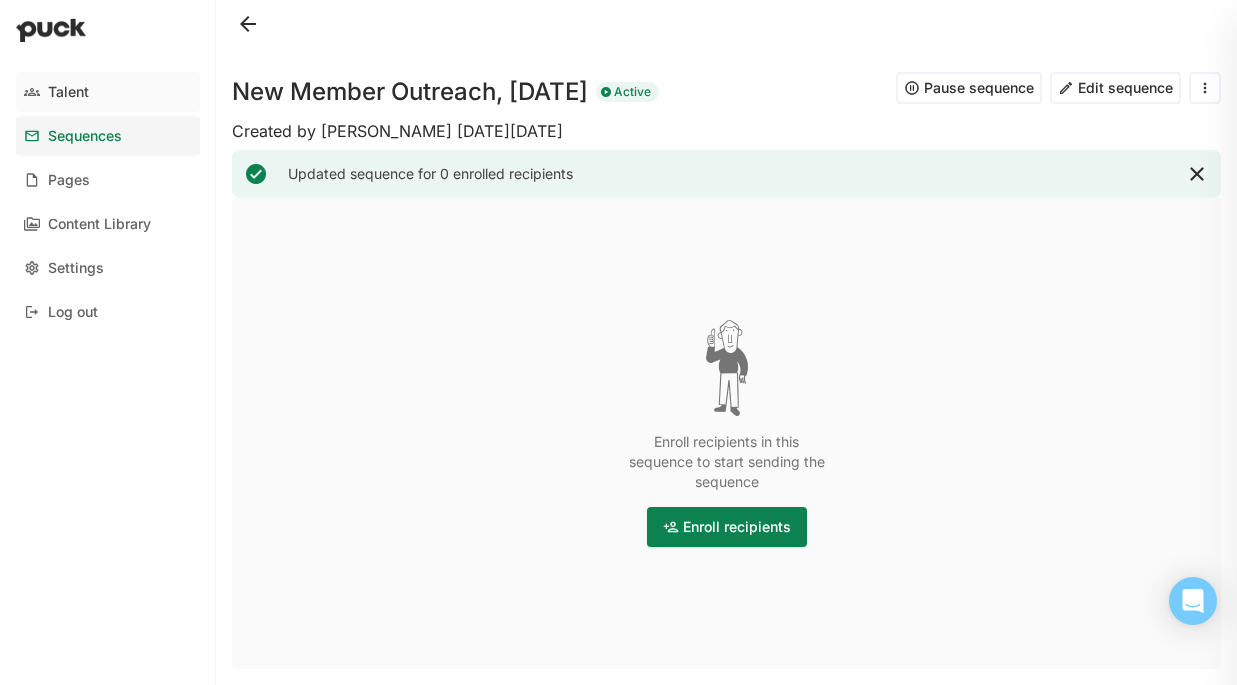 click on "Talent" at bounding box center [68, 92] 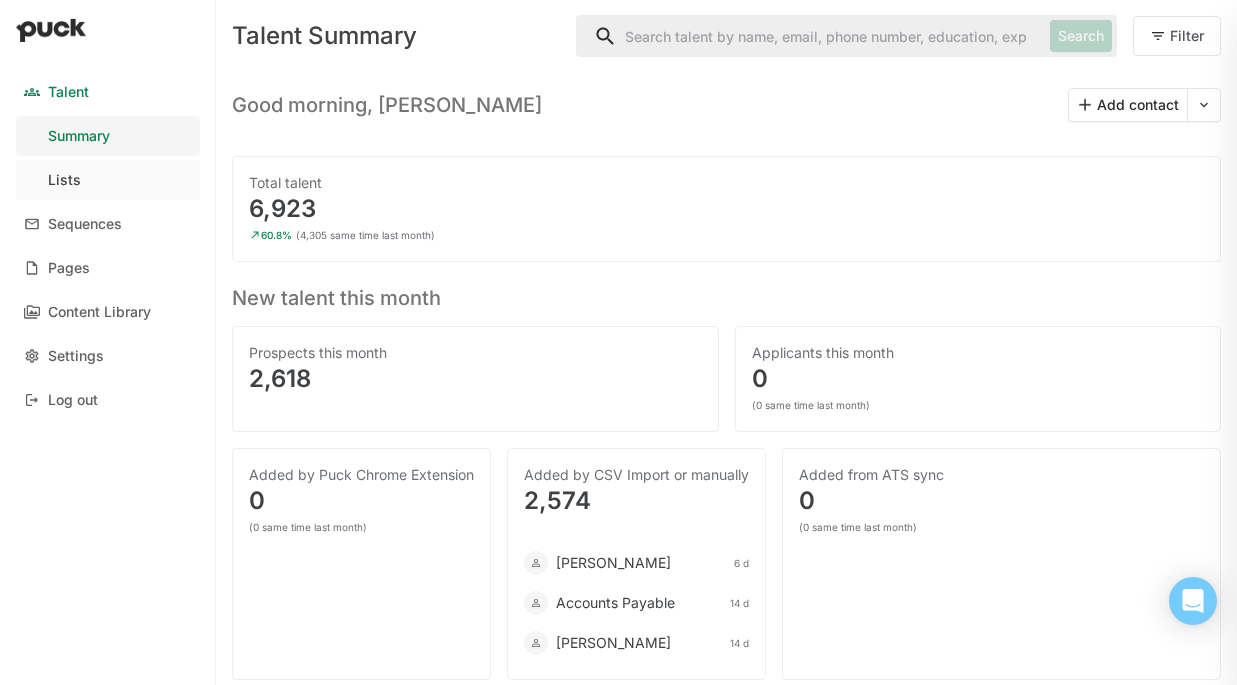 click on "Lists" at bounding box center [108, 180] 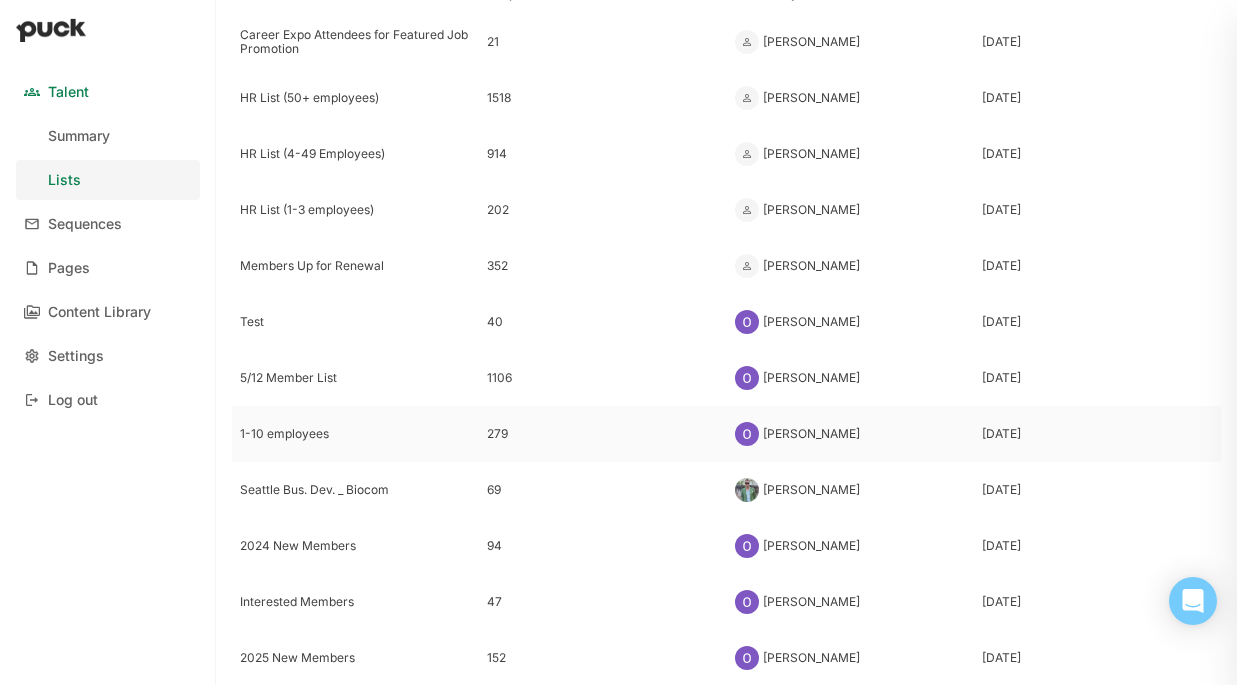 scroll, scrollTop: 145, scrollLeft: 0, axis: vertical 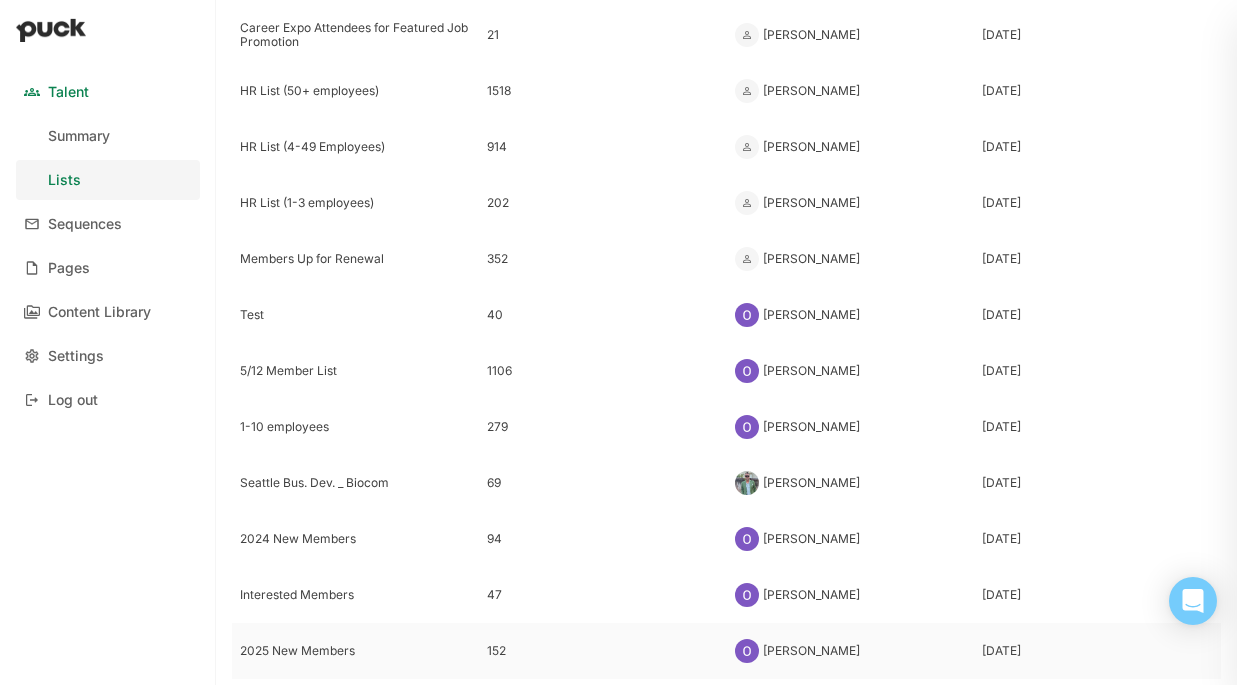 click on "2025 New Members" at bounding box center (355, 651) 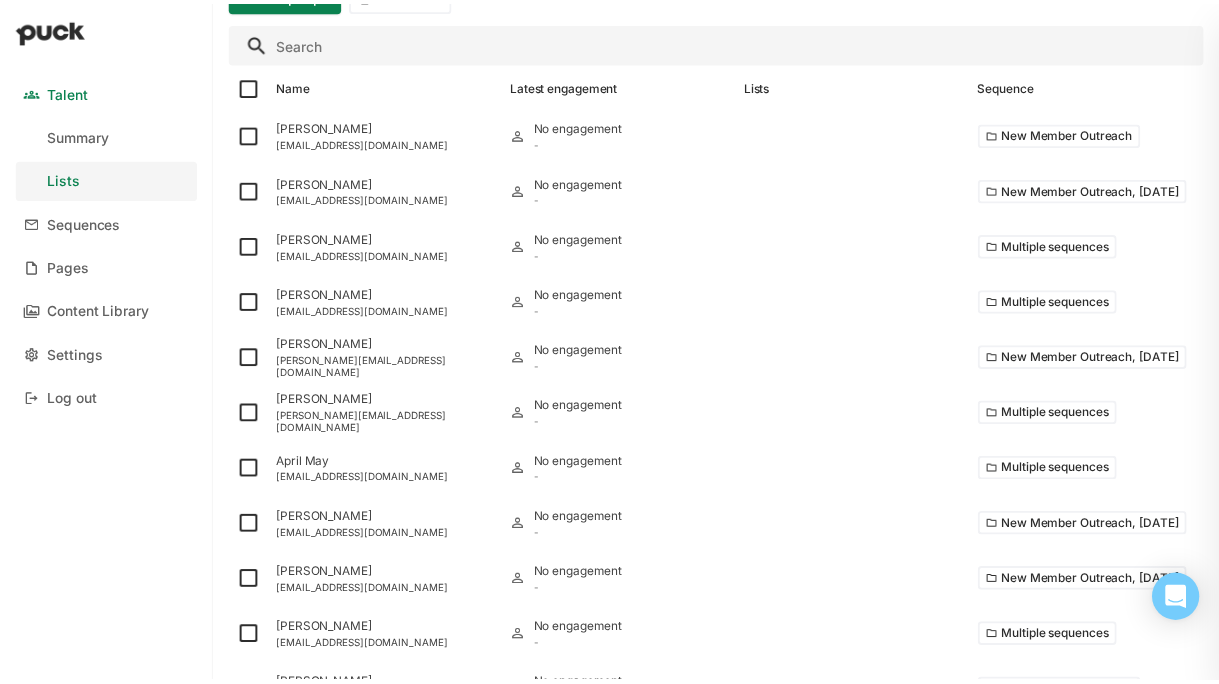 scroll, scrollTop: 0, scrollLeft: 0, axis: both 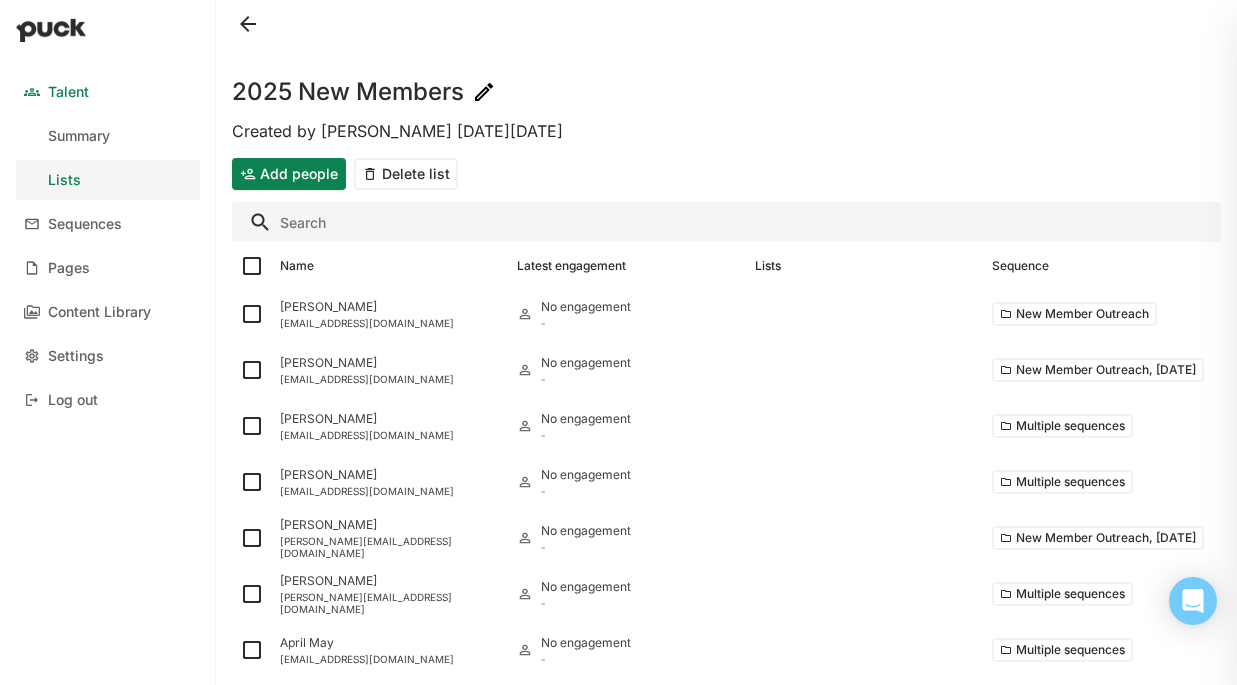 click at bounding box center (726, 222) 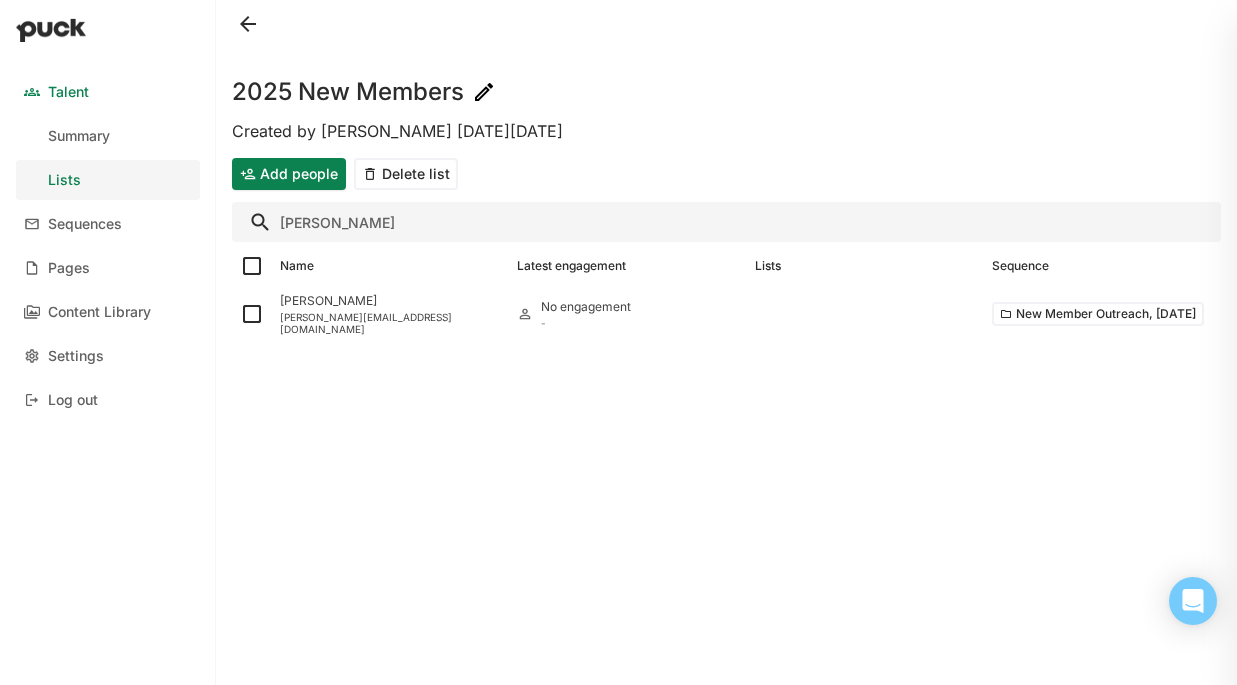 click on "[PERSON_NAME]" at bounding box center (726, 222) 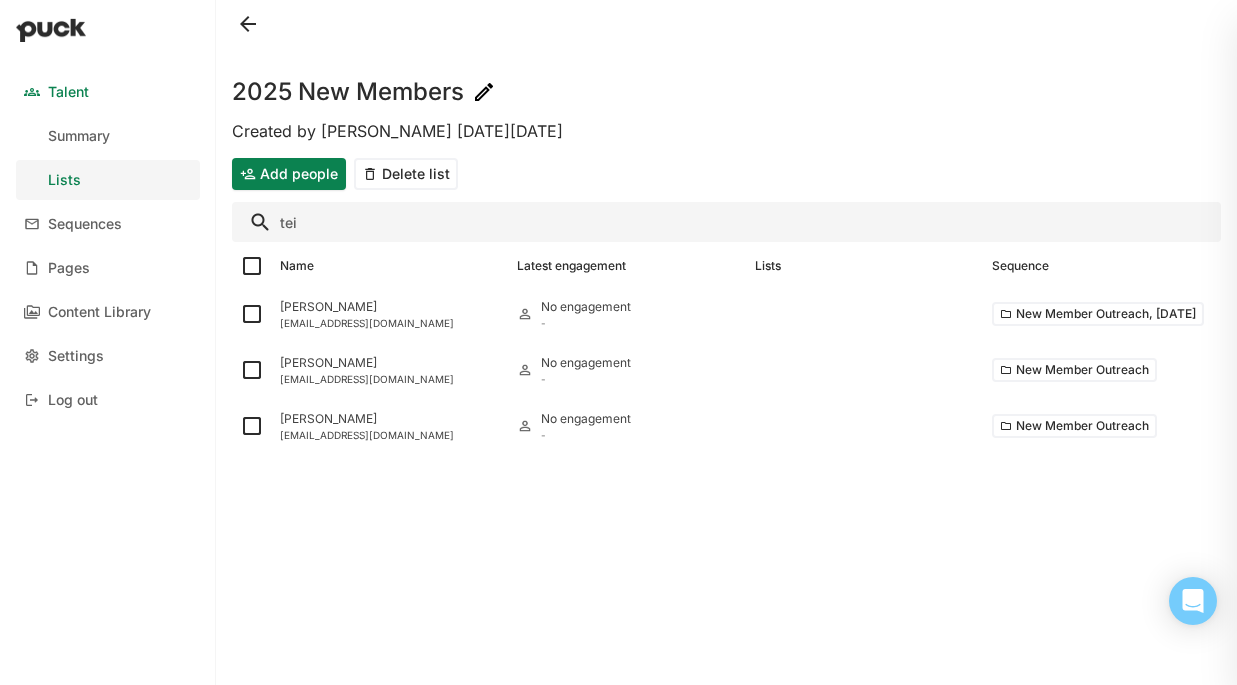 click on "tei" at bounding box center [726, 222] 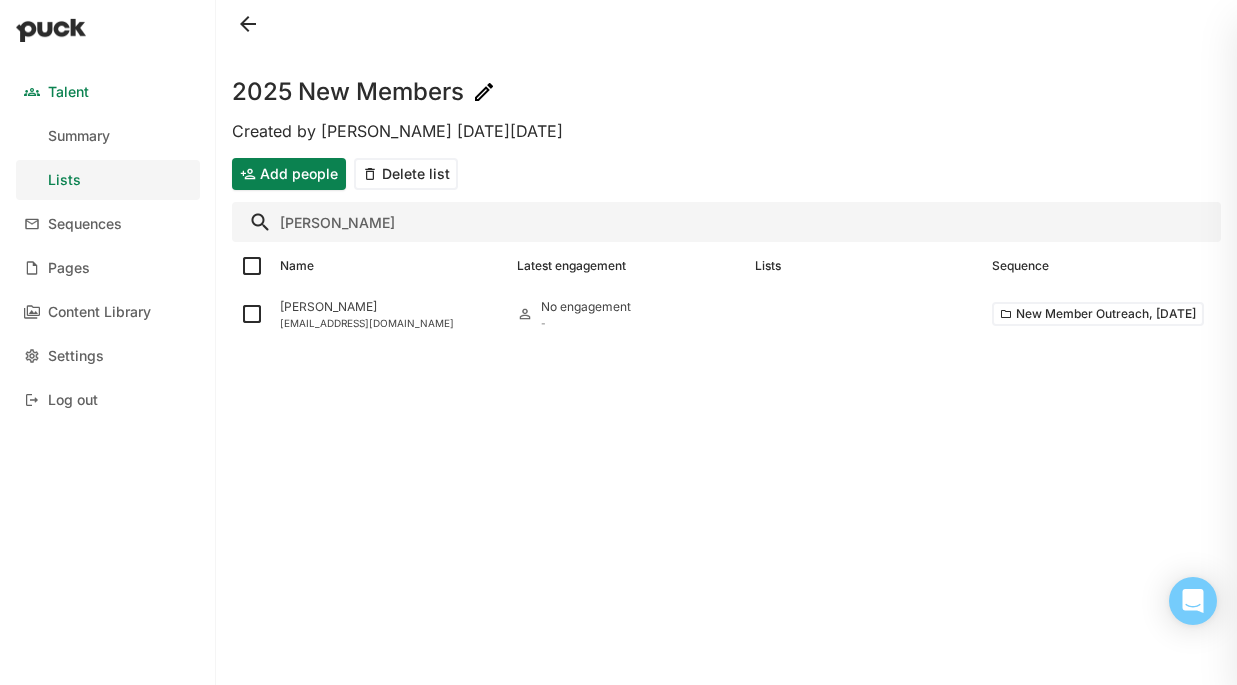click on "[PERSON_NAME]" at bounding box center (726, 222) 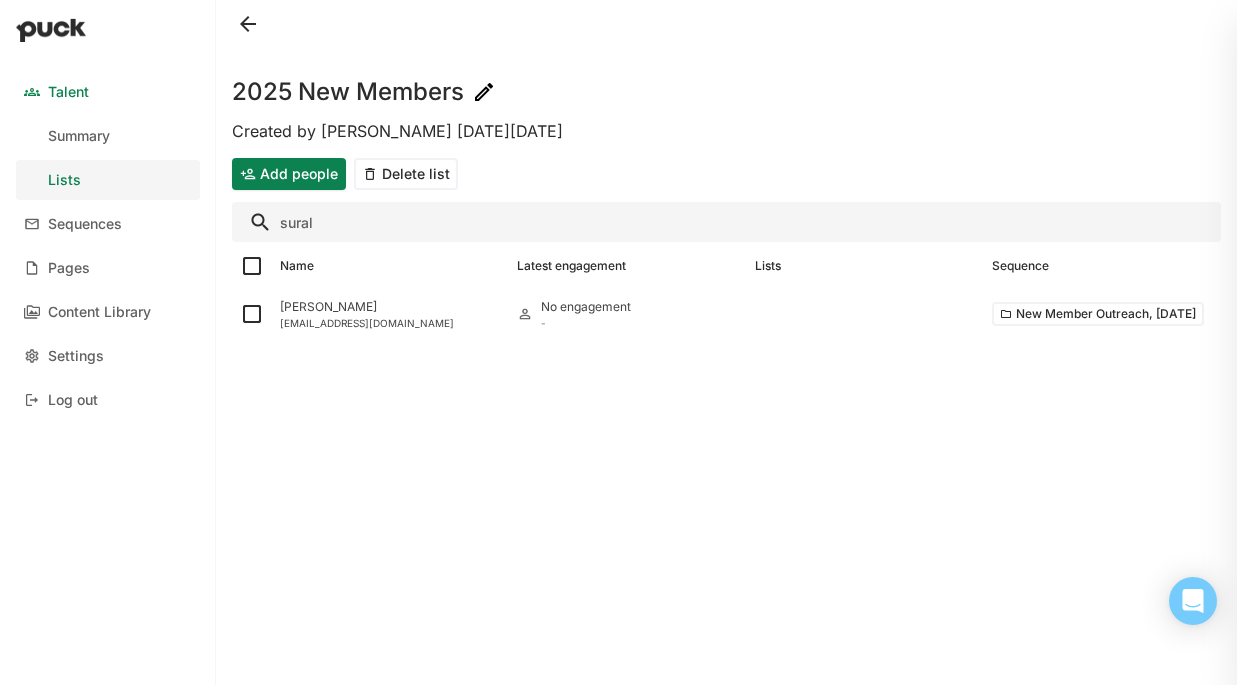 click on "sural" at bounding box center (726, 222) 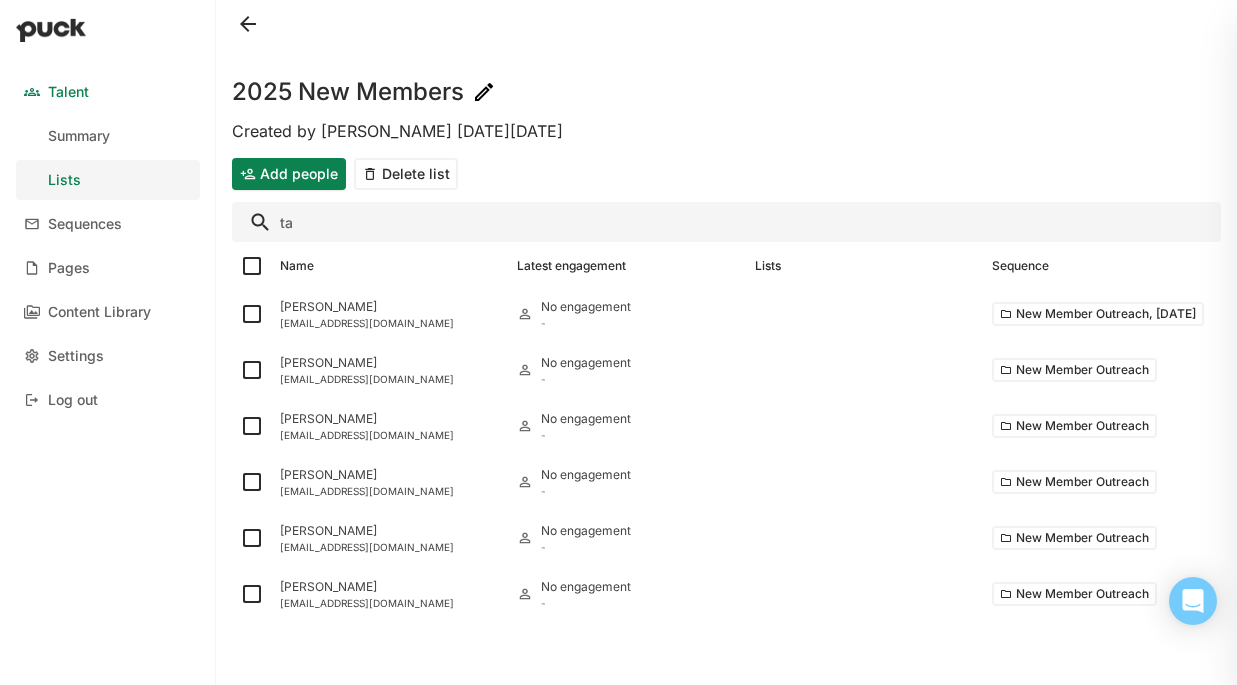 type on "t" 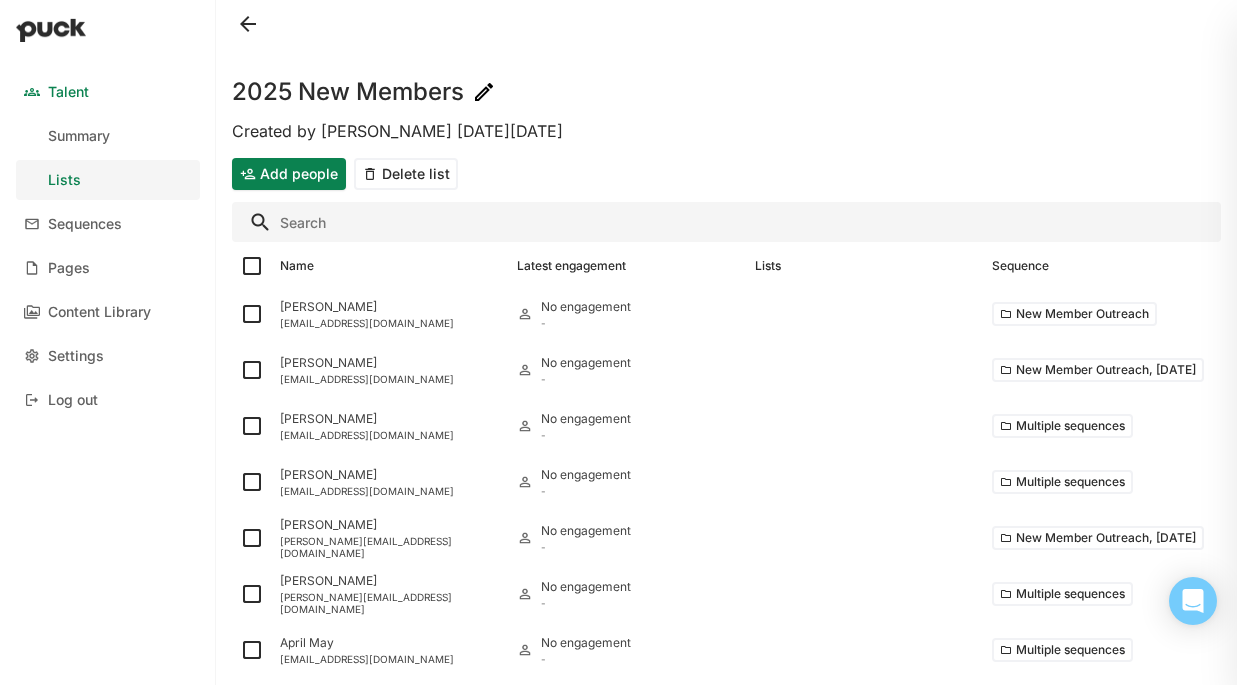 type 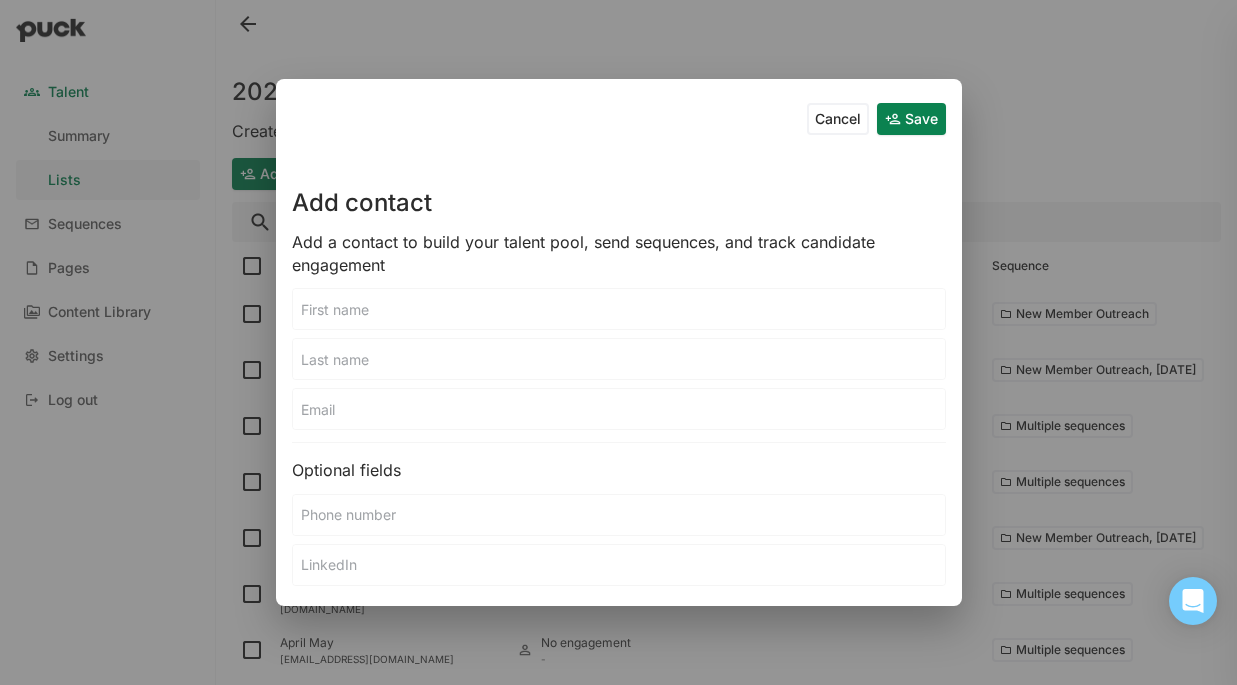 click at bounding box center [619, 309] 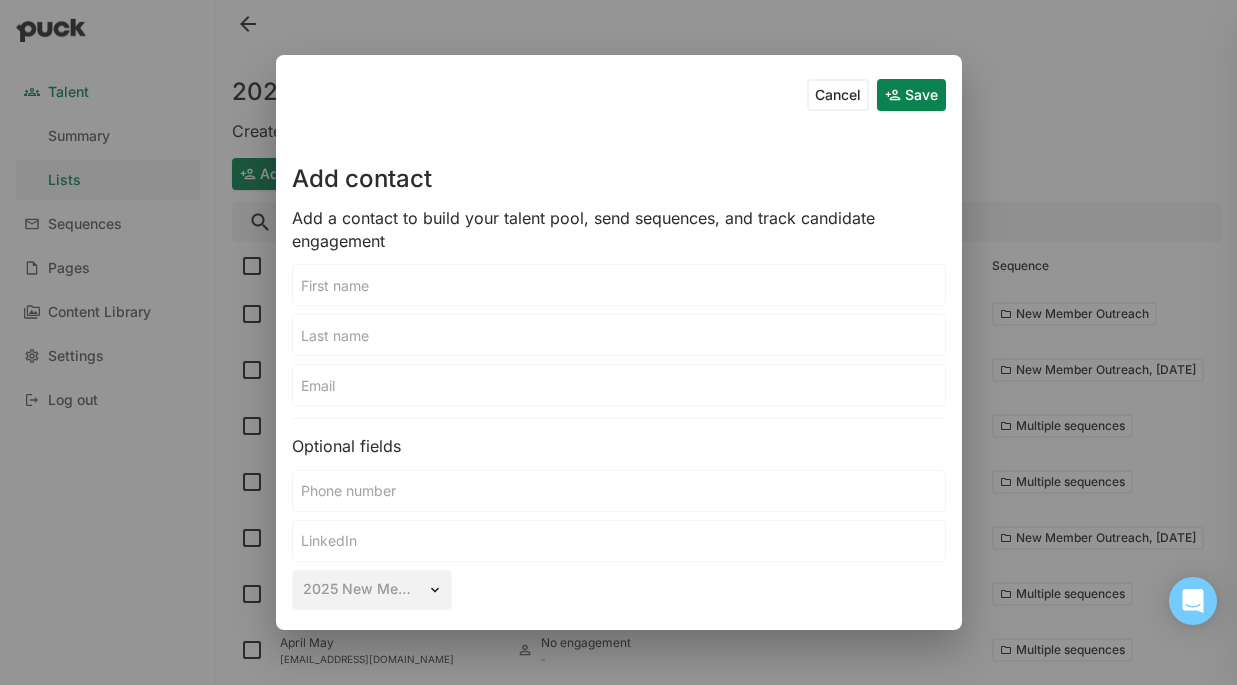 click at bounding box center [619, 285] 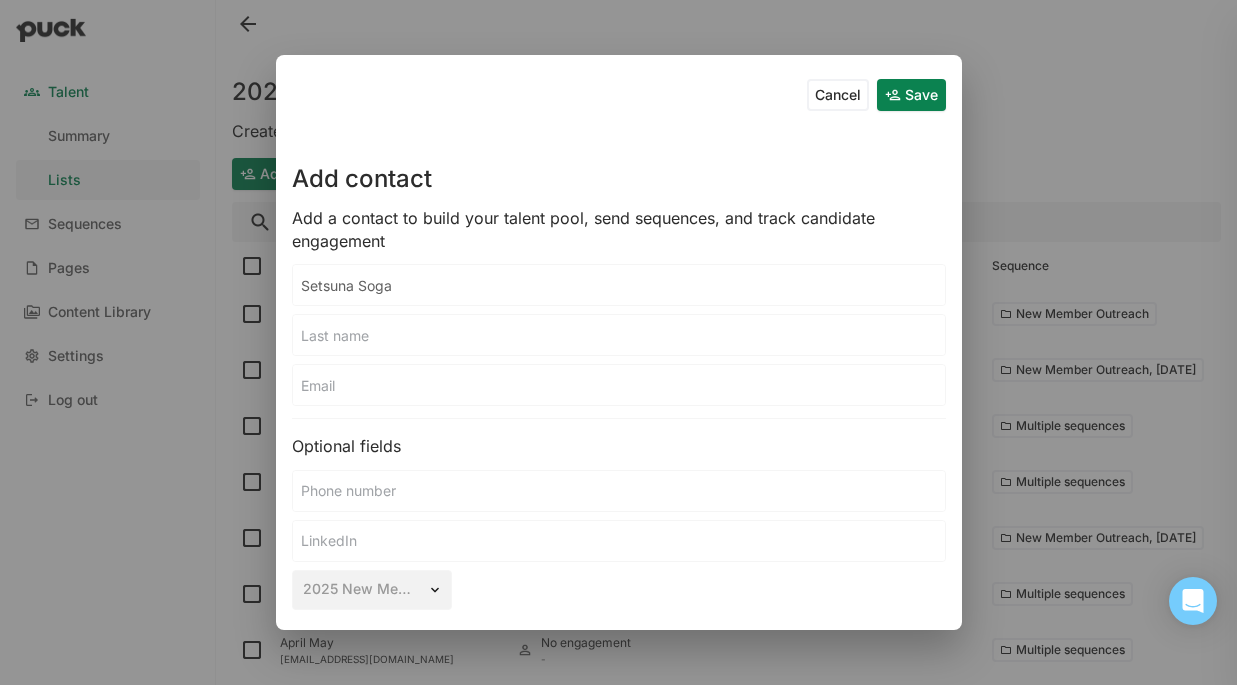 click on "Setsuna Soga" at bounding box center [619, 285] 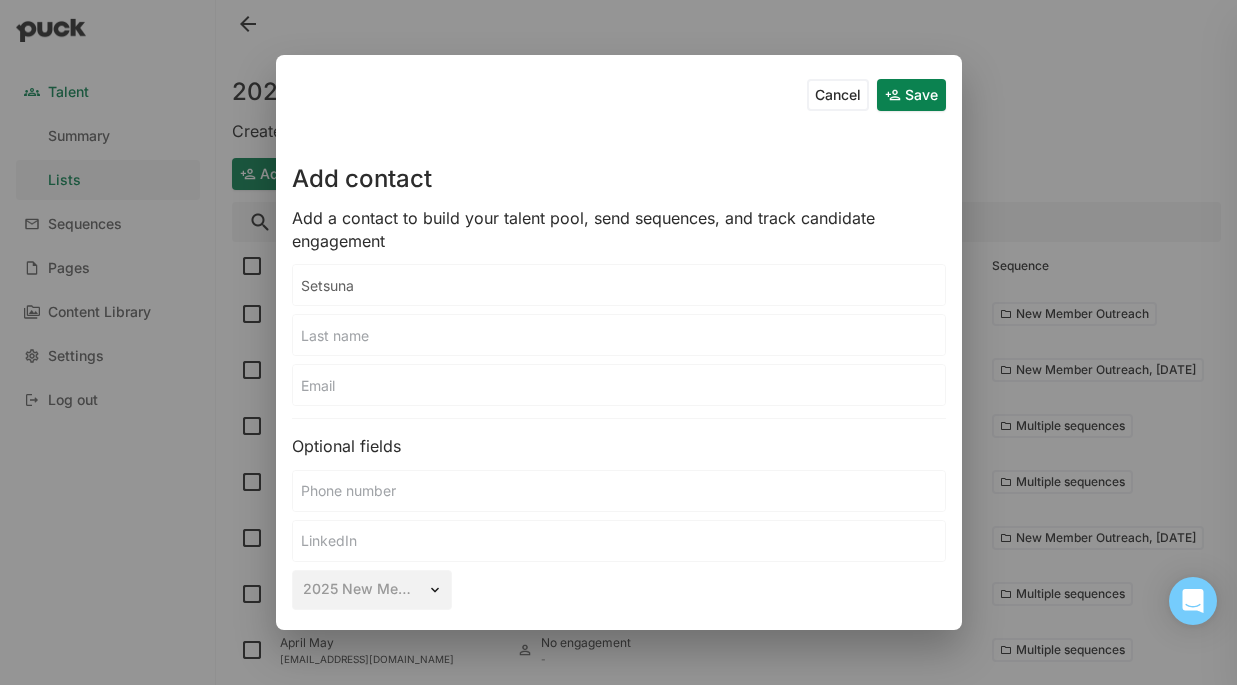 type on "Setsuna" 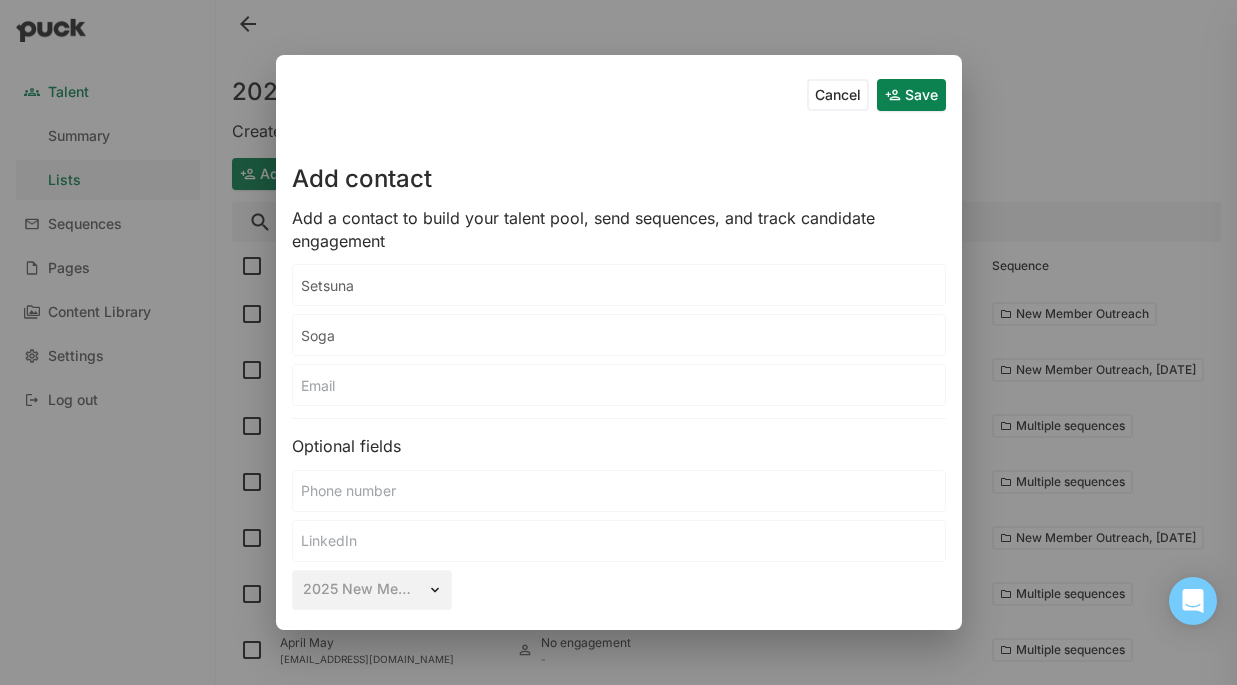 type on "Soga" 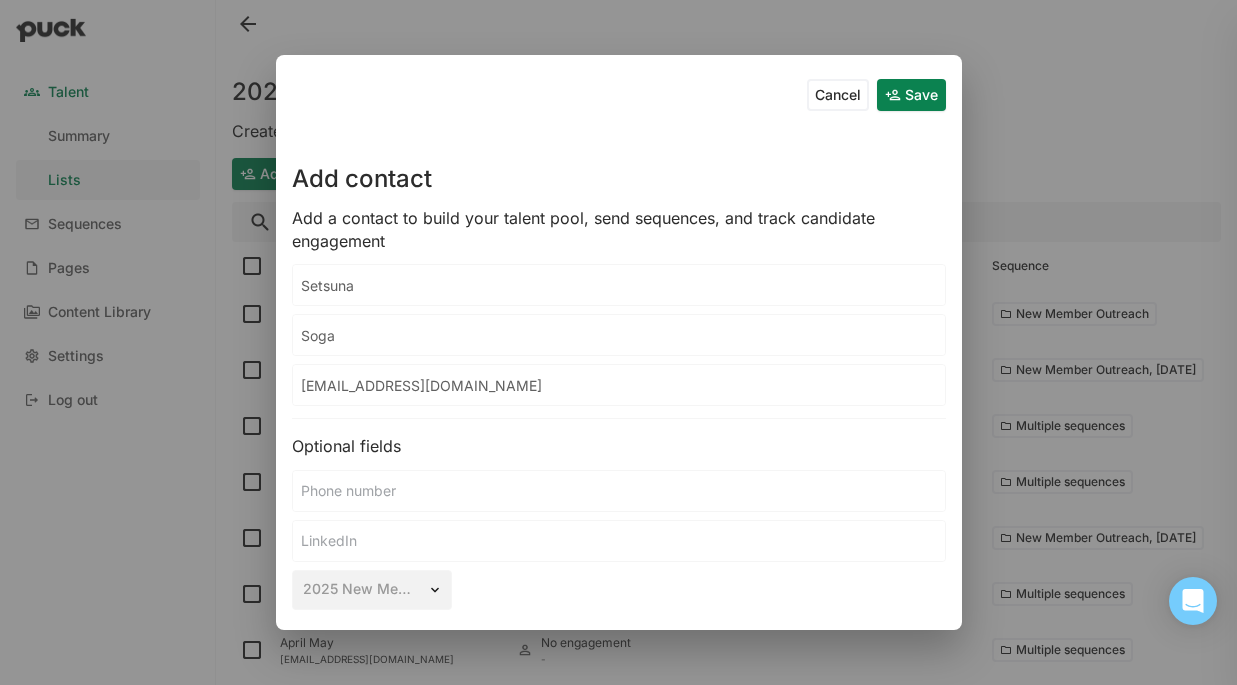 type on "[EMAIL_ADDRESS][DOMAIN_NAME]" 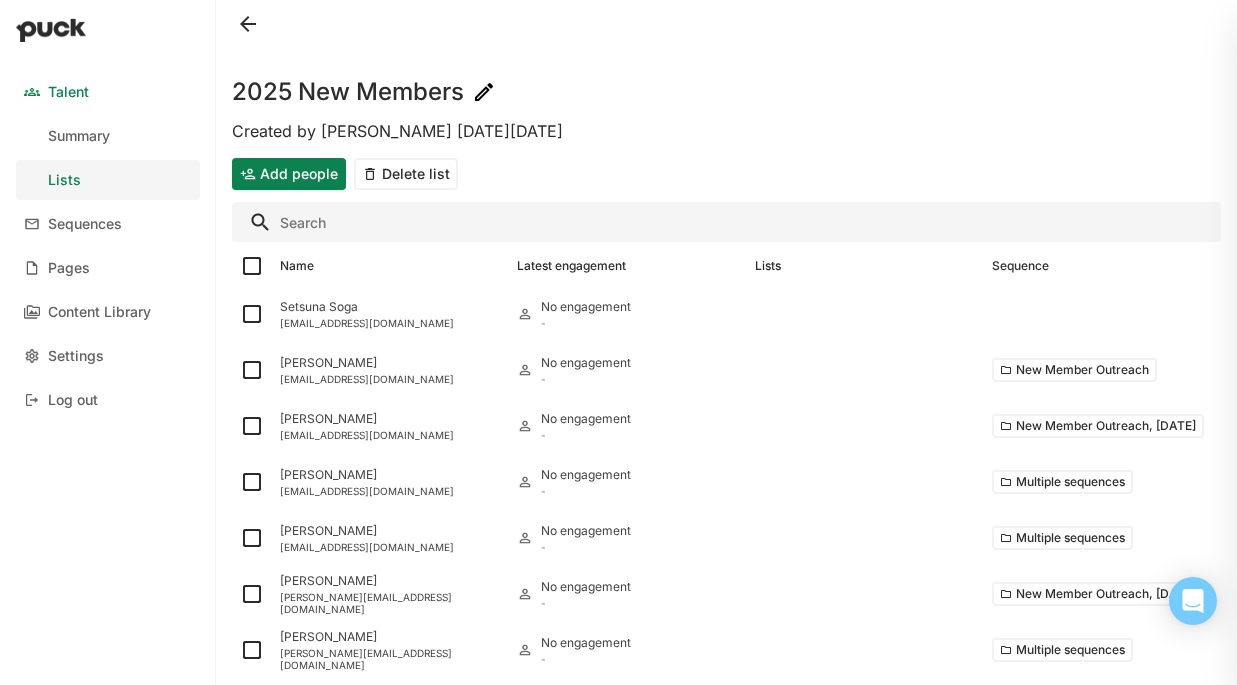 click on "Add people" at bounding box center (289, 174) 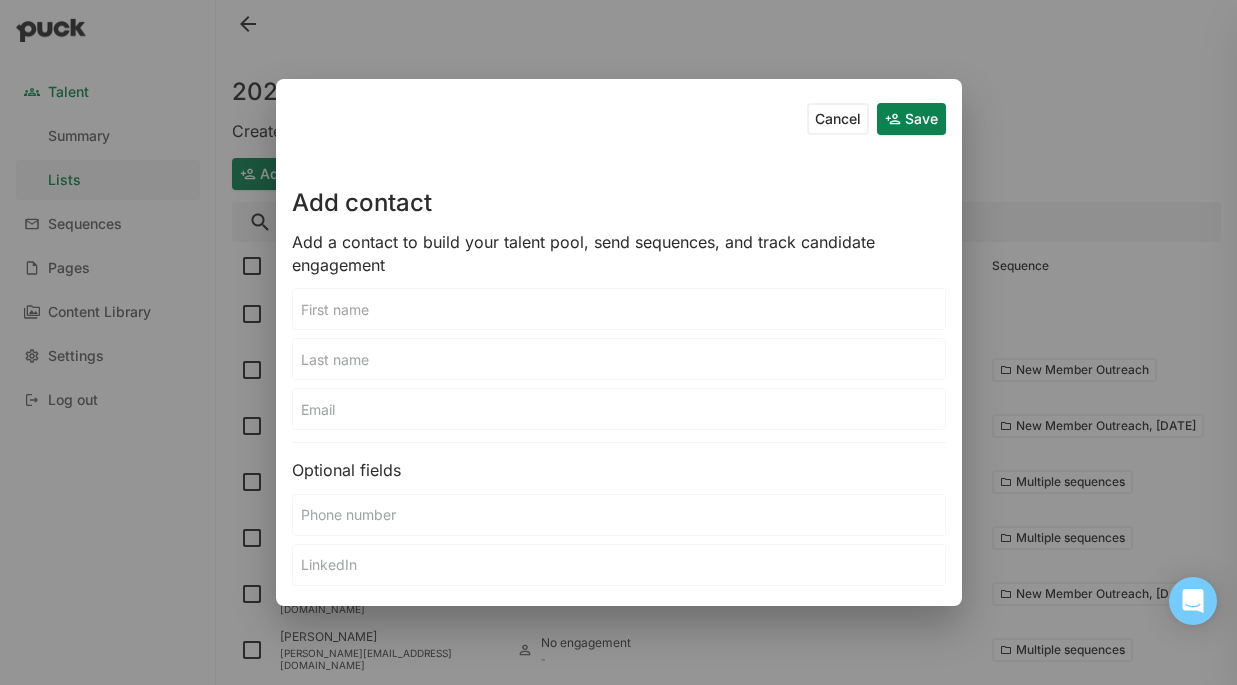 click at bounding box center (619, 309) 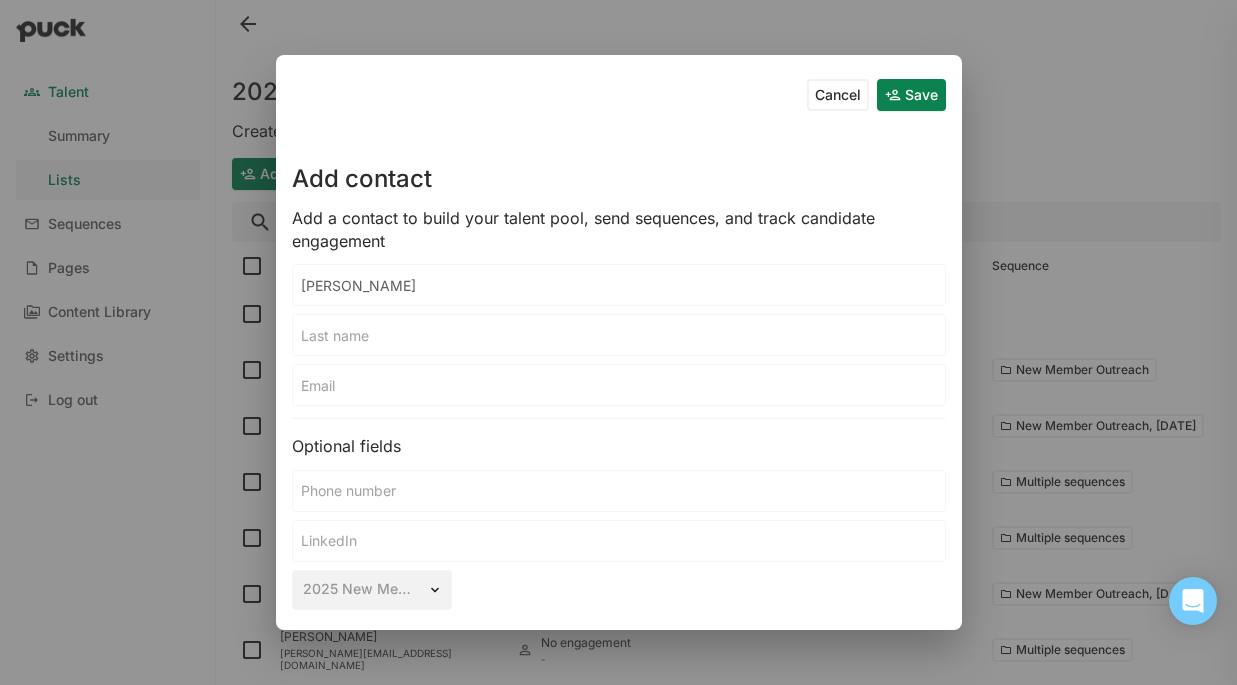 type on "[PERSON_NAME]" 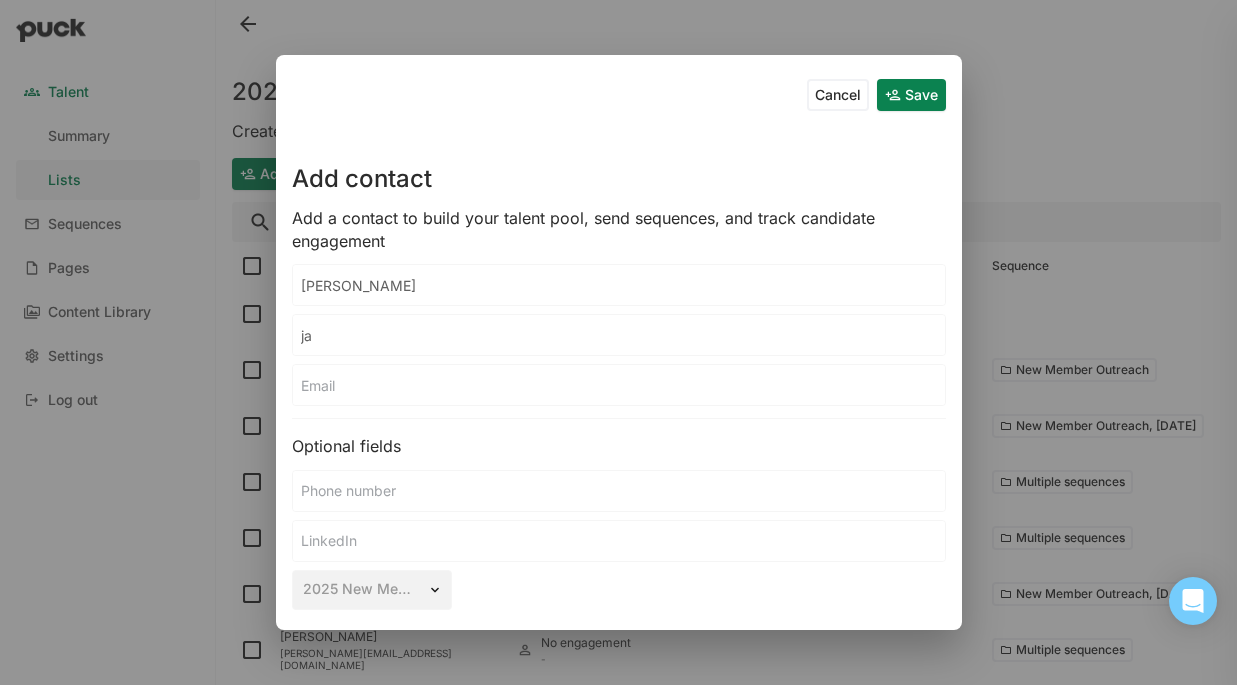 type on "j" 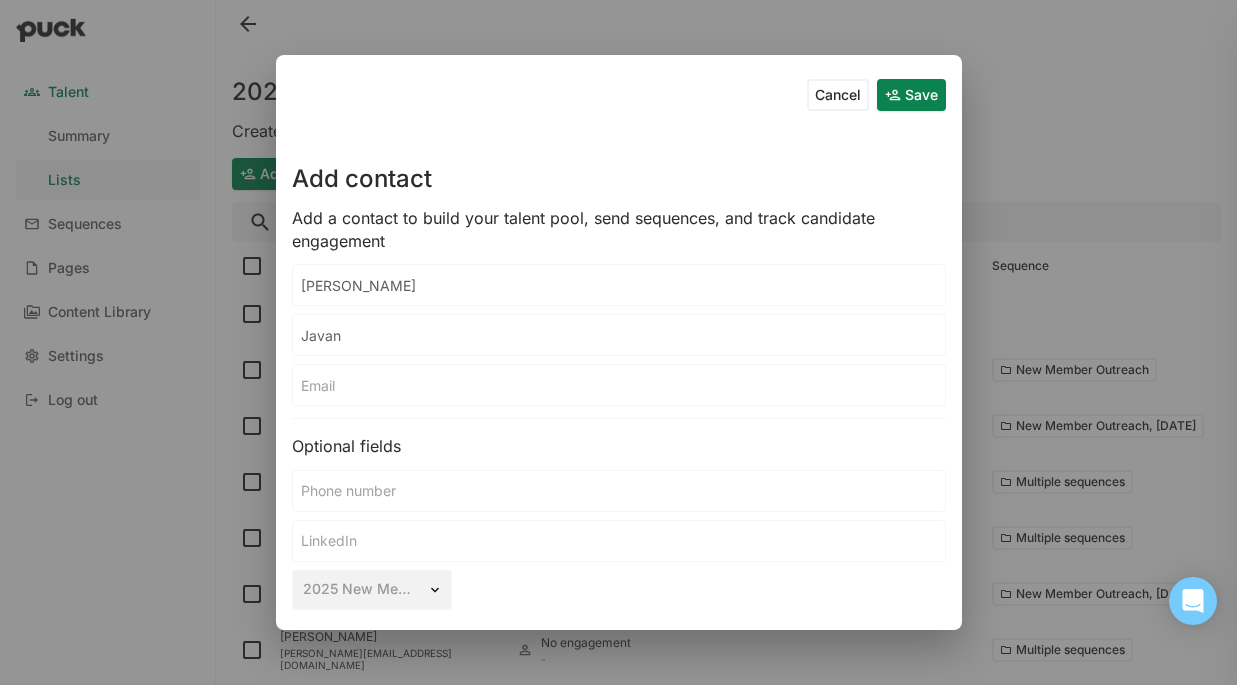 type on "Javan" 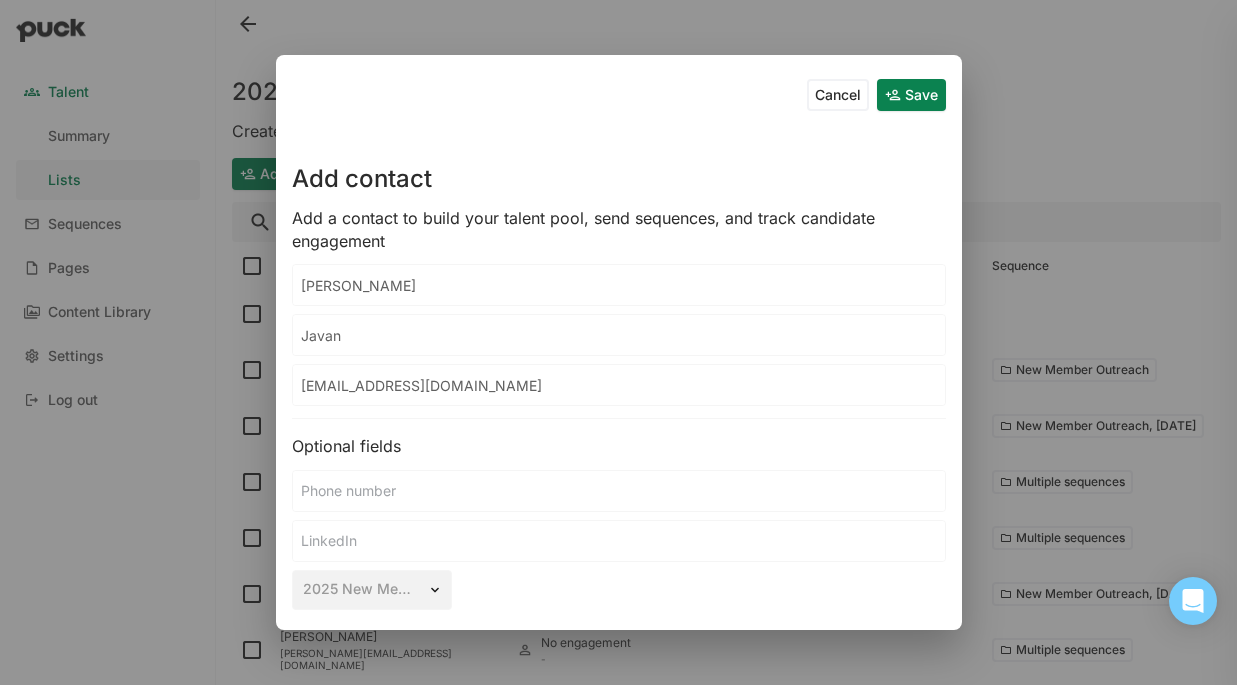 type on "[EMAIL_ADDRESS][DOMAIN_NAME]" 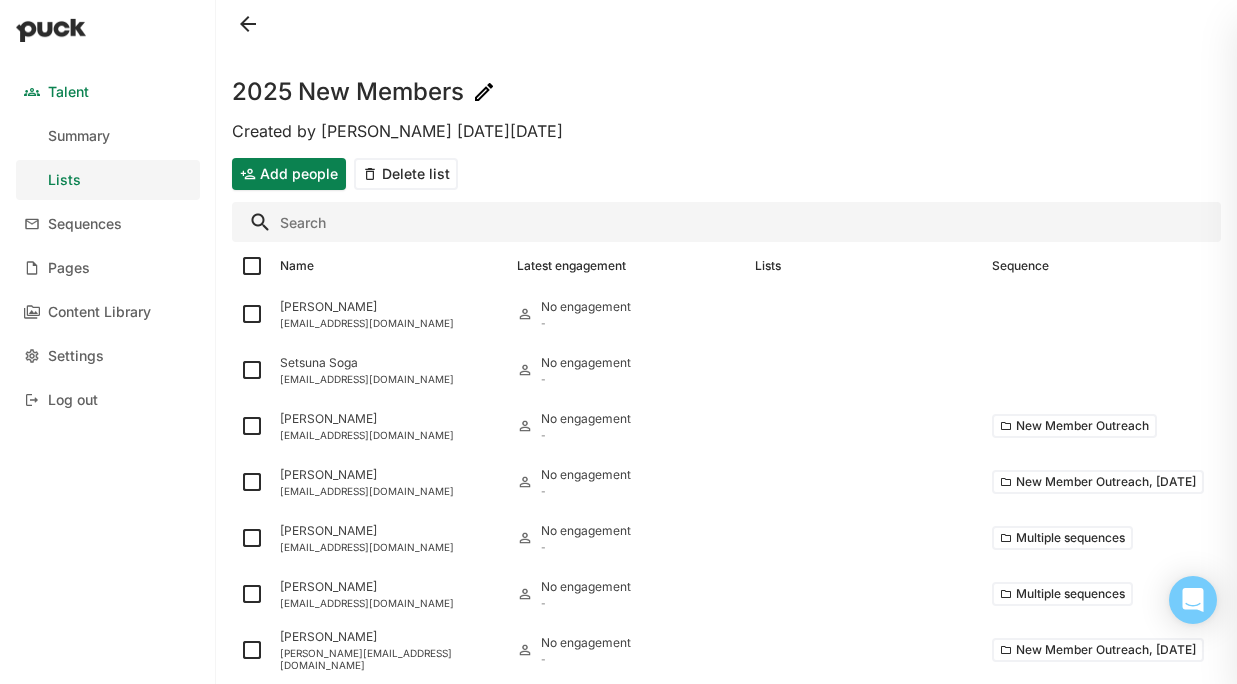 click on "Add people" at bounding box center [289, 174] 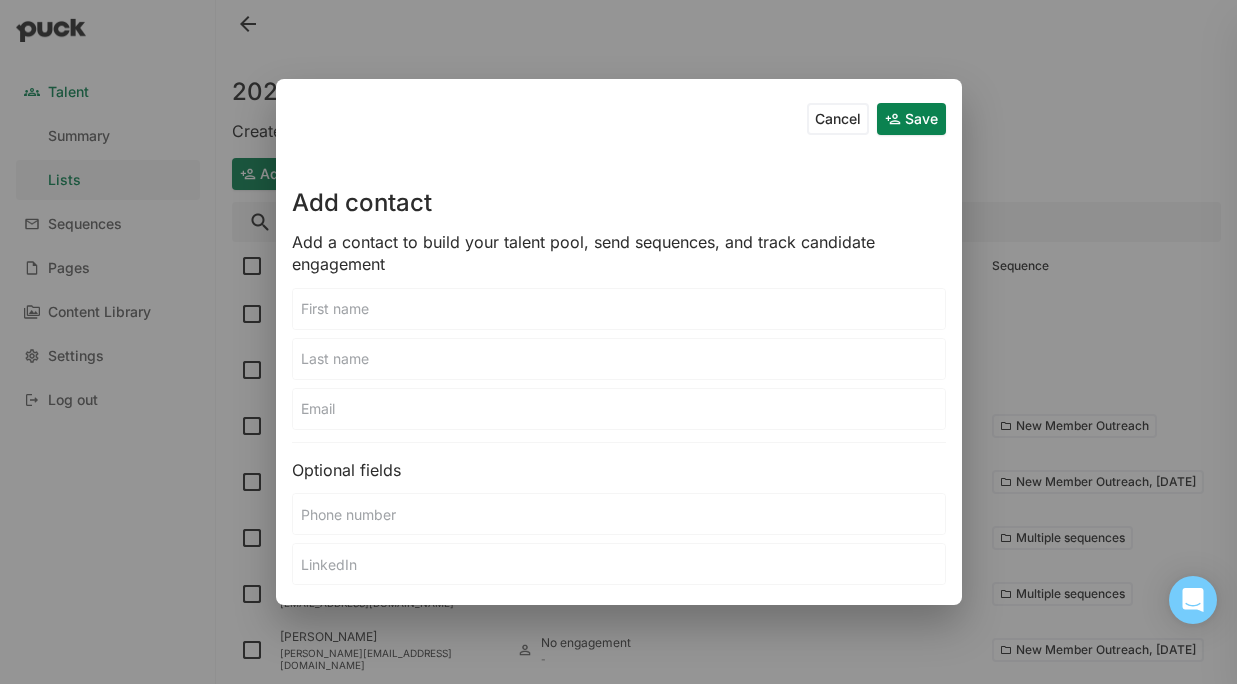 click at bounding box center [619, 309] 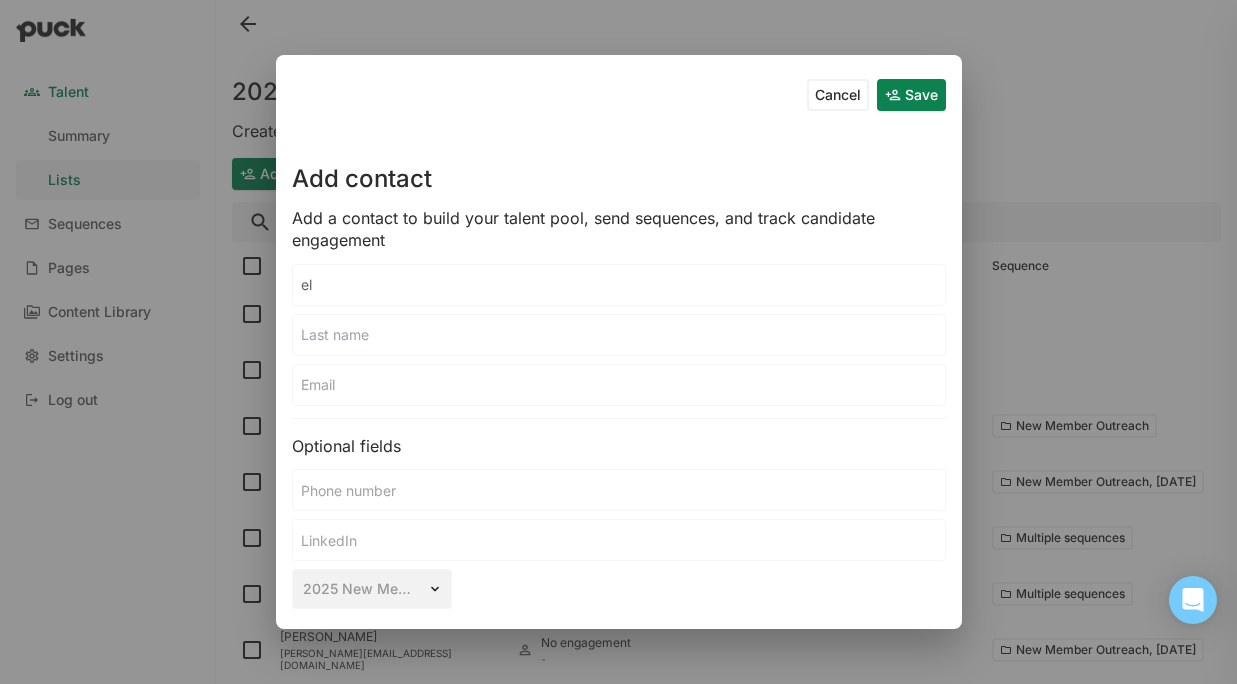 type on "e" 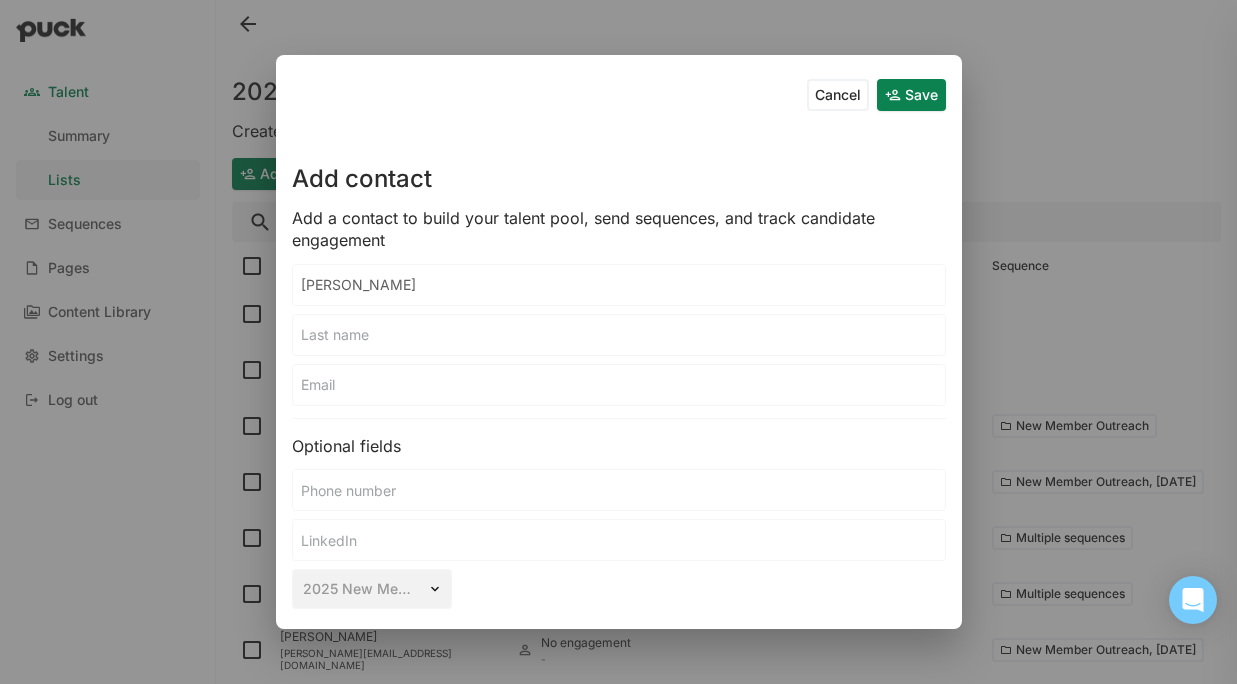 click on "[PERSON_NAME]" at bounding box center [619, 285] 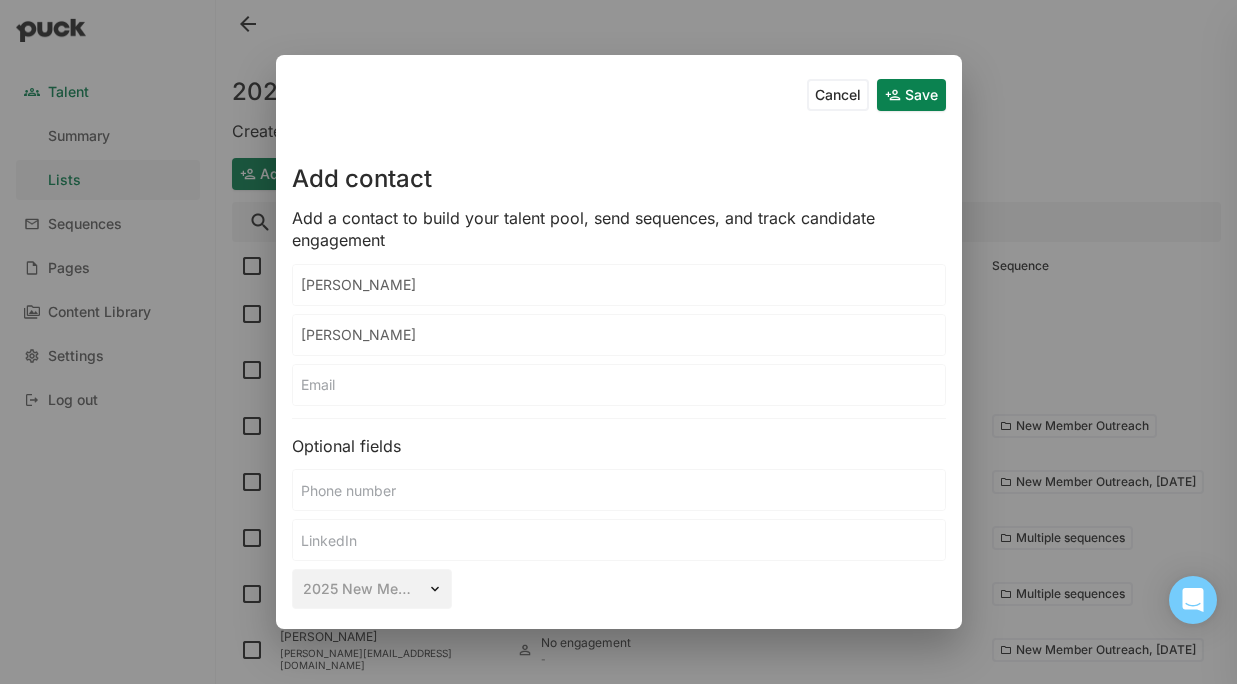 type on "[PERSON_NAME]" 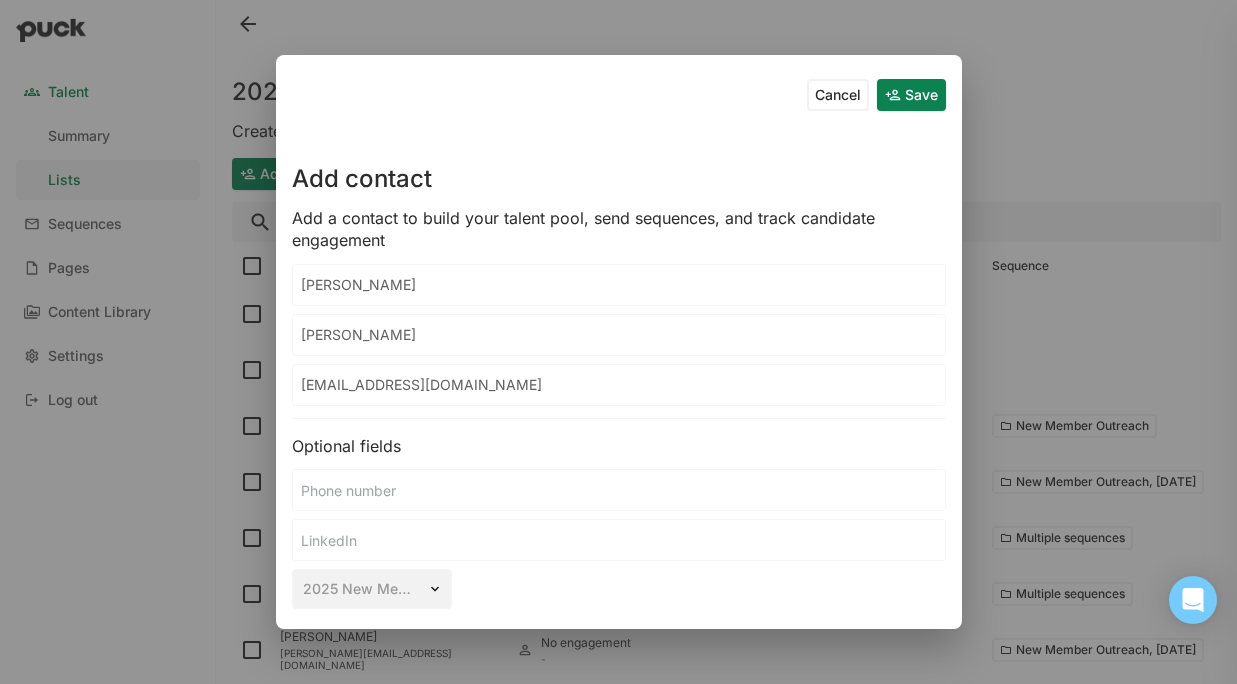 type on "[EMAIL_ADDRESS][DOMAIN_NAME]" 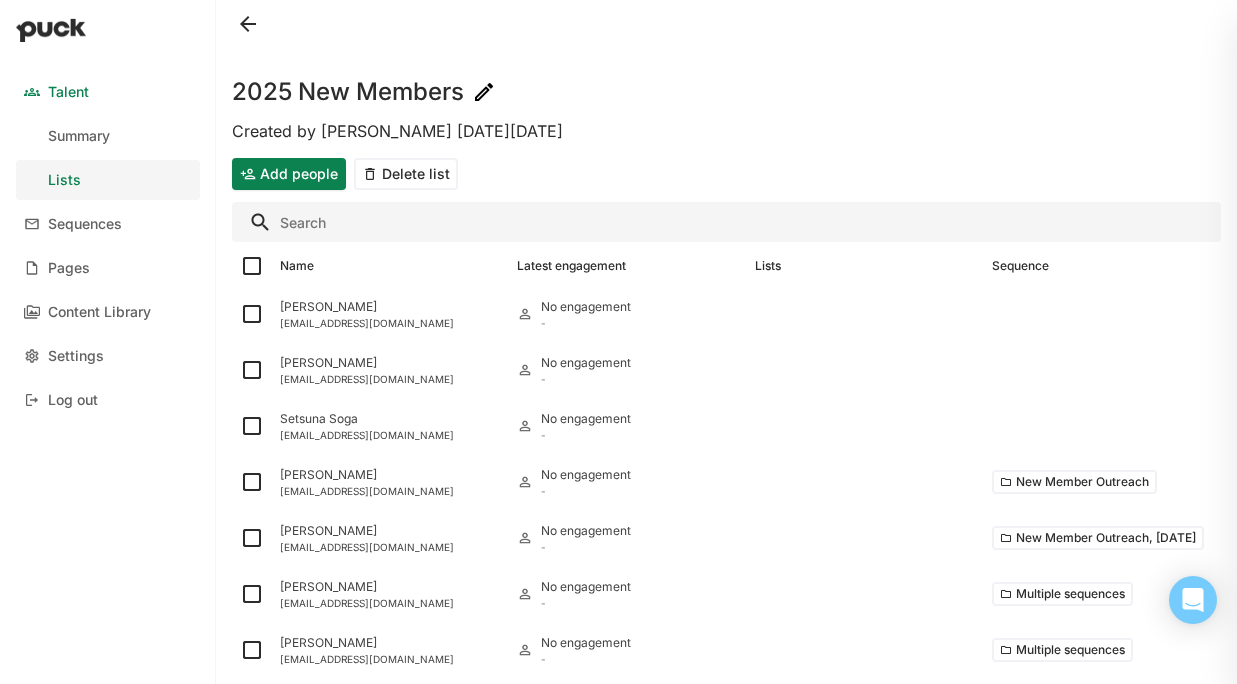 click on "Add people" at bounding box center [289, 174] 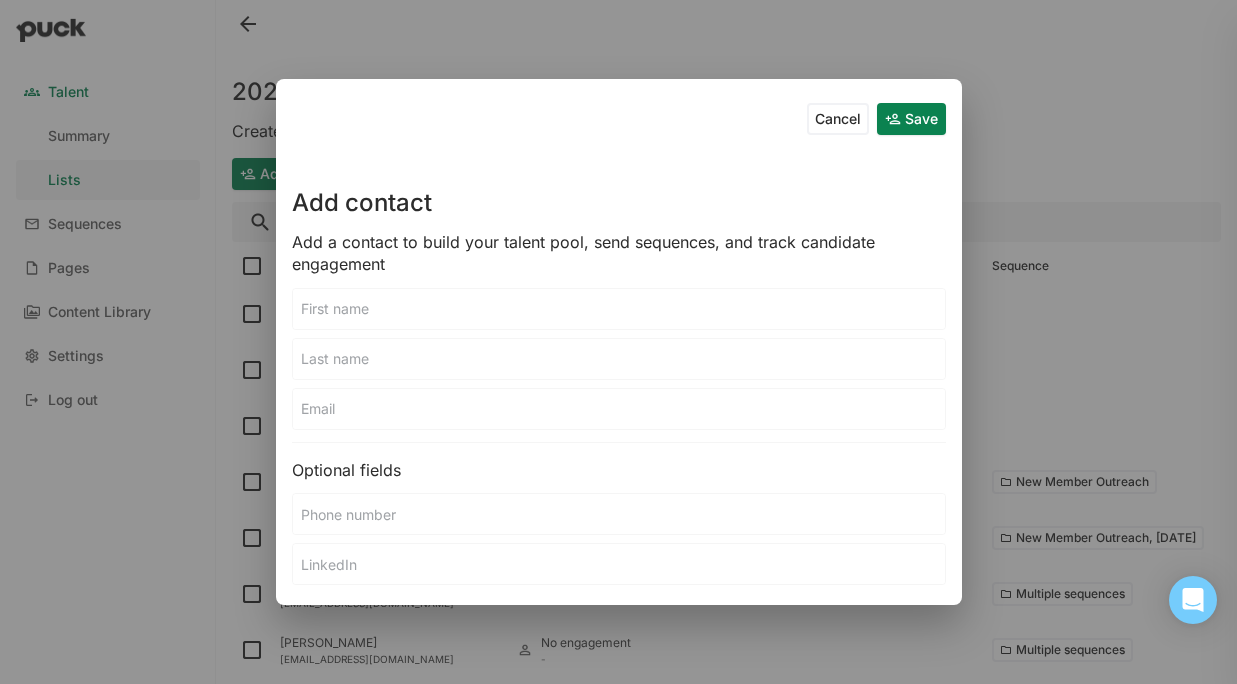 click at bounding box center [619, 309] 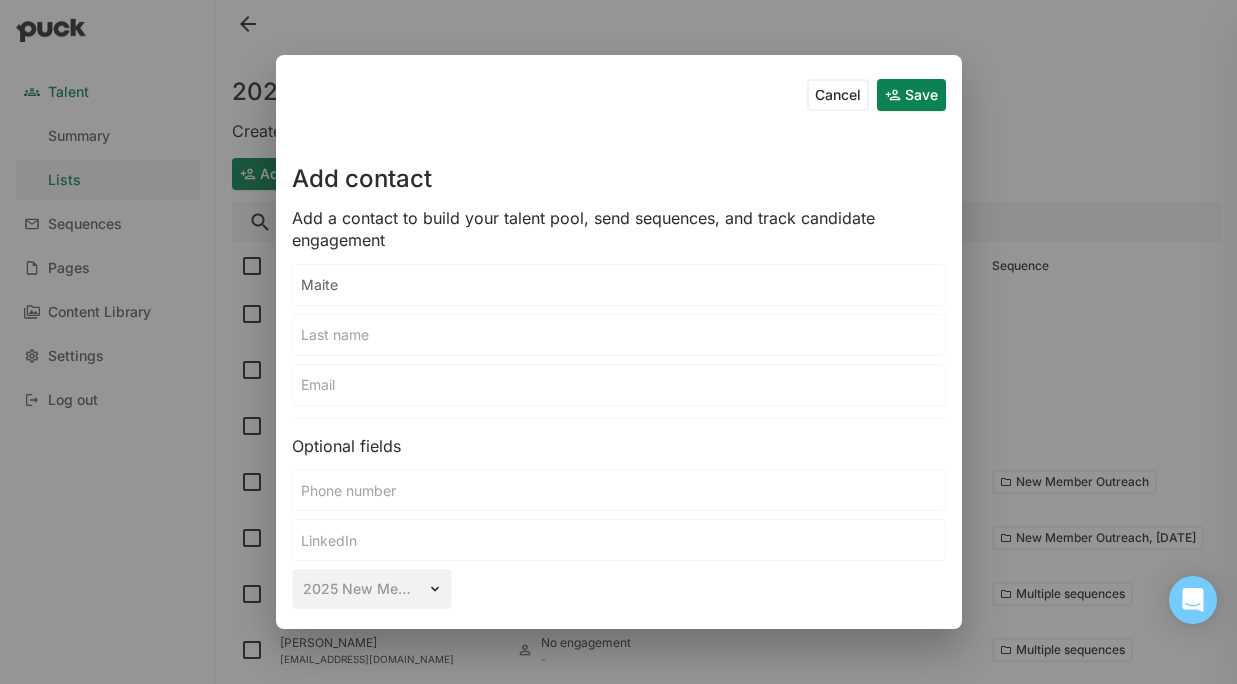 type on "Maite" 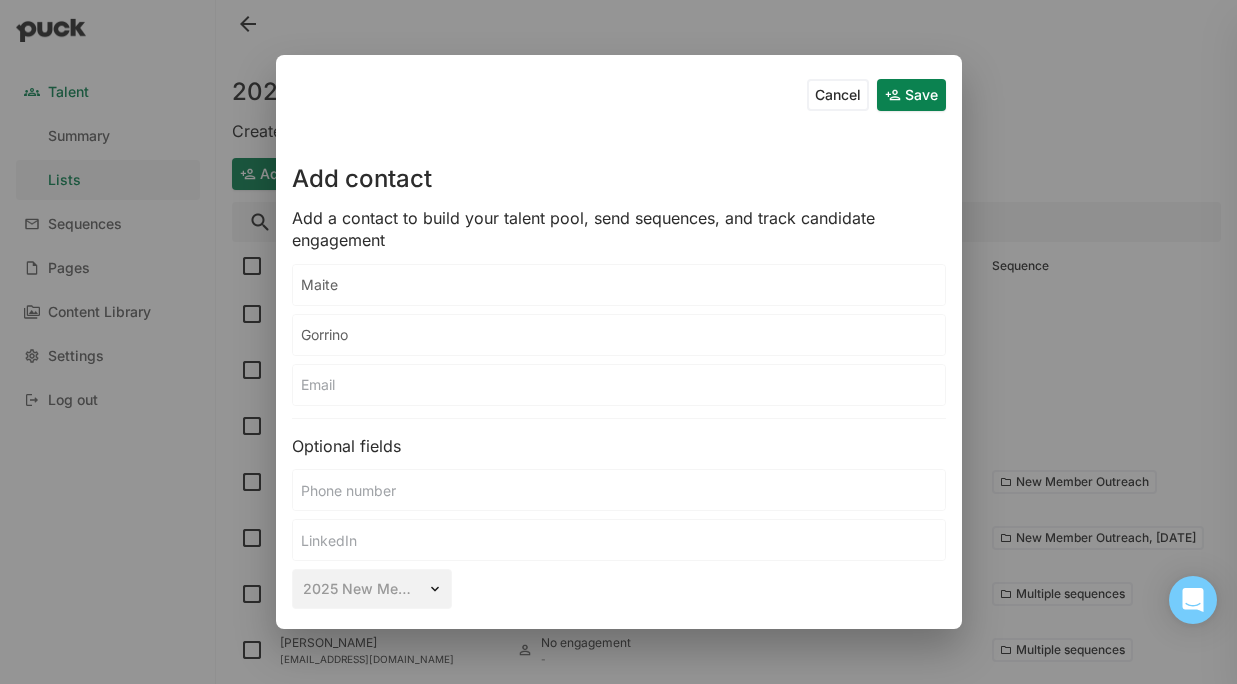 type on "Gorrino" 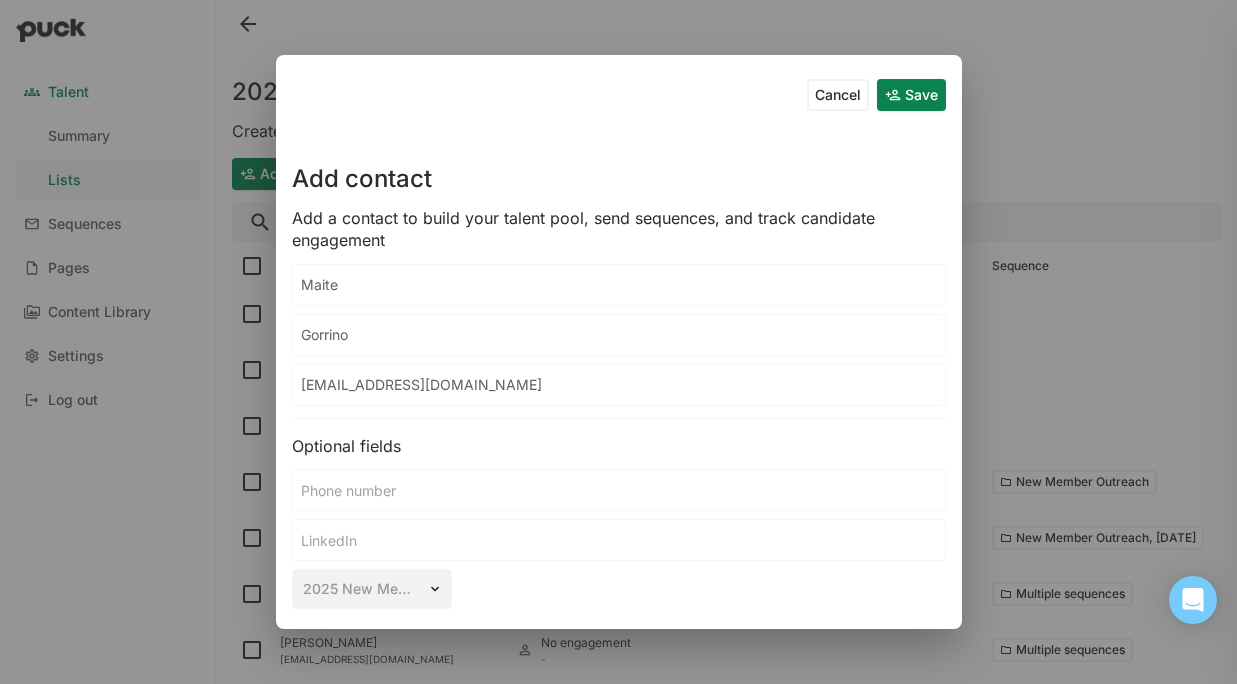 type on "[EMAIL_ADDRESS][DOMAIN_NAME]" 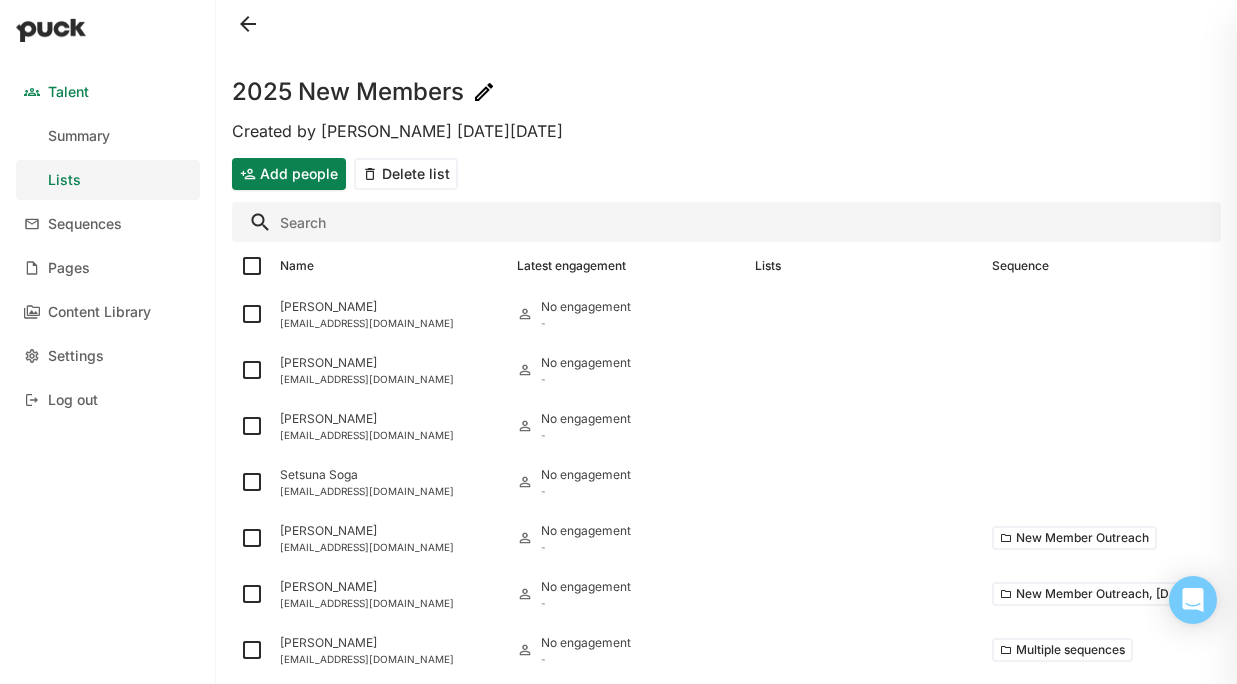 click on "Add people" at bounding box center (289, 174) 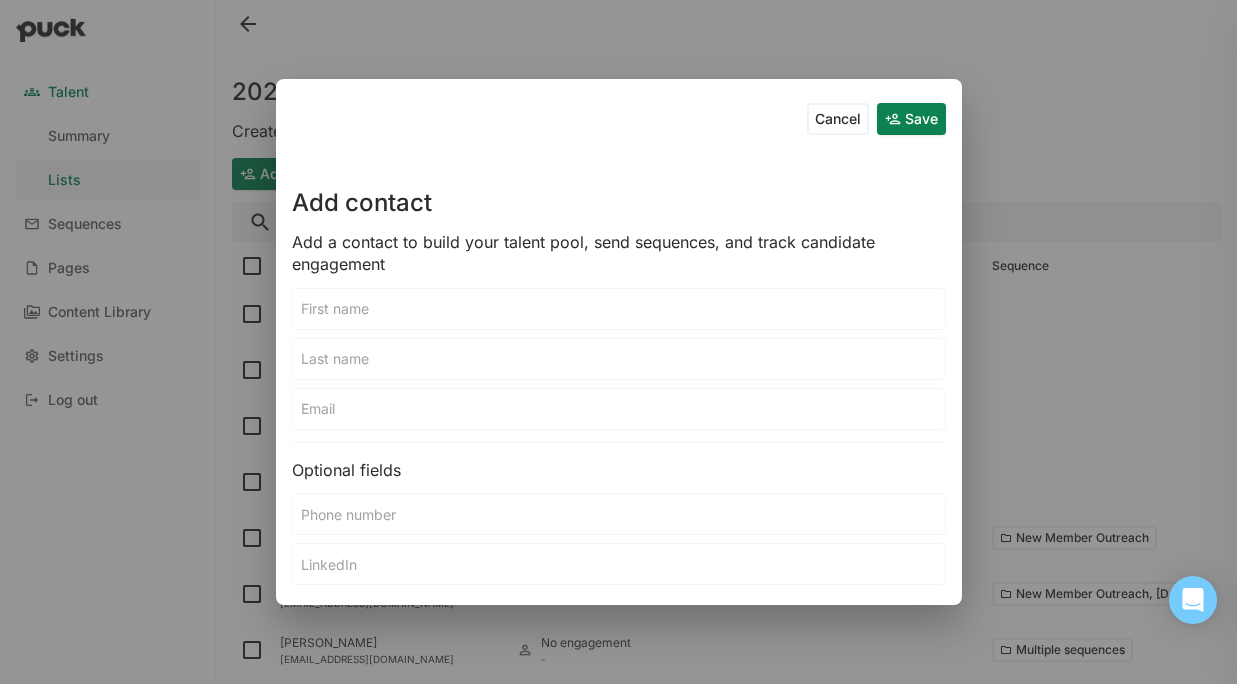 click at bounding box center [619, 309] 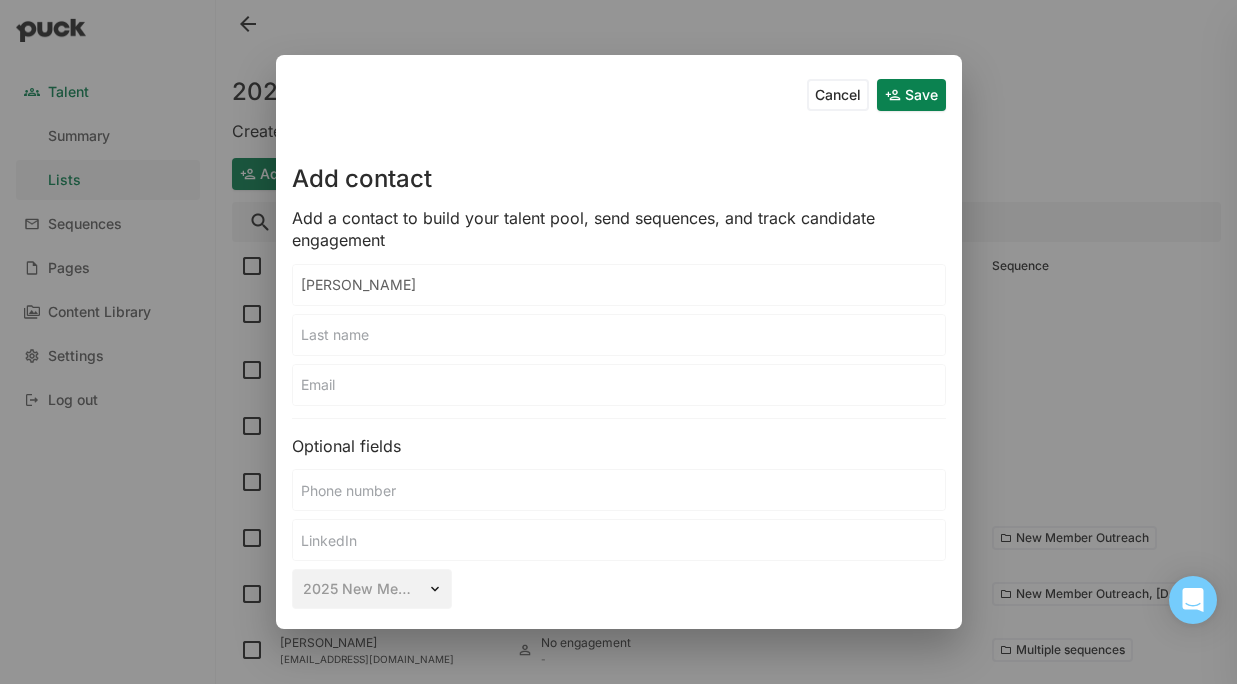 type on "[PERSON_NAME]" 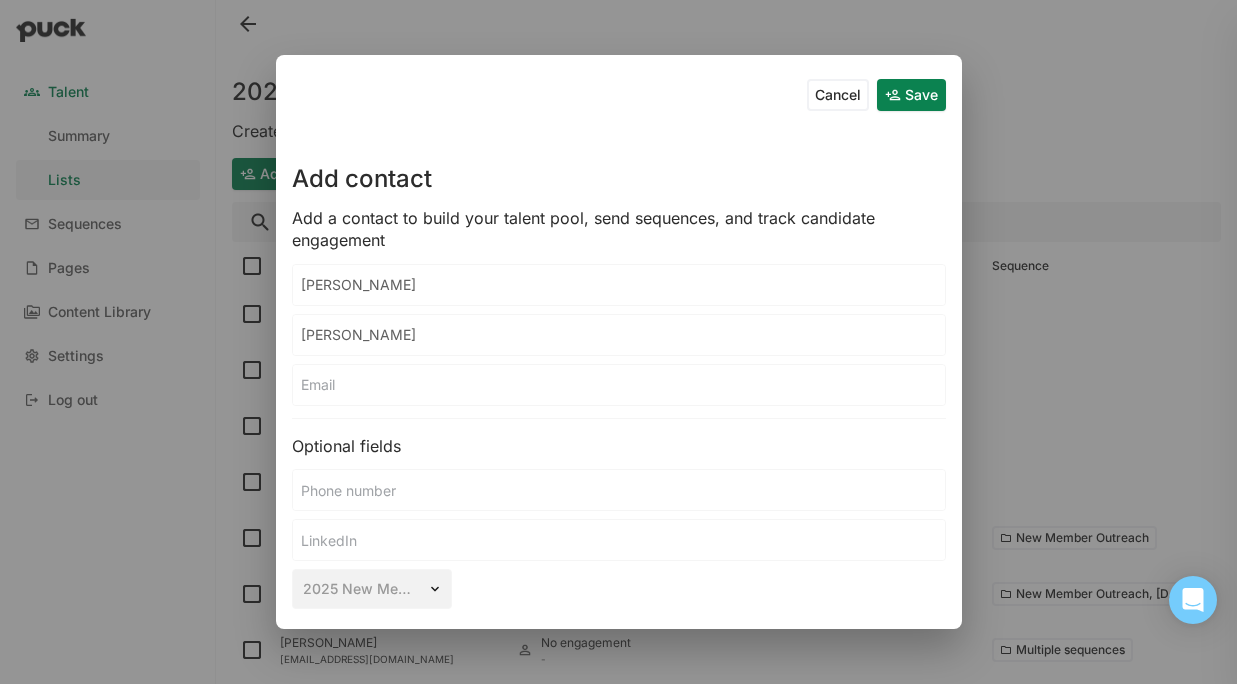 type on "[PERSON_NAME]" 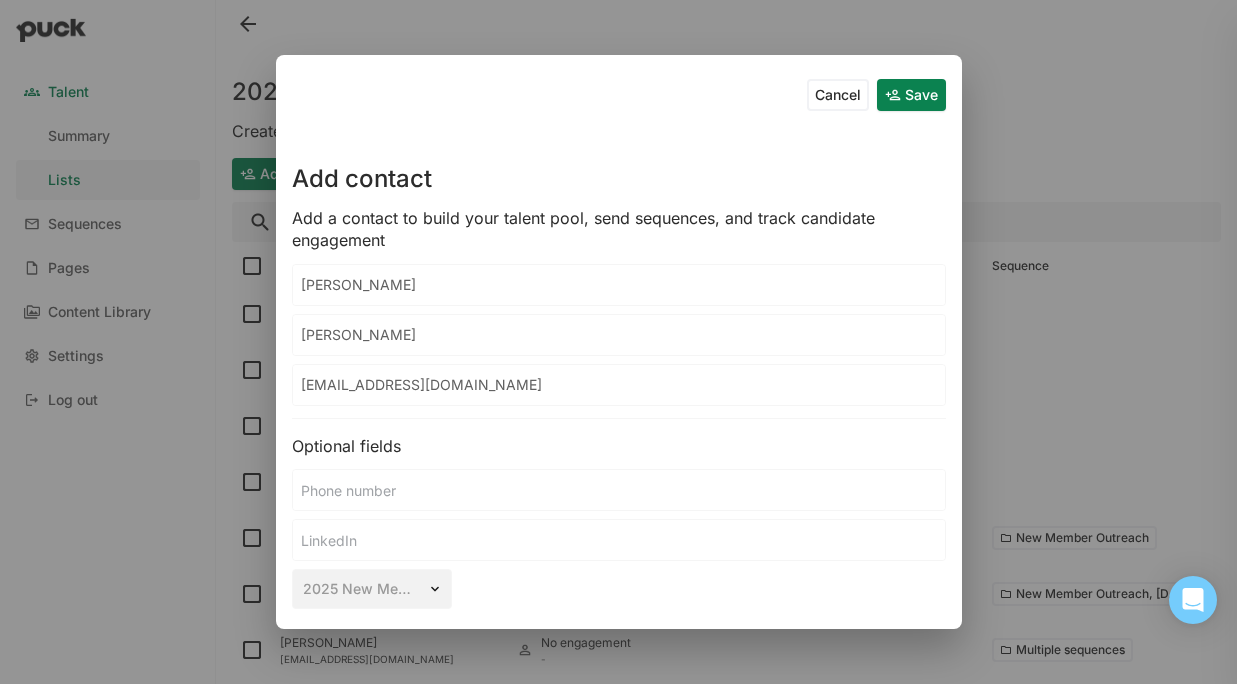 type on "[EMAIL_ADDRESS][DOMAIN_NAME]" 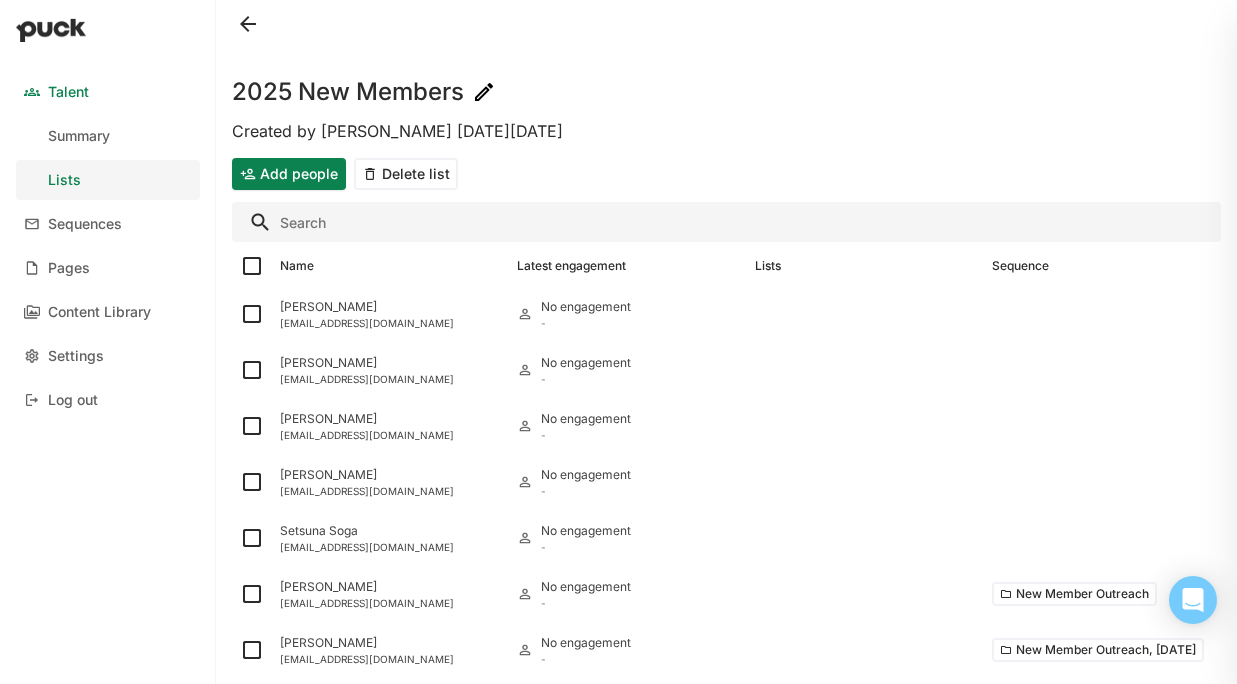 click on "Add people" at bounding box center [289, 174] 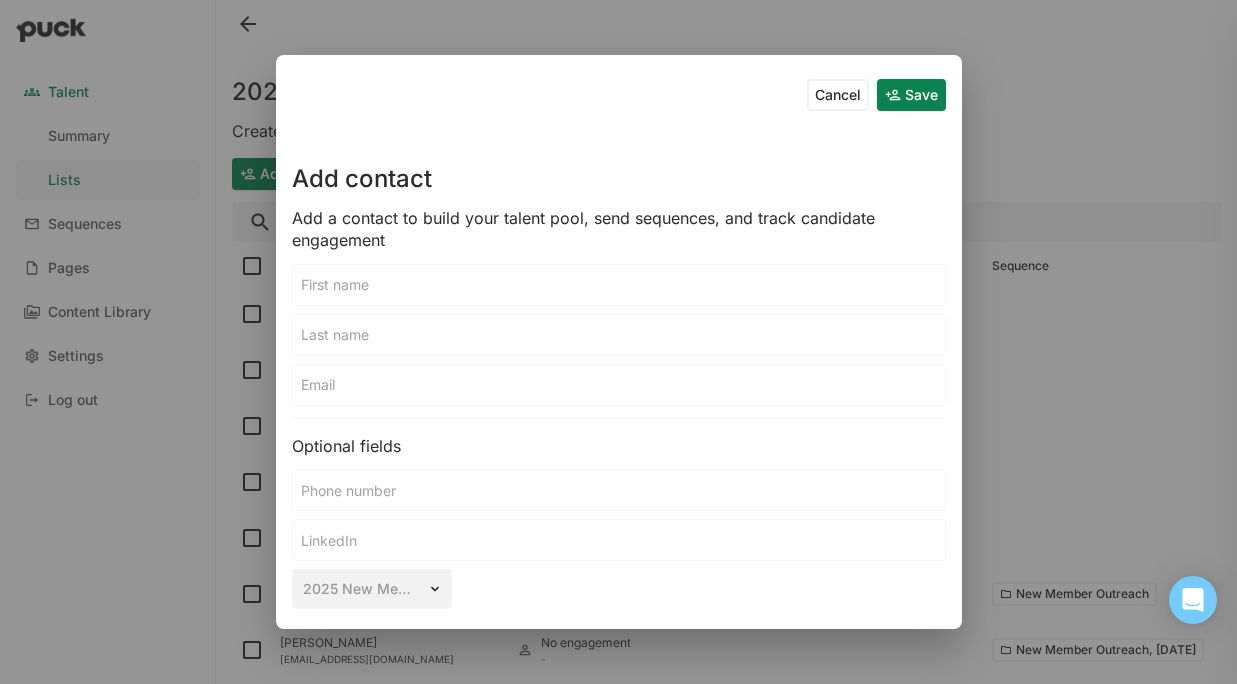 click at bounding box center [619, 285] 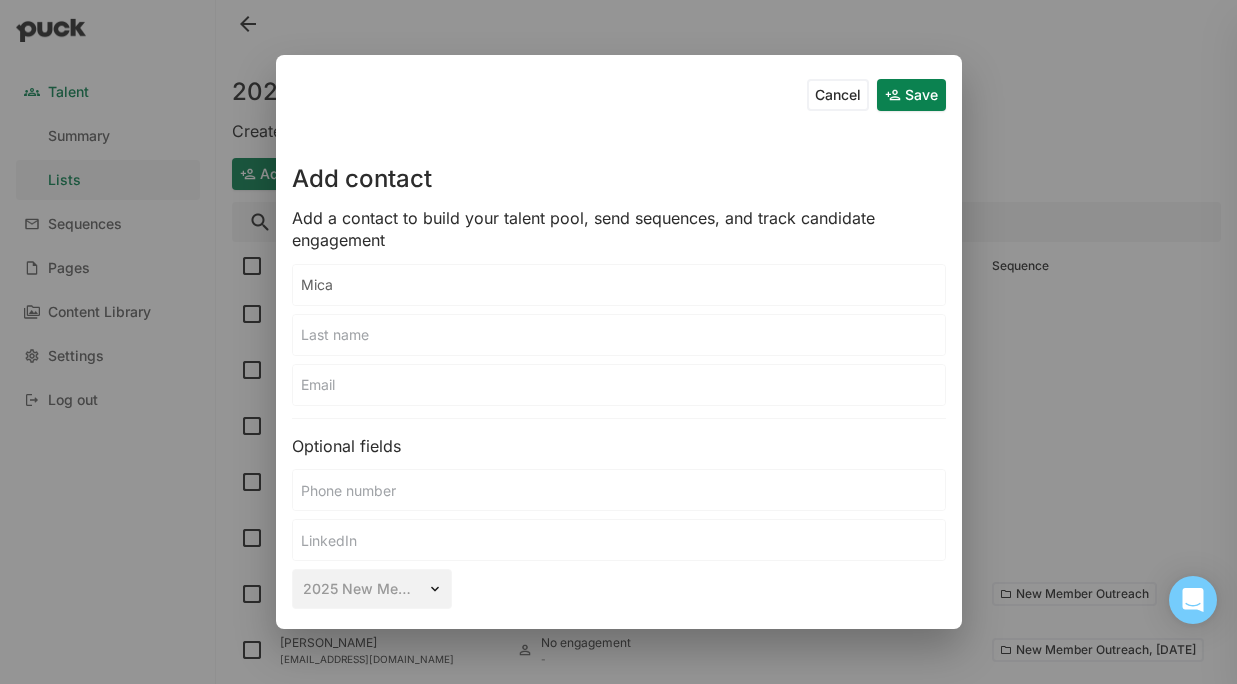 click on "Mica" at bounding box center [619, 285] 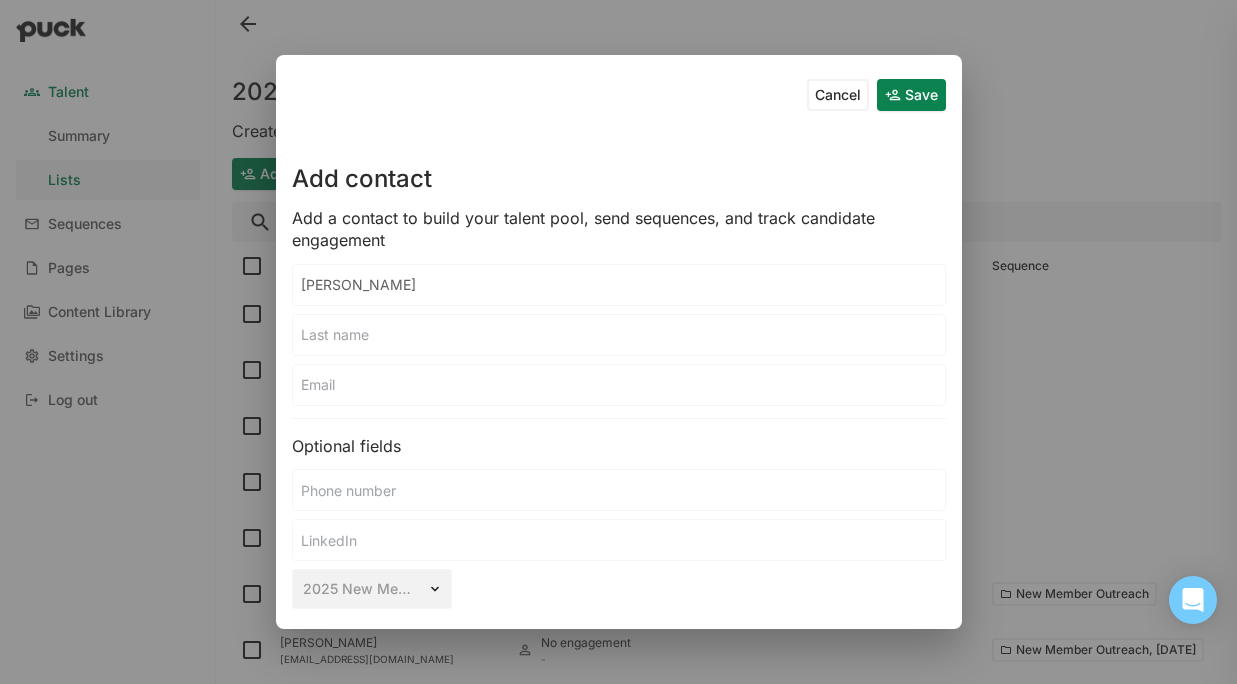 click on "[PERSON_NAME]" at bounding box center [619, 285] 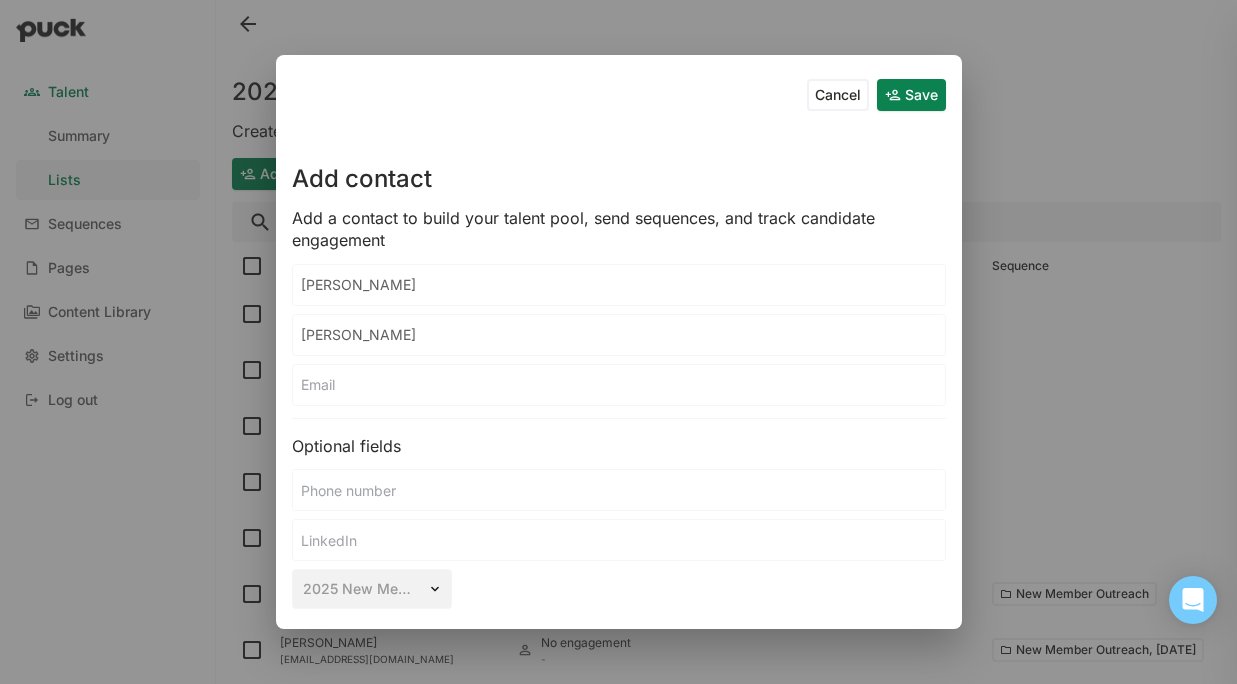 click on "[PERSON_NAME]" at bounding box center [619, 335] 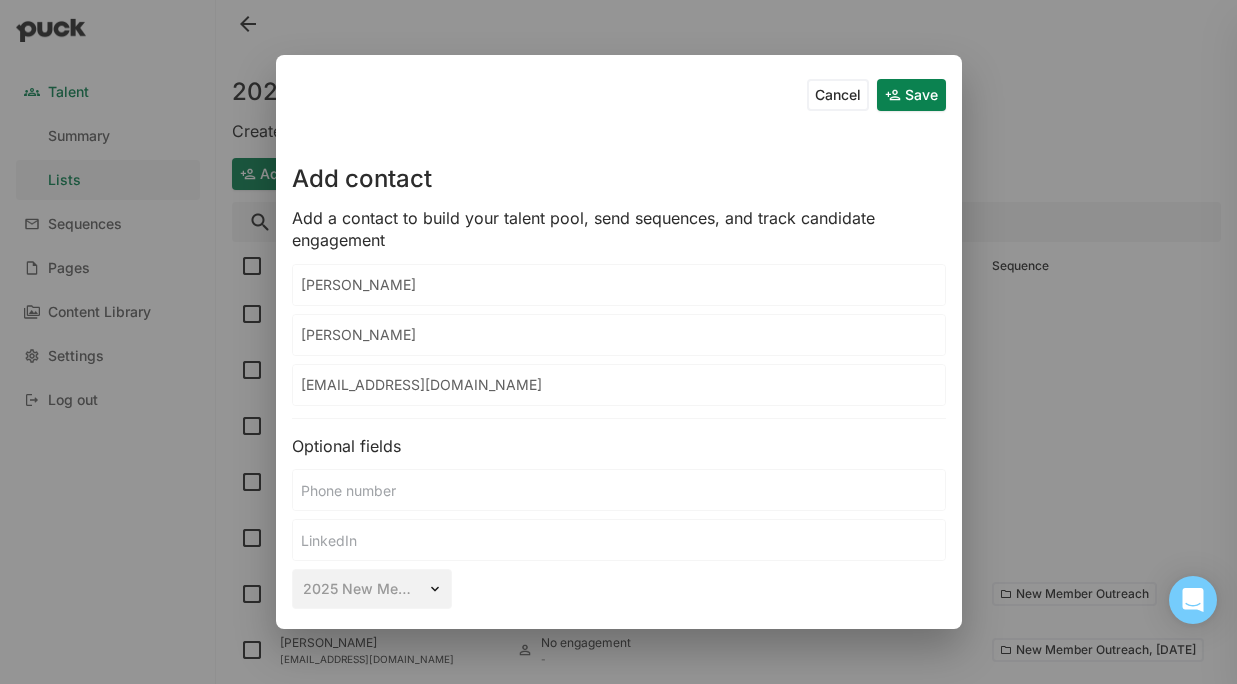 type on "[EMAIL_ADDRESS][DOMAIN_NAME]" 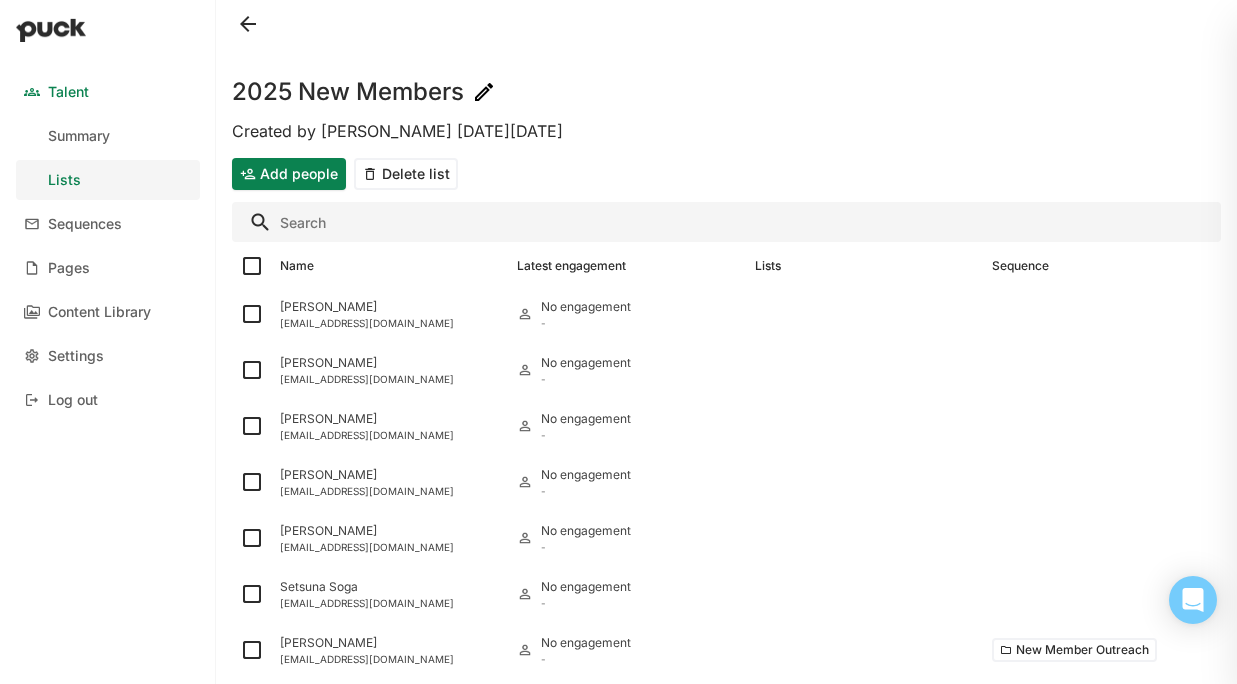 click on "Add people" at bounding box center (289, 174) 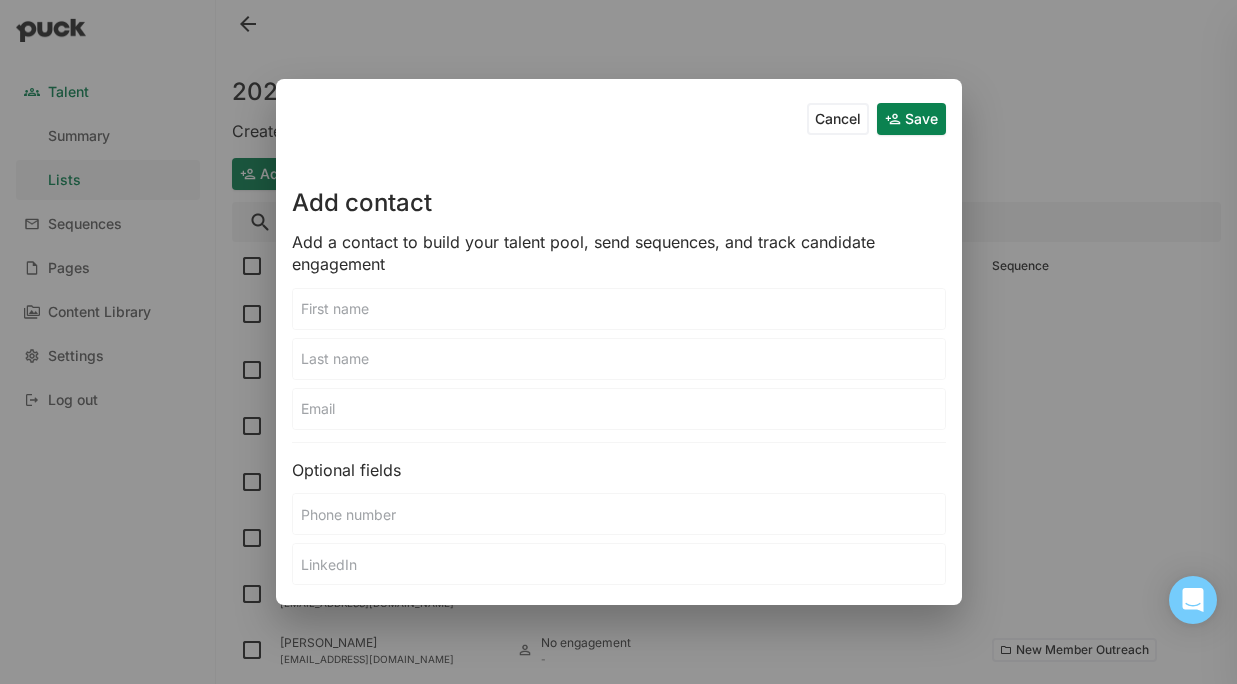 click at bounding box center (619, 309) 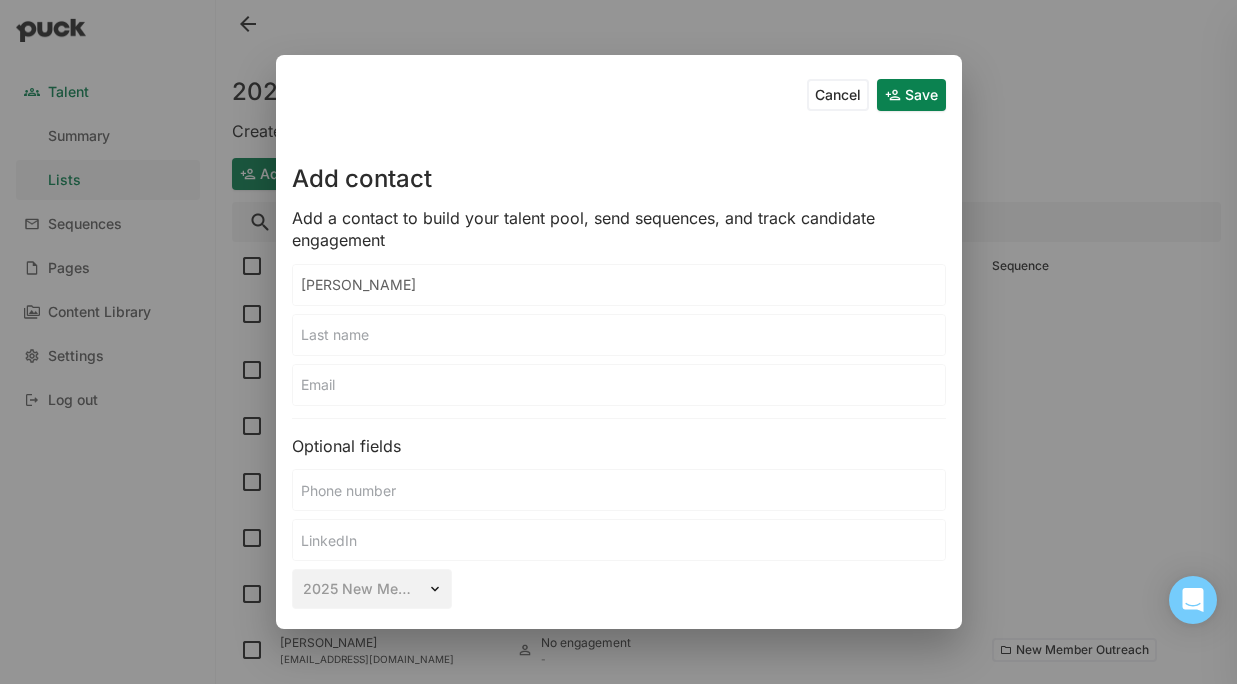 type on "[PERSON_NAME]" 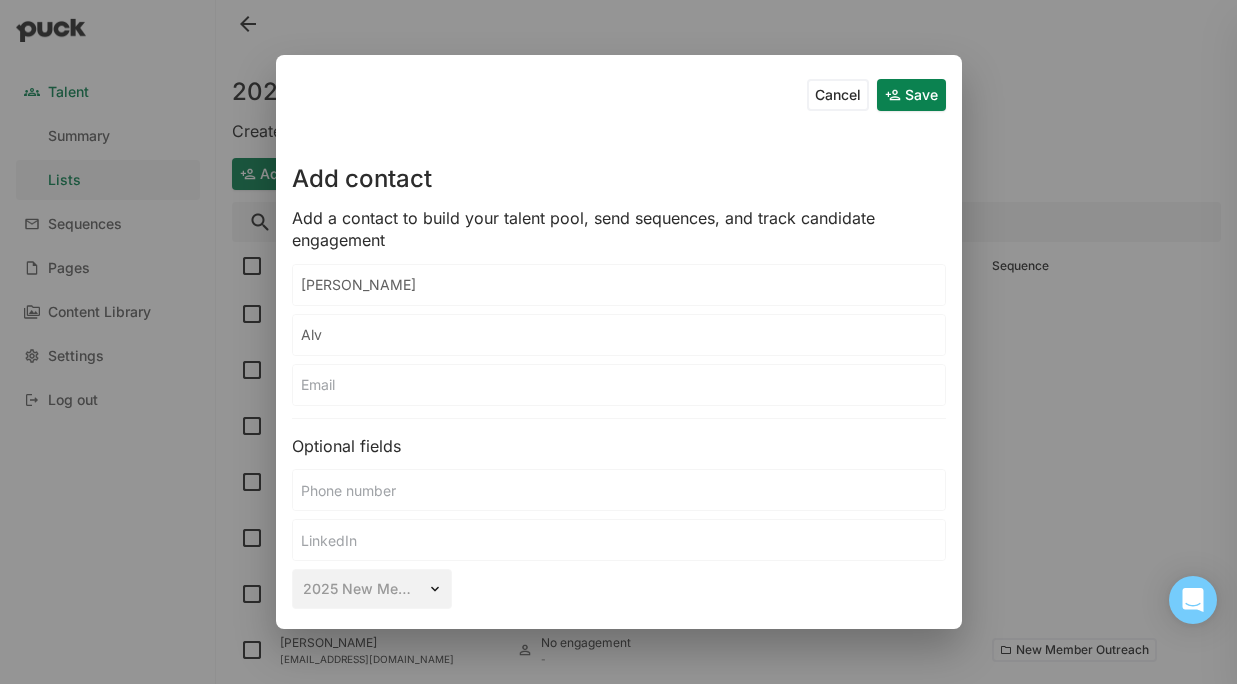 type on "Alv" 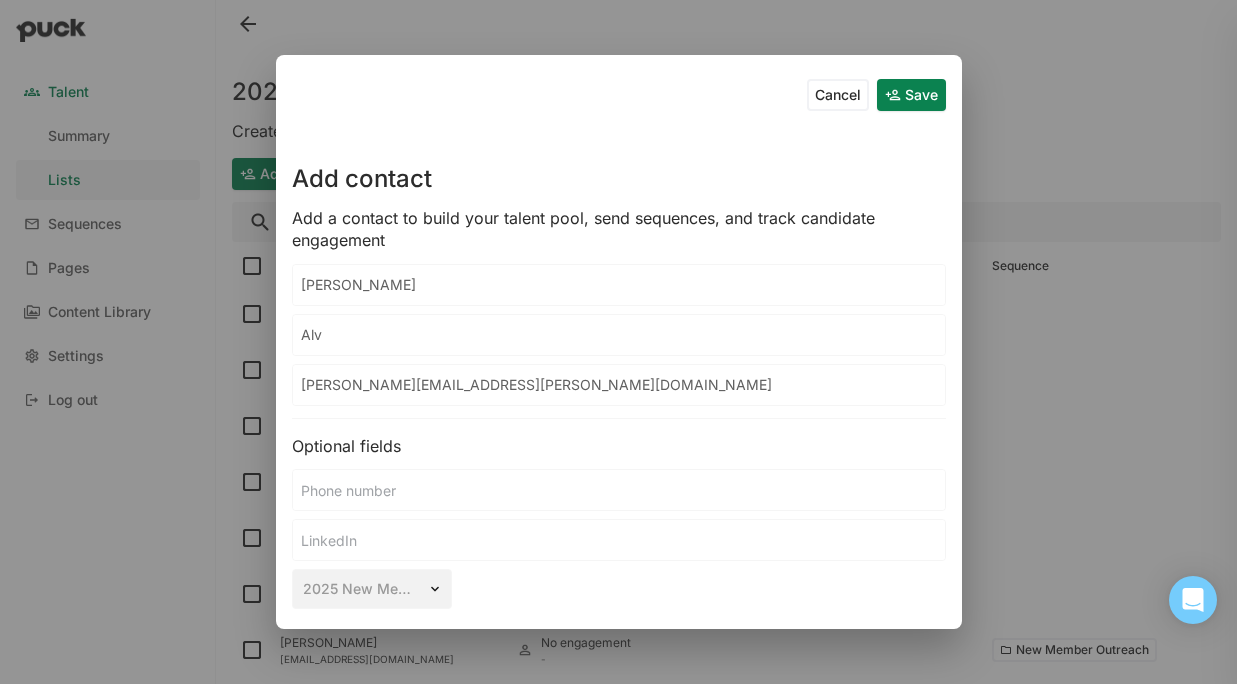 type on "[PERSON_NAME][EMAIL_ADDRESS][PERSON_NAME][DOMAIN_NAME]" 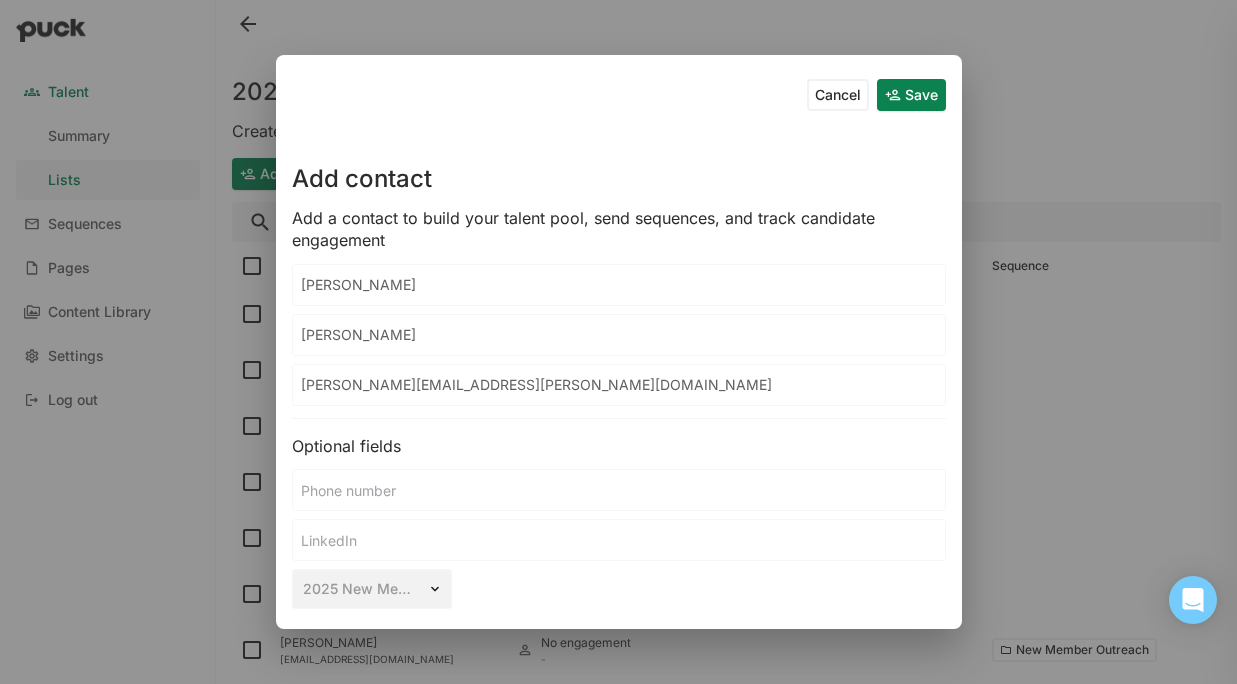 type on "[PERSON_NAME]" 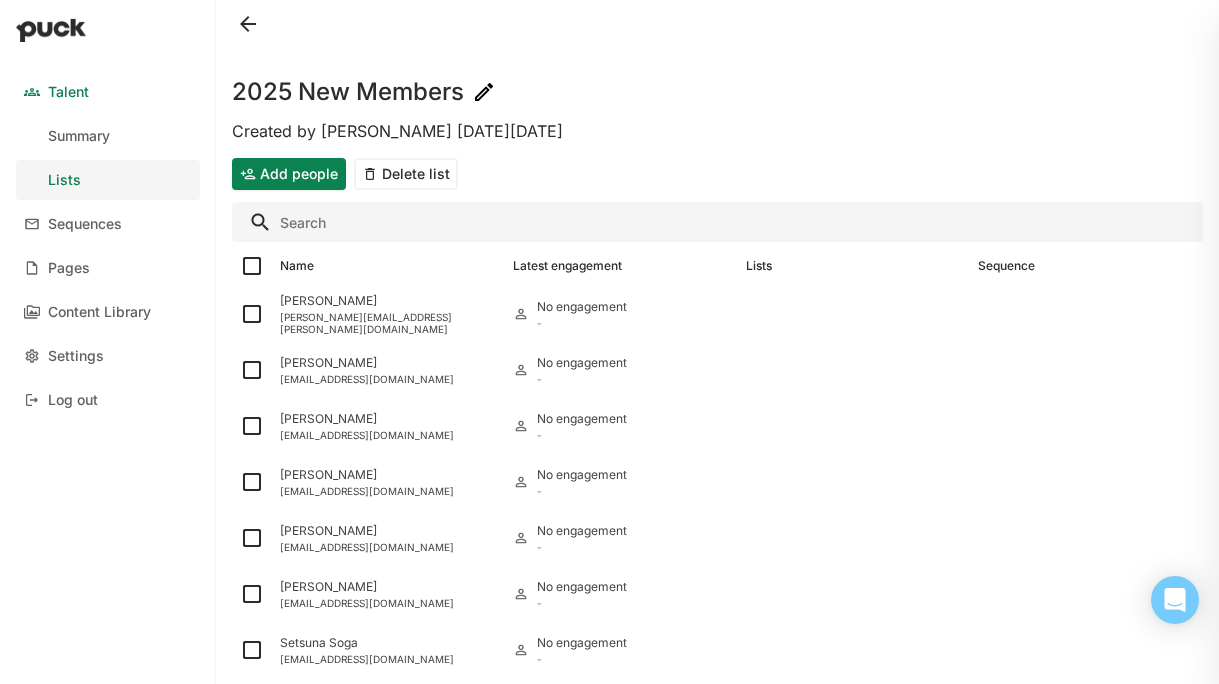 click on "Add people" at bounding box center [289, 174] 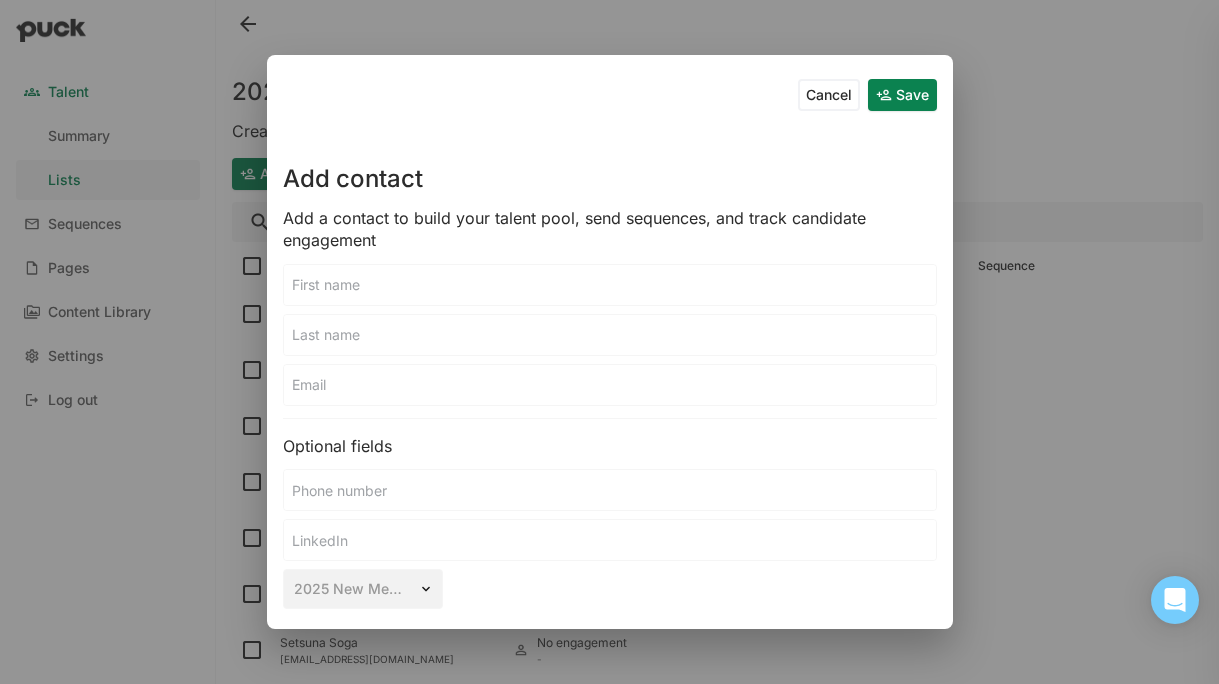 click at bounding box center (610, 285) 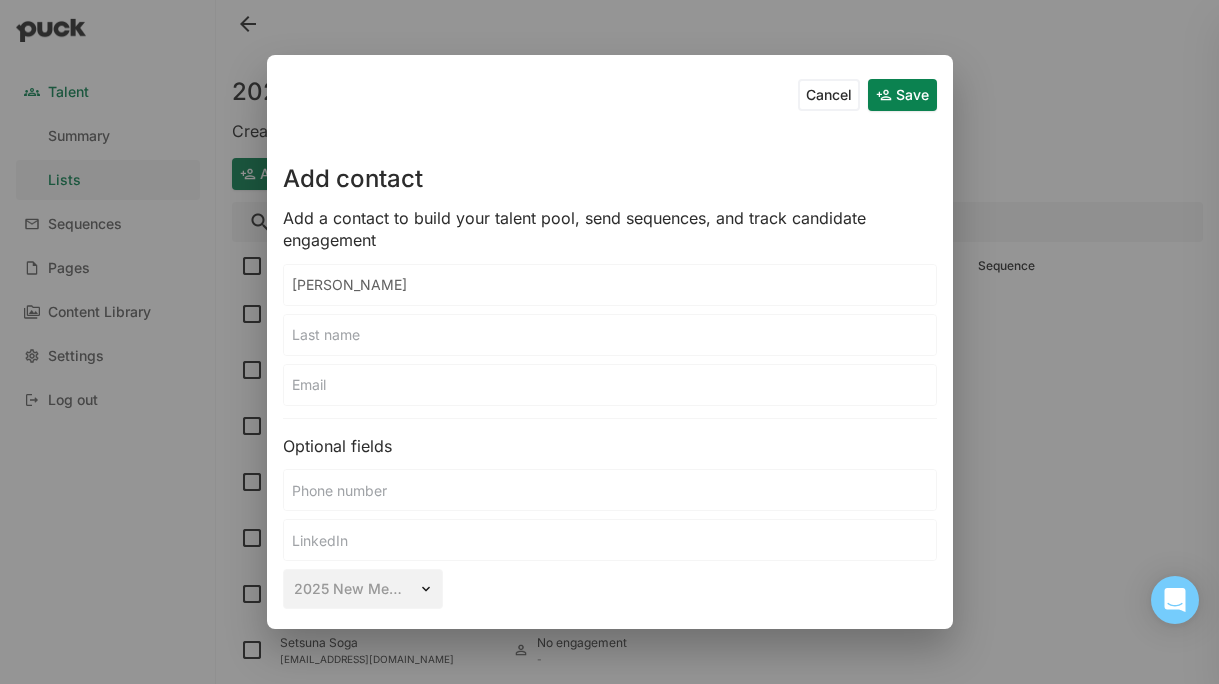 type on "[PERSON_NAME]" 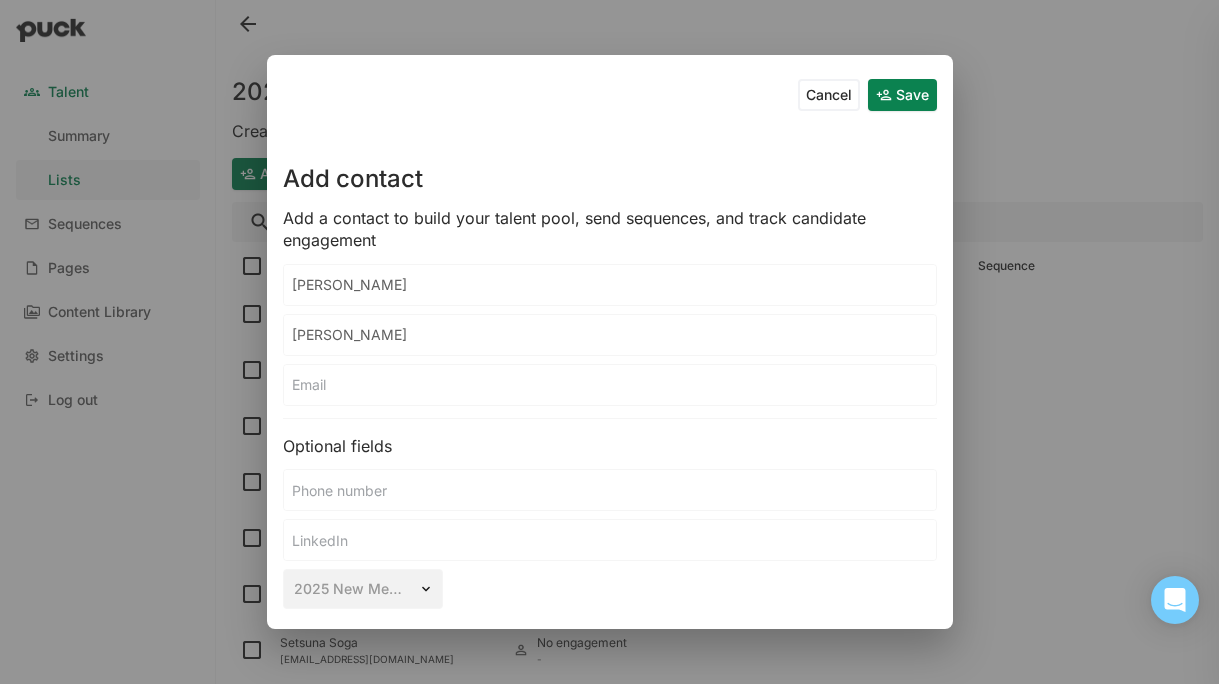 type on "[PERSON_NAME]" 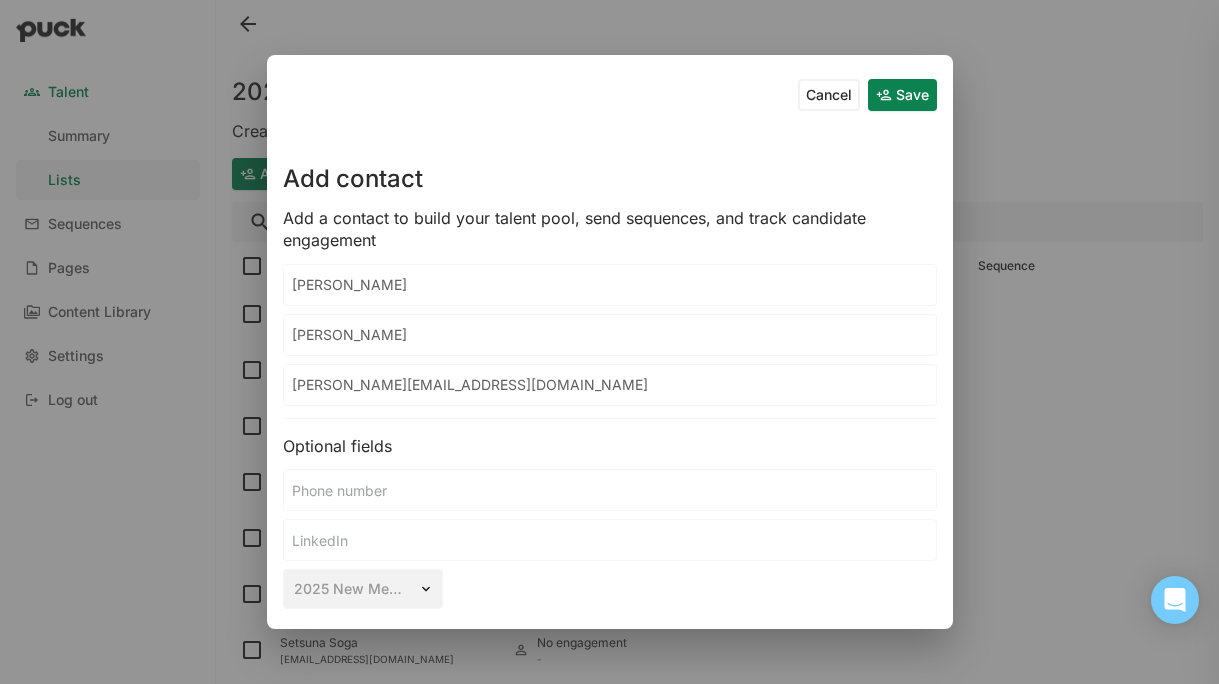 type on "[PERSON_NAME][EMAIL_ADDRESS][DOMAIN_NAME]" 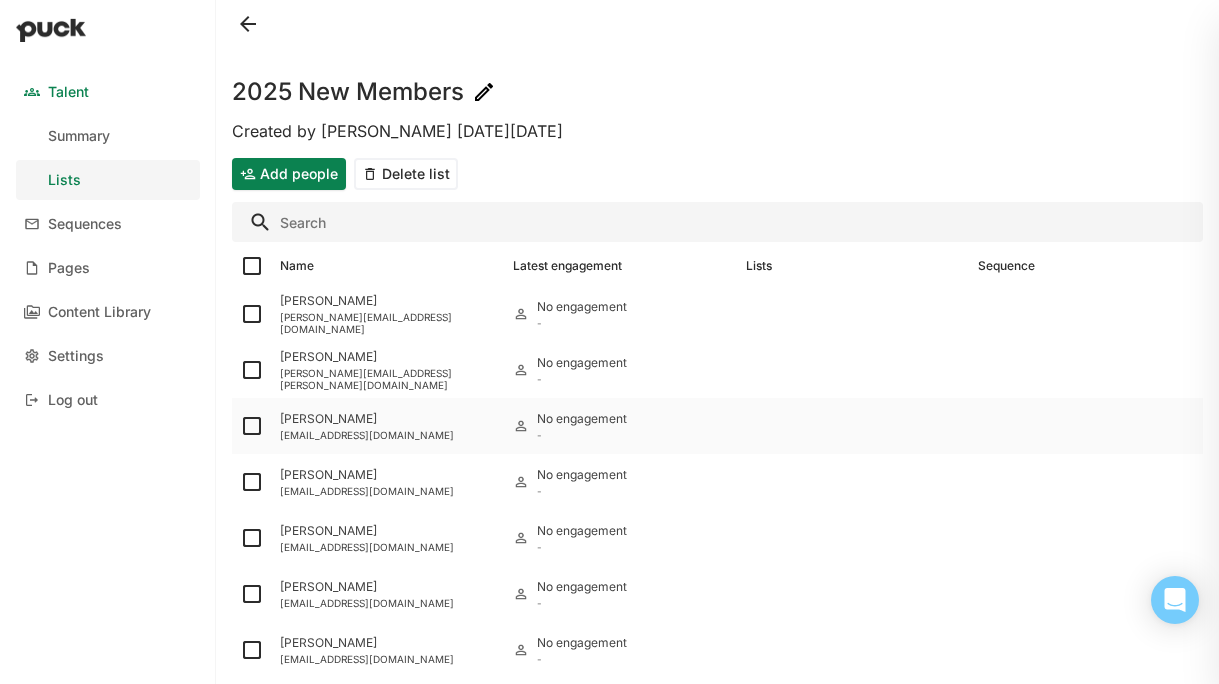 scroll, scrollTop: 132, scrollLeft: 0, axis: vertical 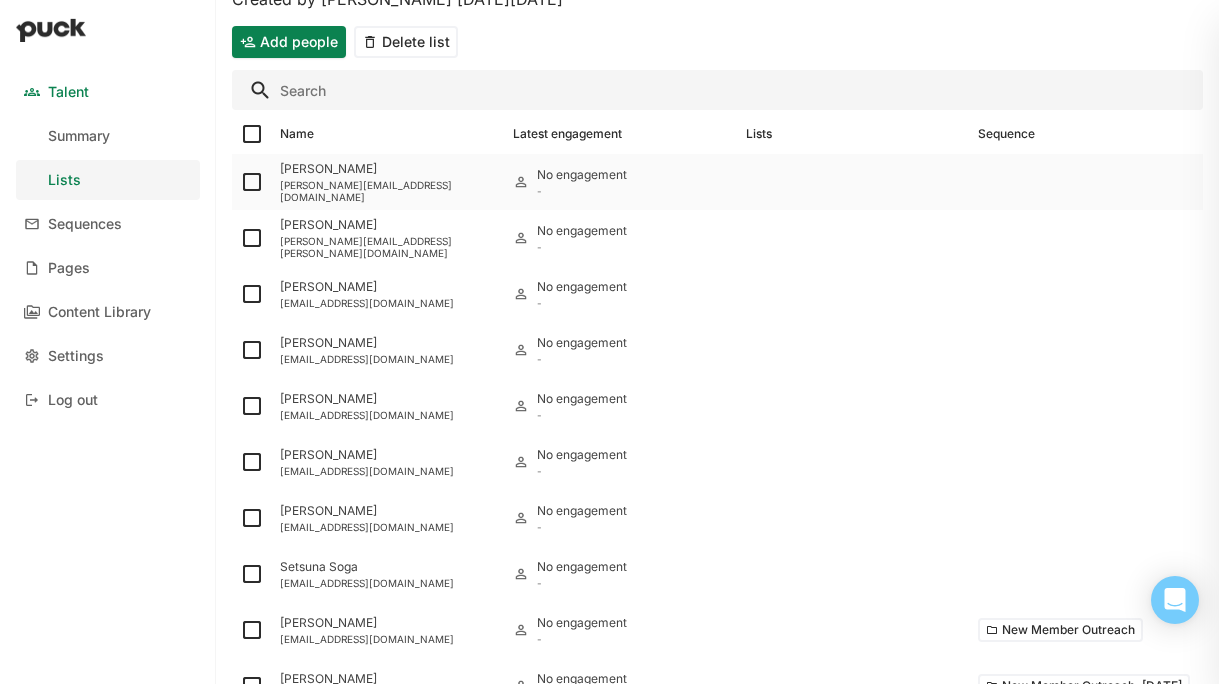 click at bounding box center (252, 182) 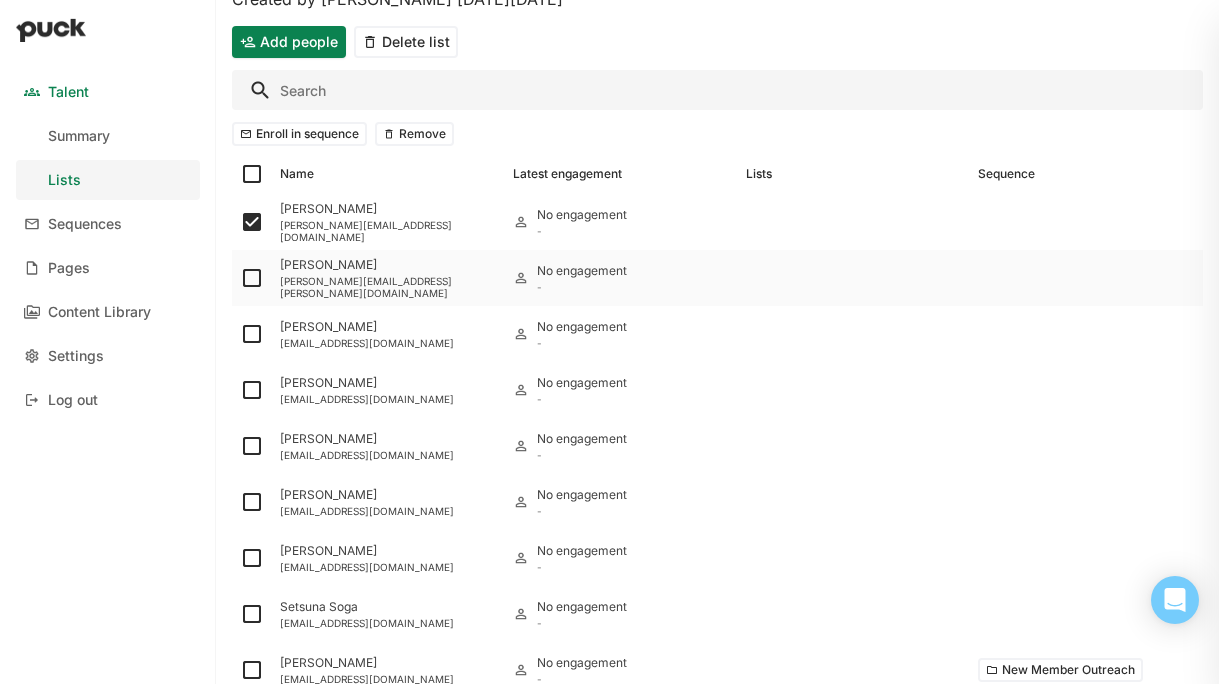click at bounding box center [252, 278] 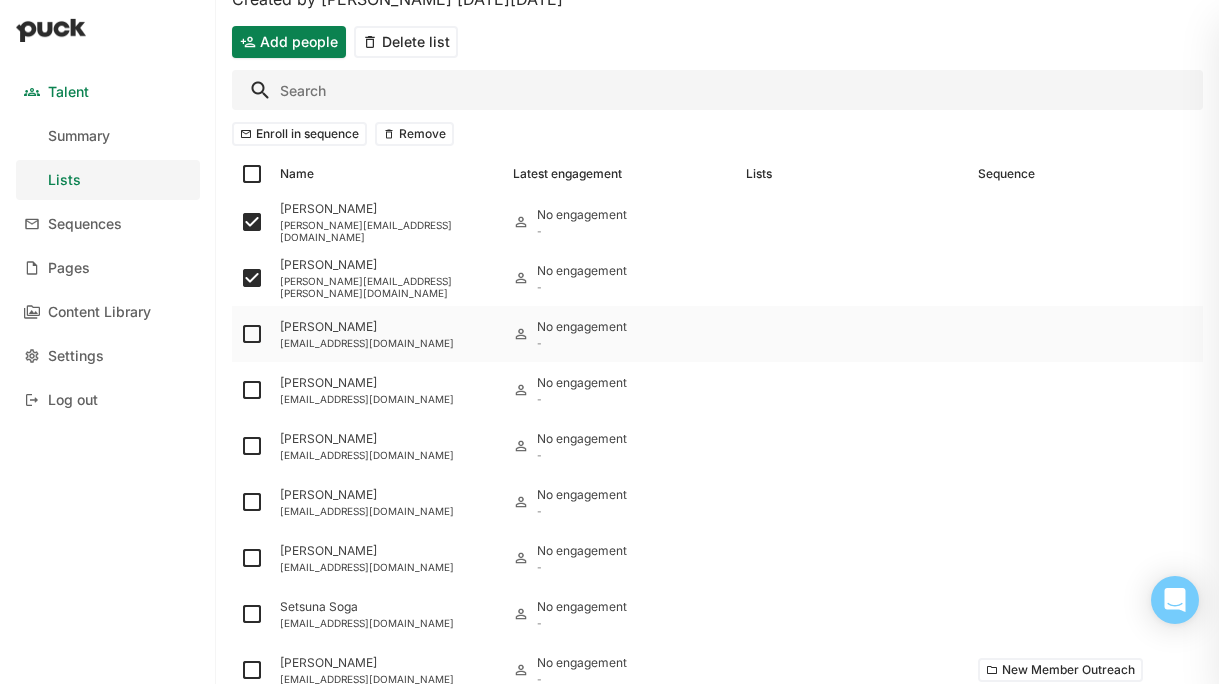 click at bounding box center (252, 334) 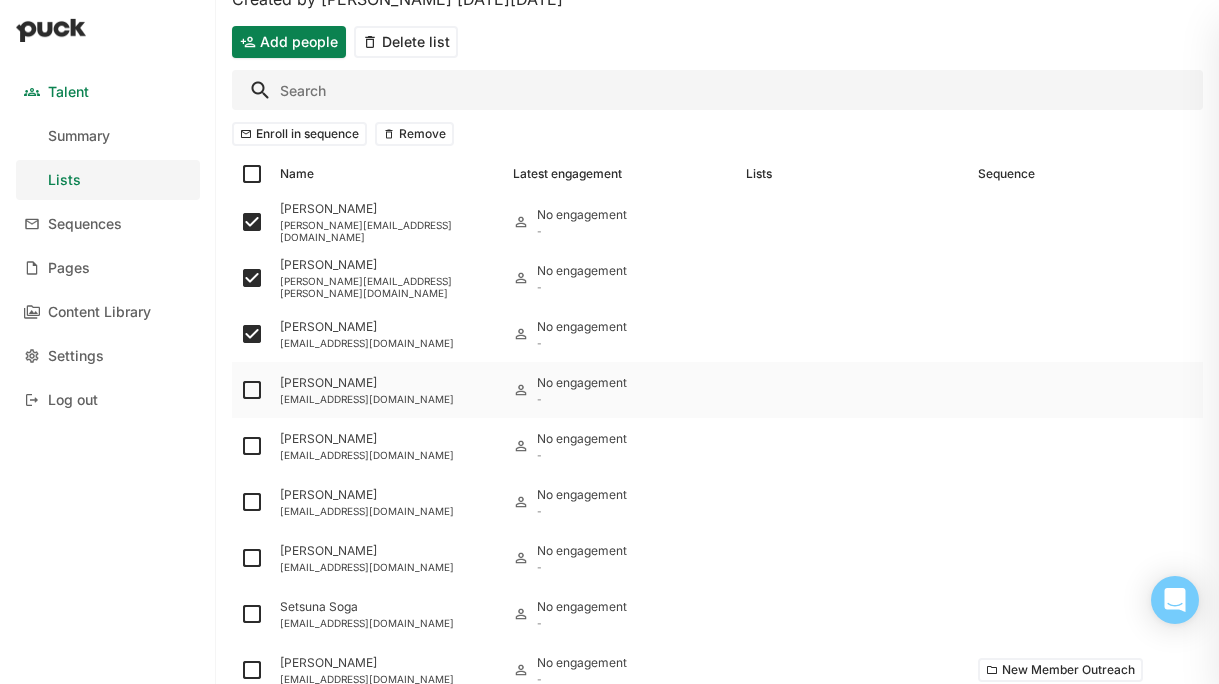 click at bounding box center (252, 390) 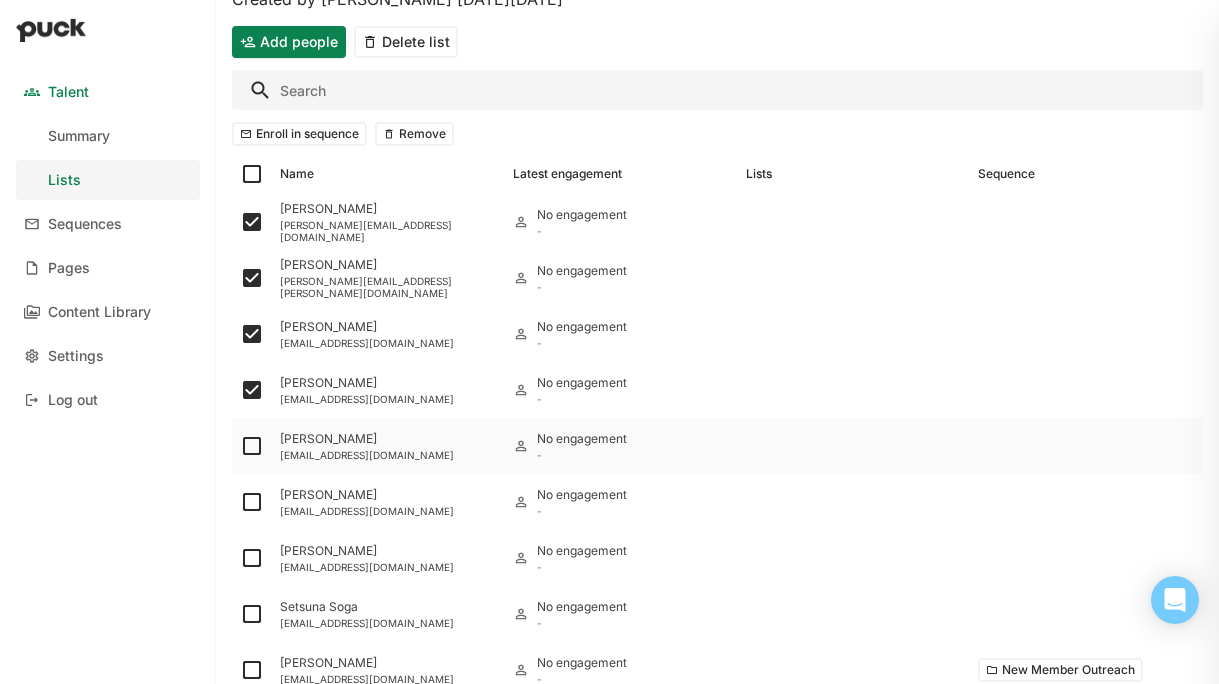 click at bounding box center [252, 446] 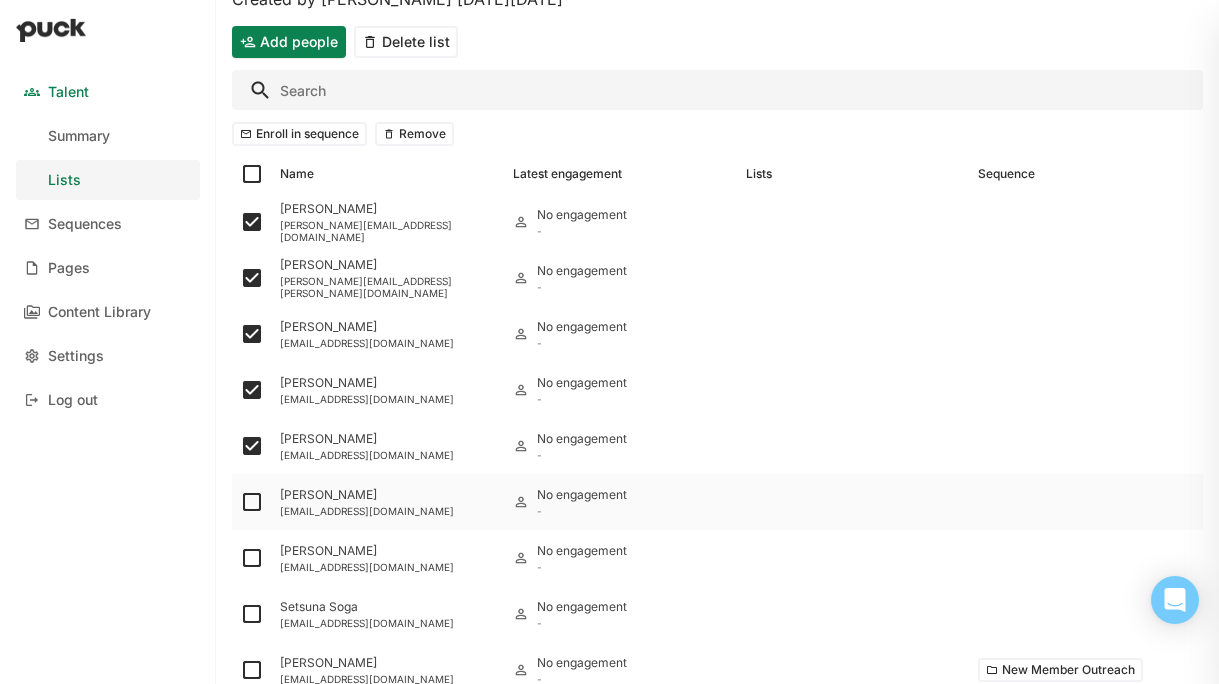 click at bounding box center (252, 502) 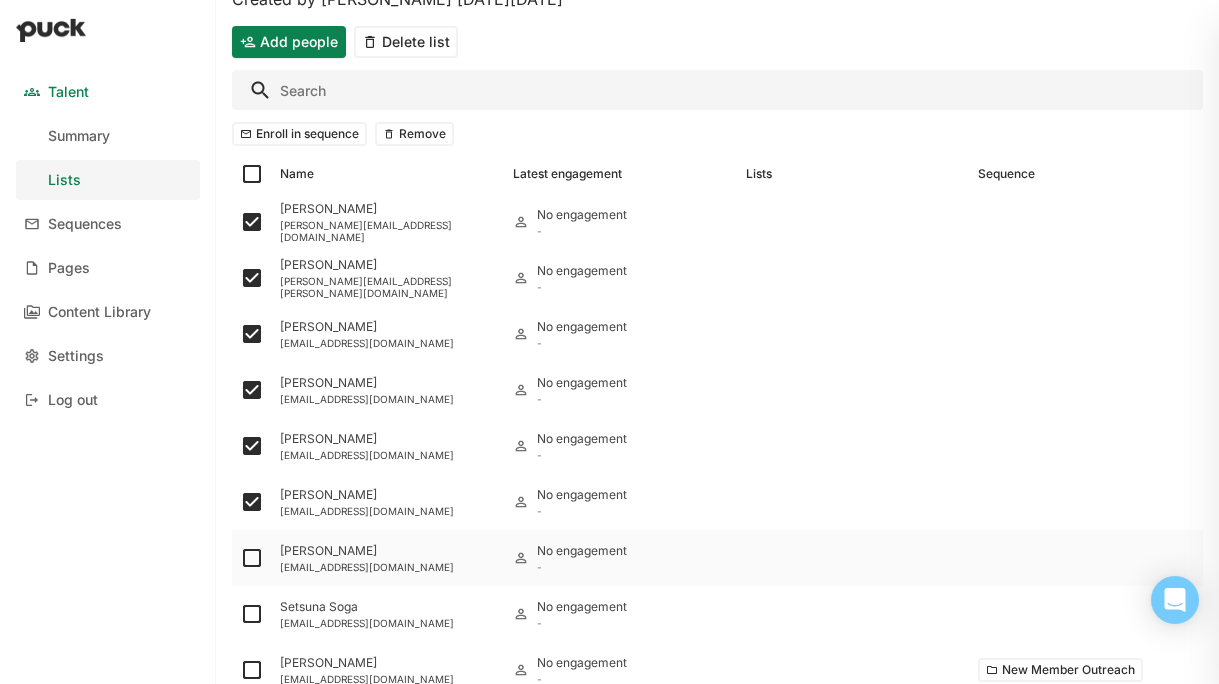 click at bounding box center (252, 558) 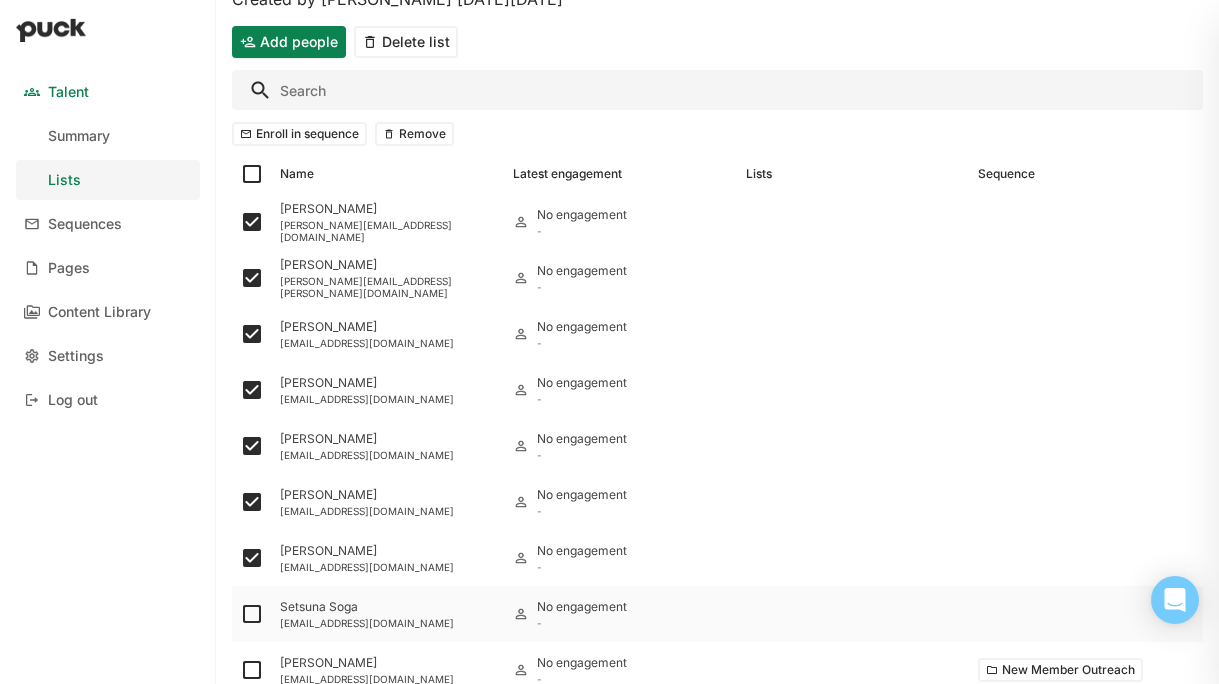 click at bounding box center [252, 614] 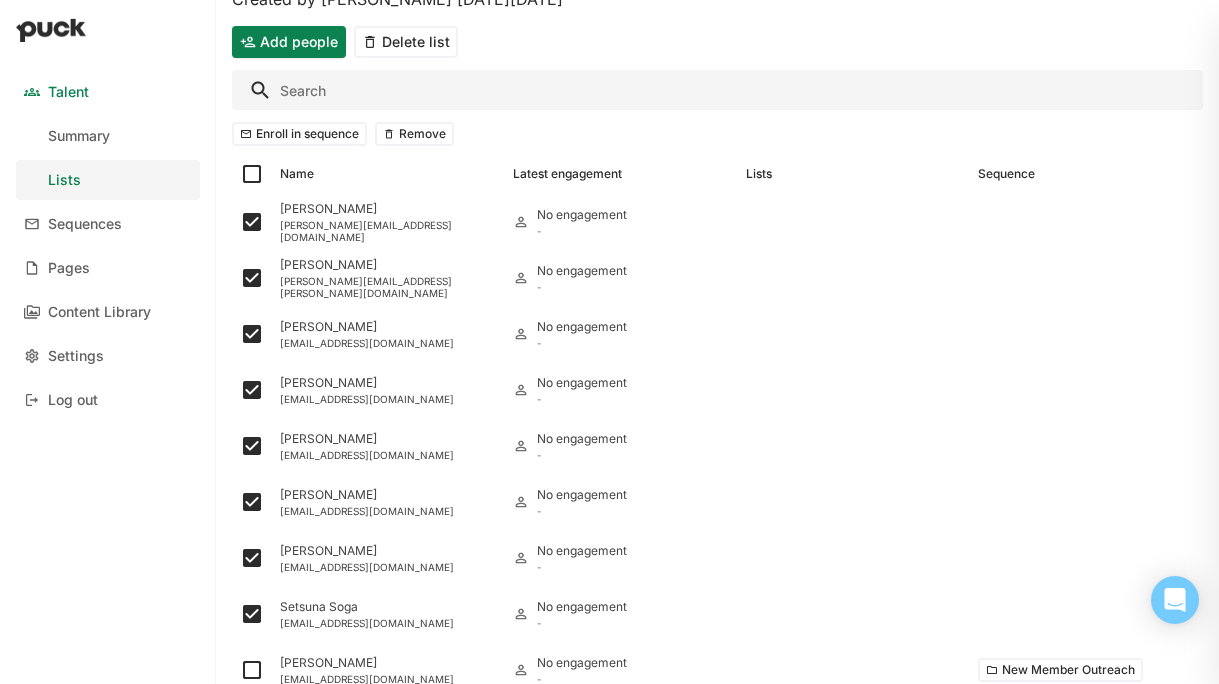 click on "Enroll in sequence" at bounding box center (299, 134) 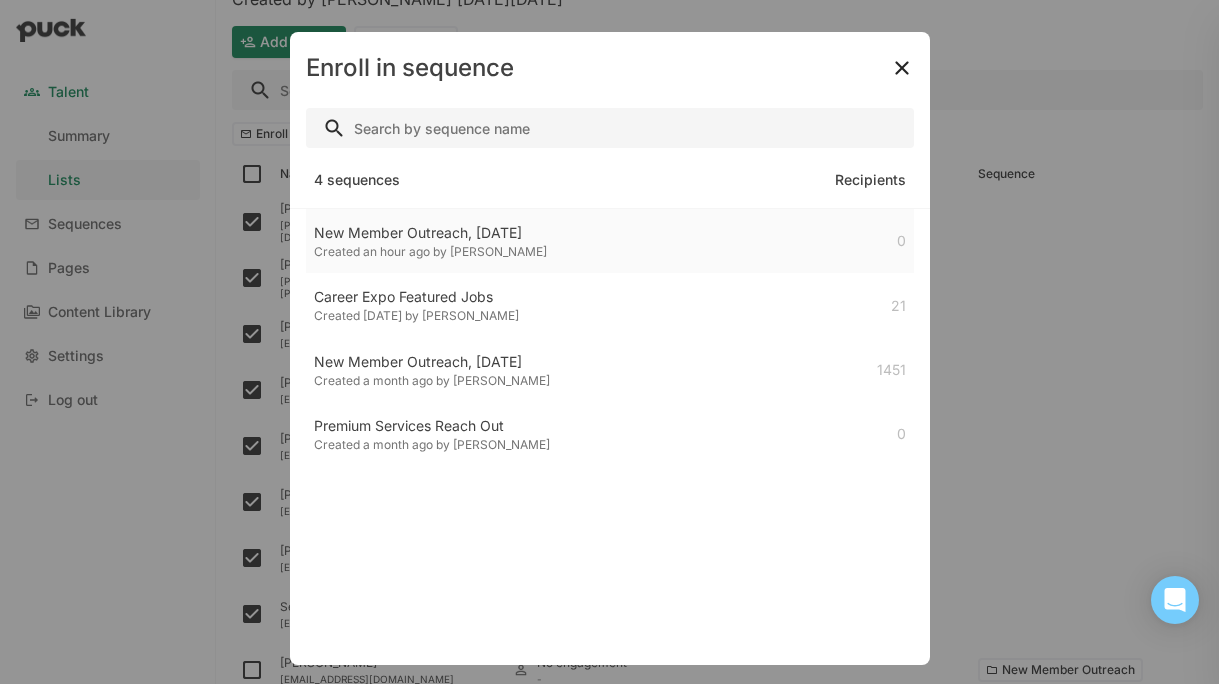 click on "New Member Outreach, [DATE] Created an hour ago by [PERSON_NAME] 0" at bounding box center [610, 241] 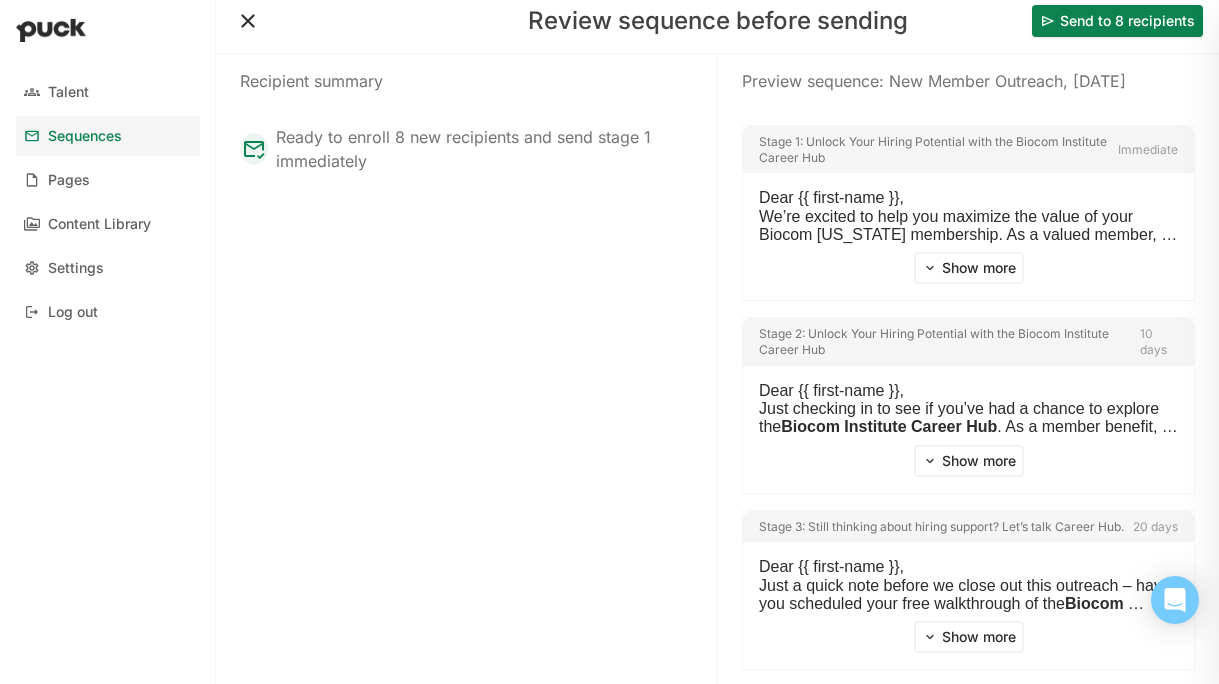 scroll, scrollTop: 0, scrollLeft: 0, axis: both 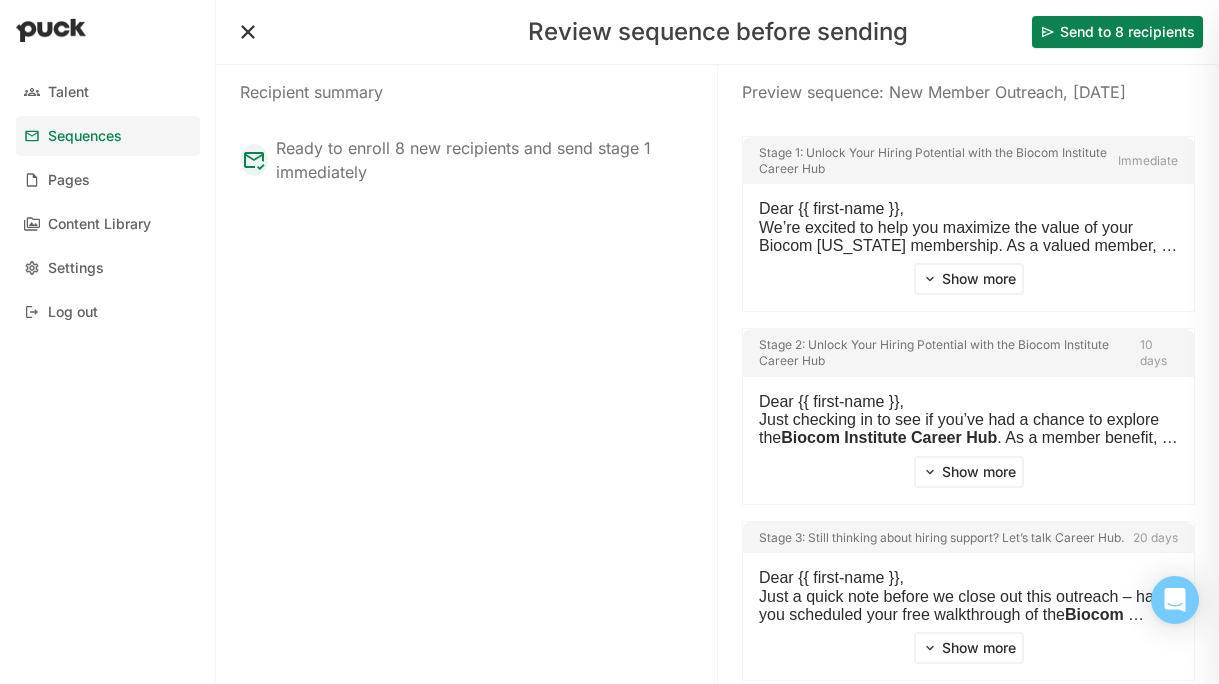 click on "Send to 8 recipients" at bounding box center [1117, 32] 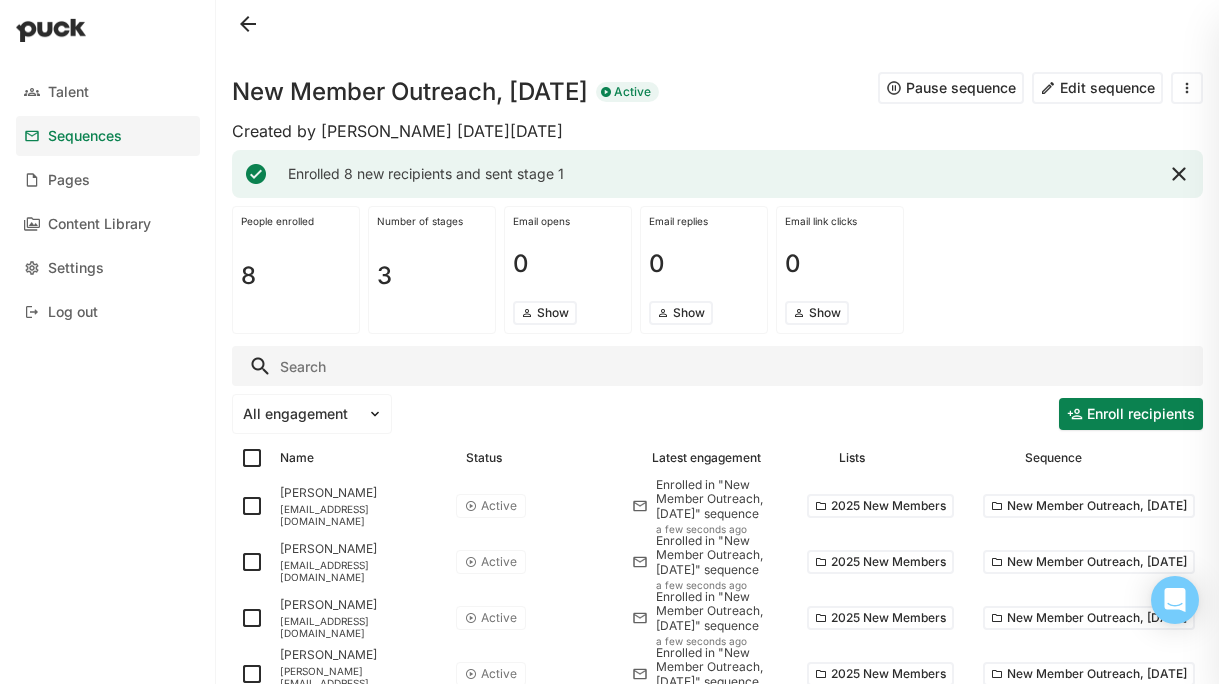 click at bounding box center [248, 24] 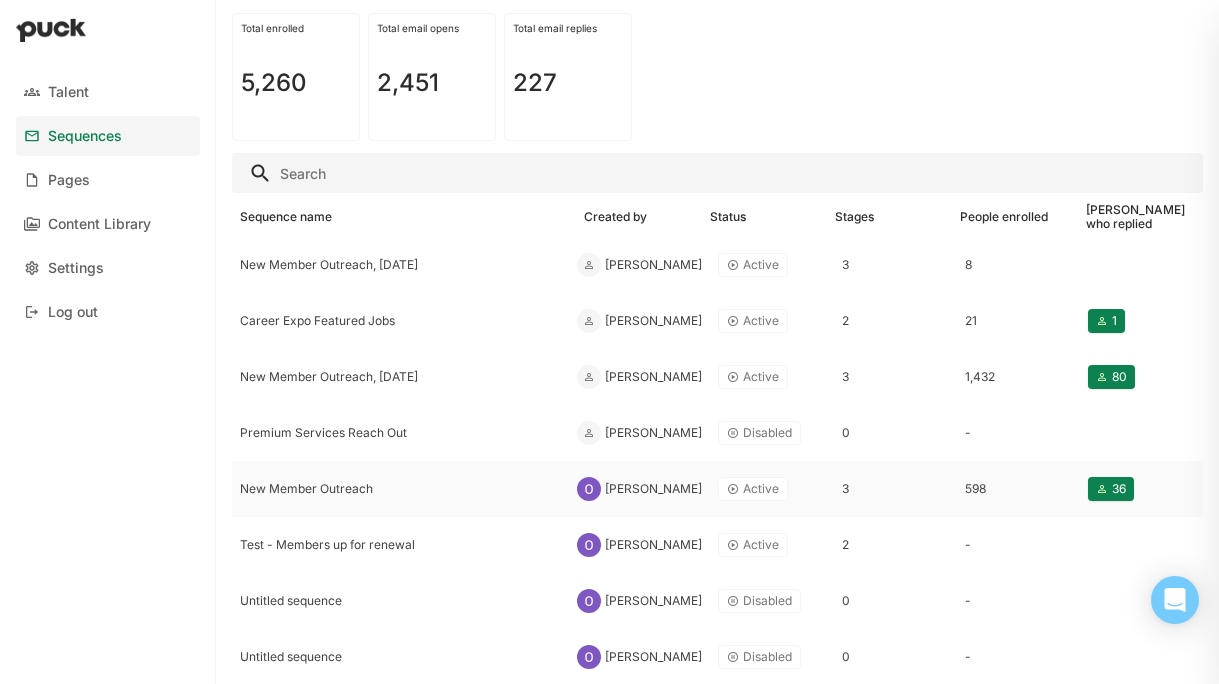 scroll, scrollTop: 104, scrollLeft: 0, axis: vertical 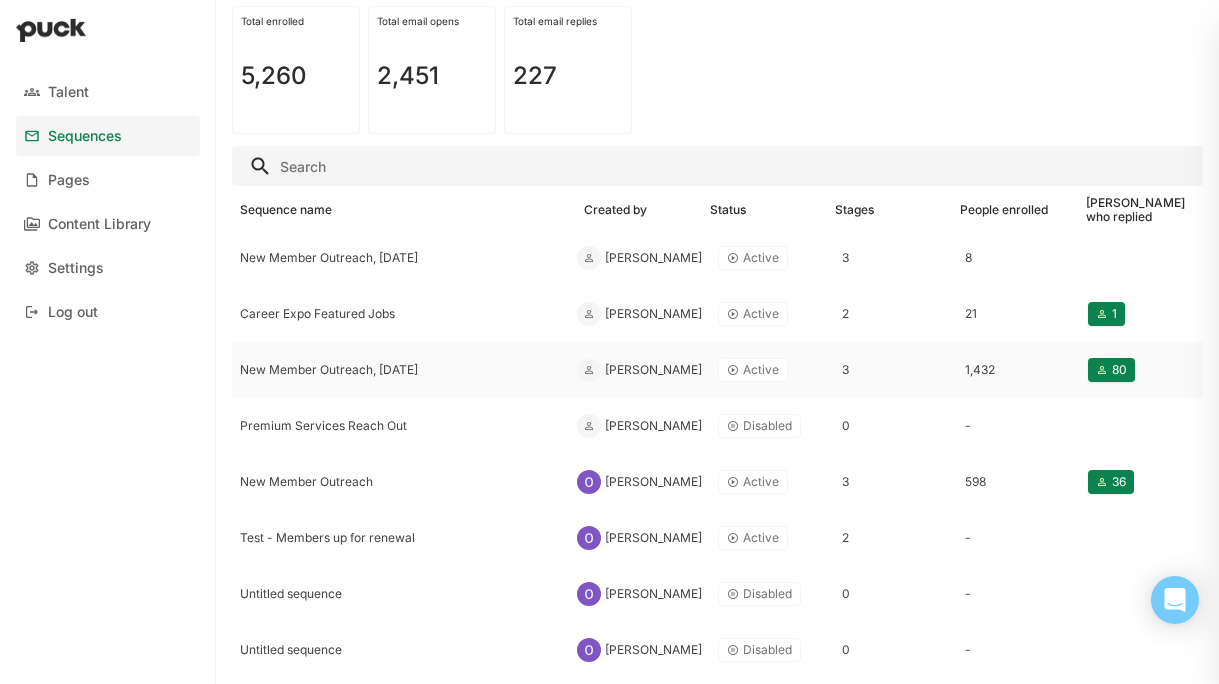 click on "New Member Outreach, [DATE]" at bounding box center (400, 370) 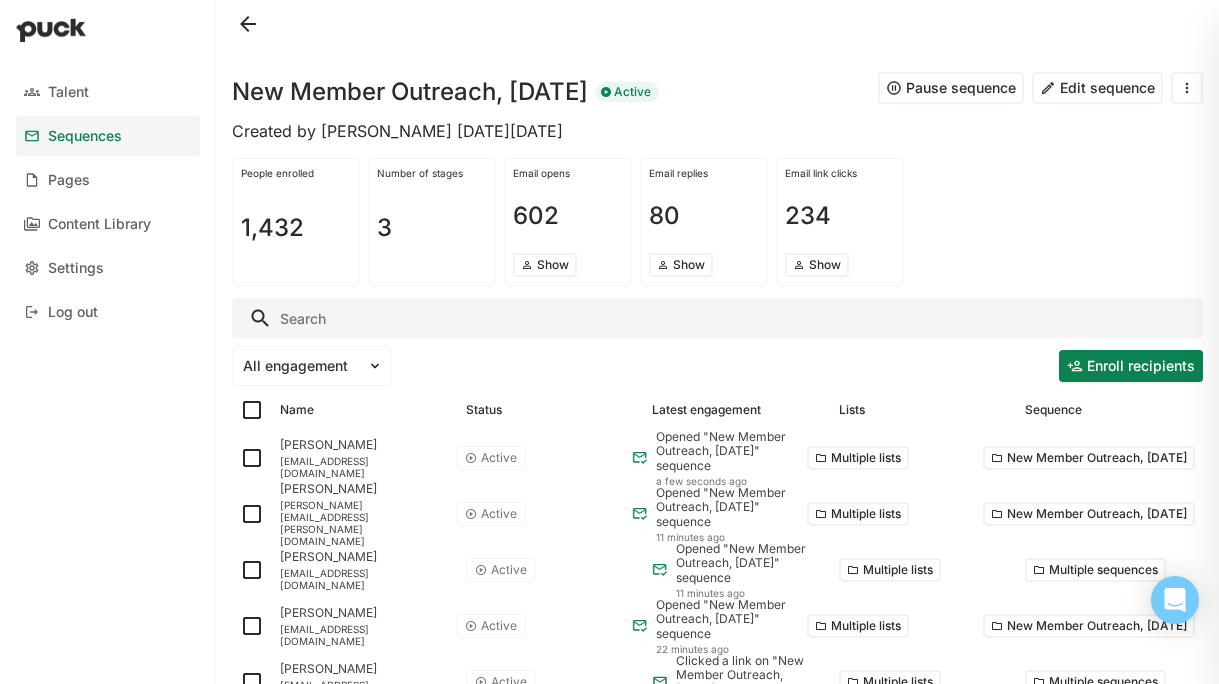 click on "Edit sequence" at bounding box center (1097, 88) 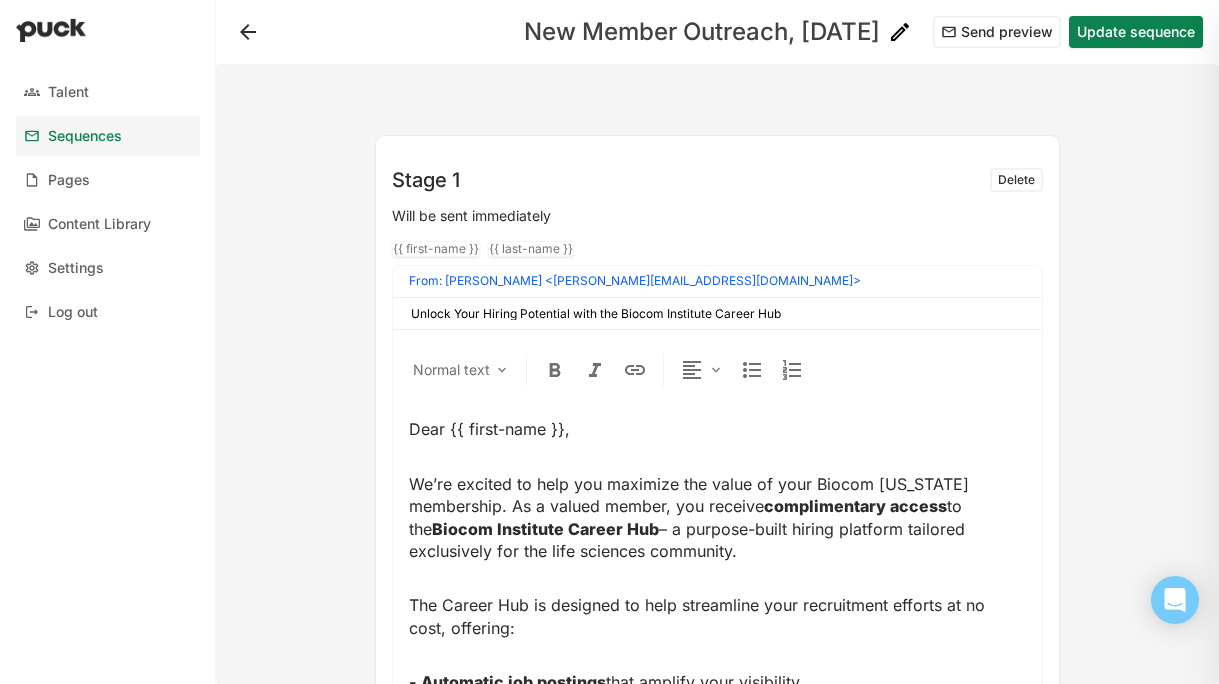click on "New Member Outreach, [DATE]" at bounding box center [702, 32] 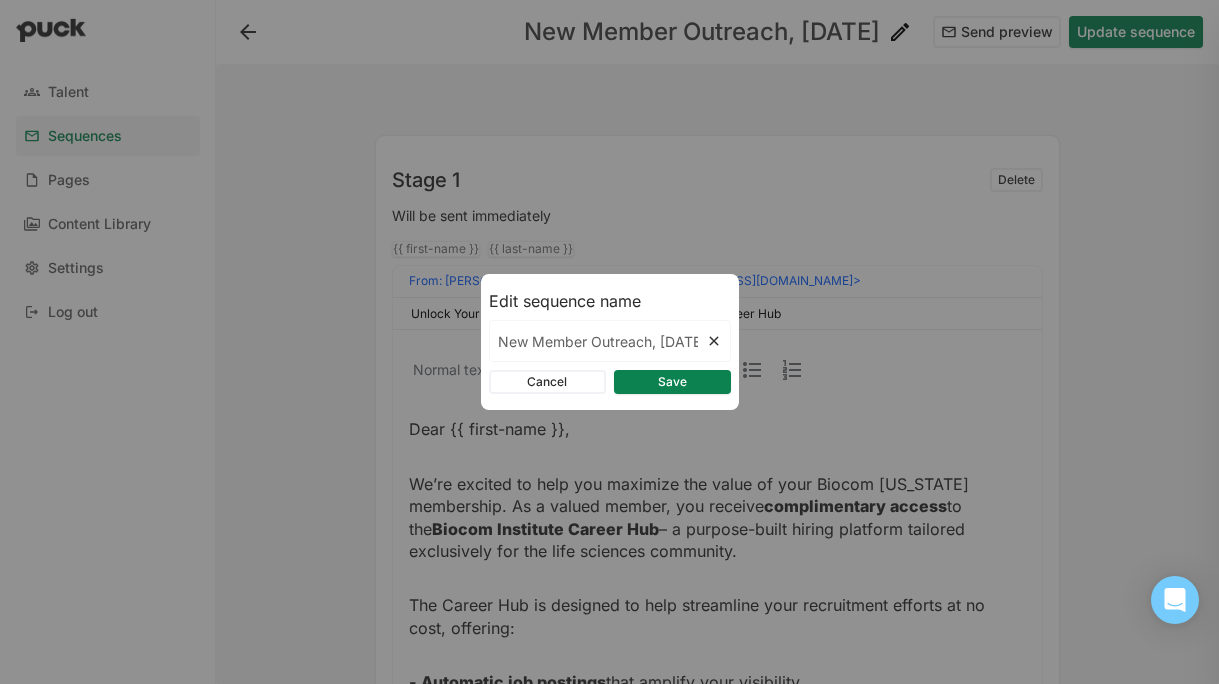 scroll, scrollTop: 0, scrollLeft: 8, axis: horizontal 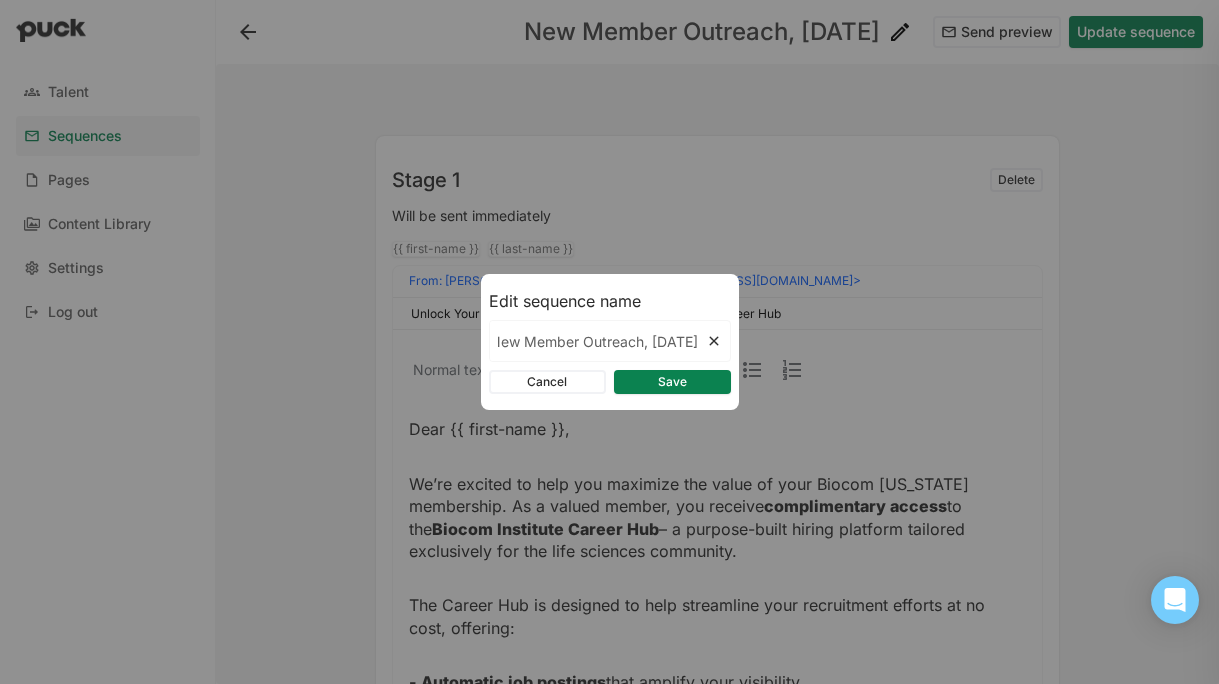 click on "New Member Outreach, [DATE]" at bounding box center (598, 341) 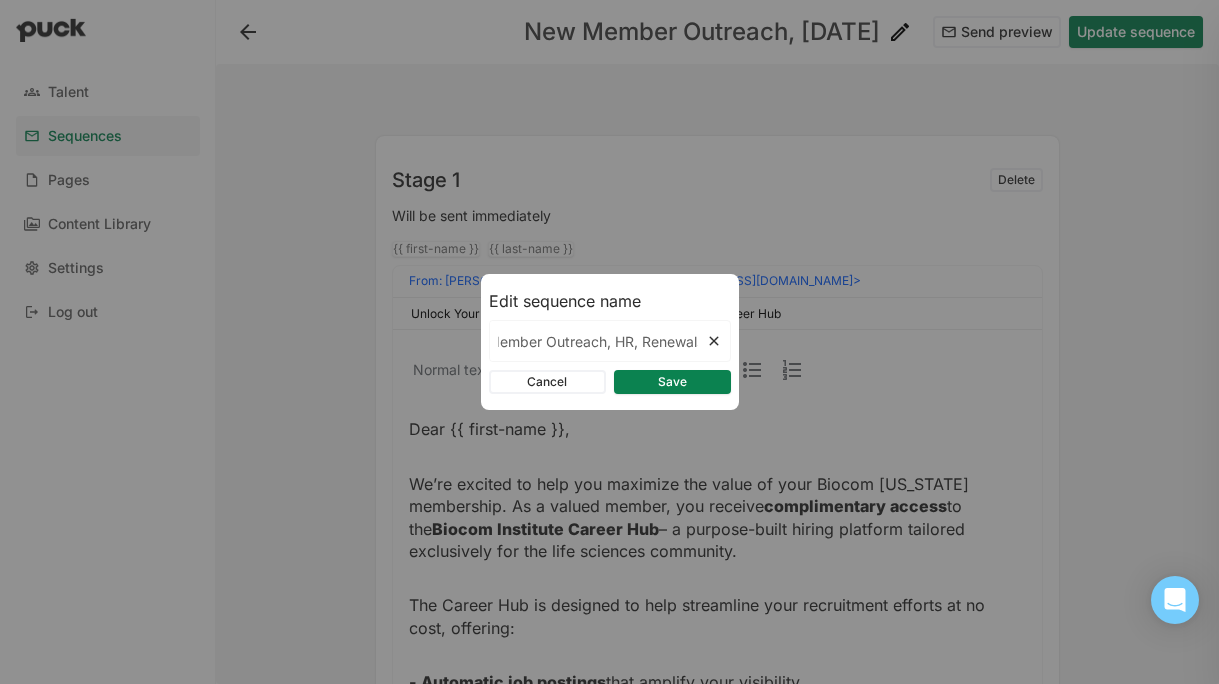 scroll, scrollTop: 0, scrollLeft: 53, axis: horizontal 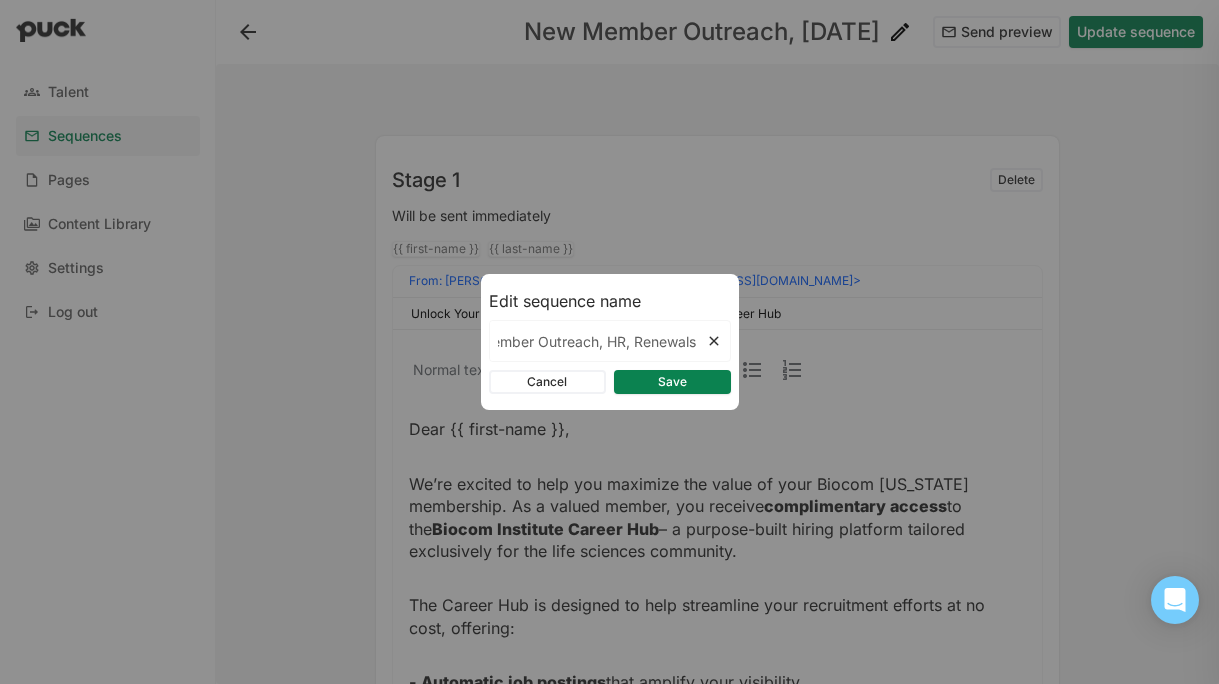 type on "New Member Outreach, HR, Renewals [DATE]" 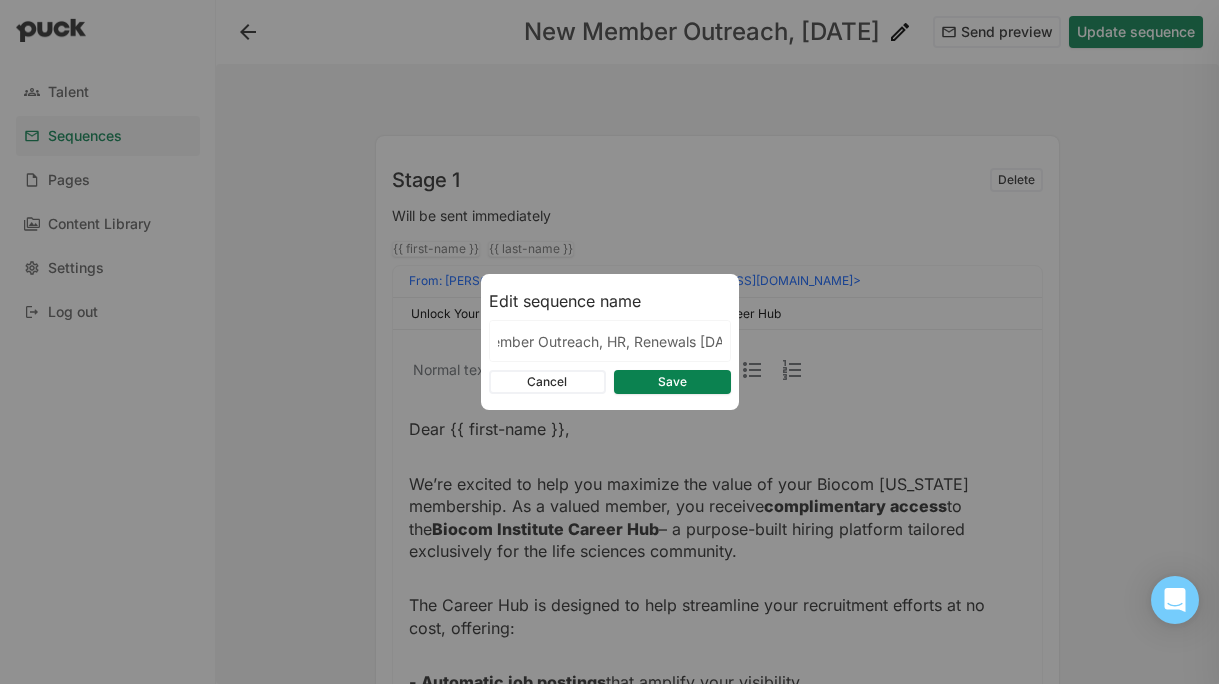 click on "Save" at bounding box center (672, 382) 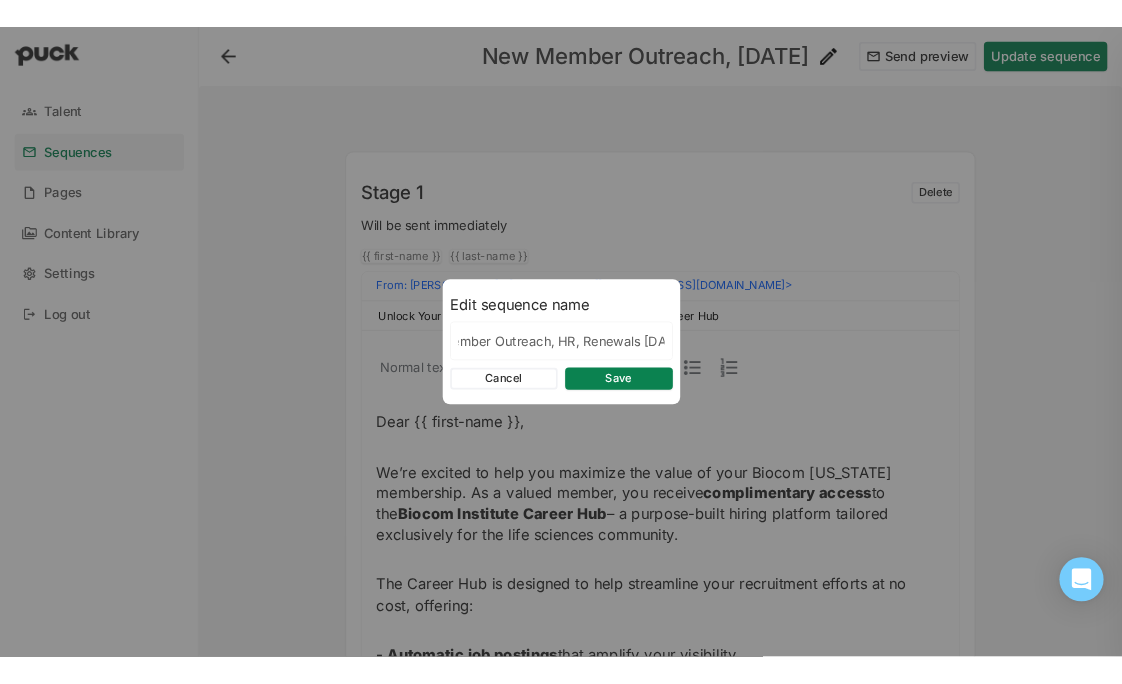 scroll, scrollTop: 0, scrollLeft: 0, axis: both 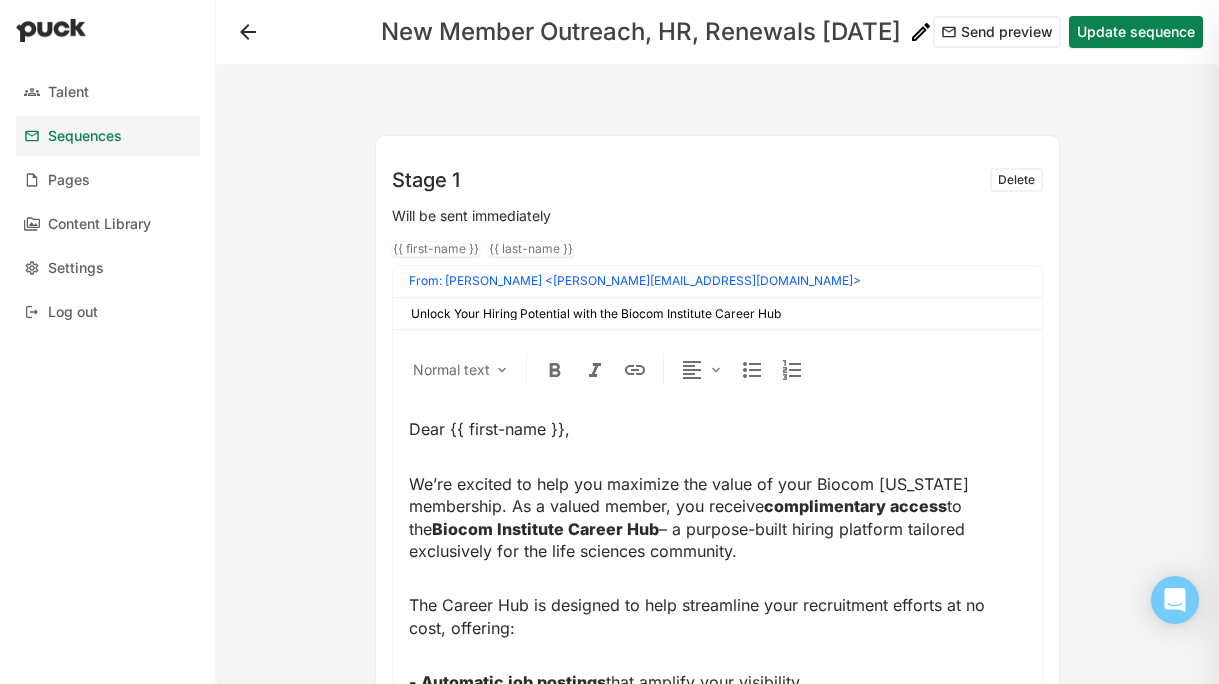 click on "Update sequence" at bounding box center [1136, 32] 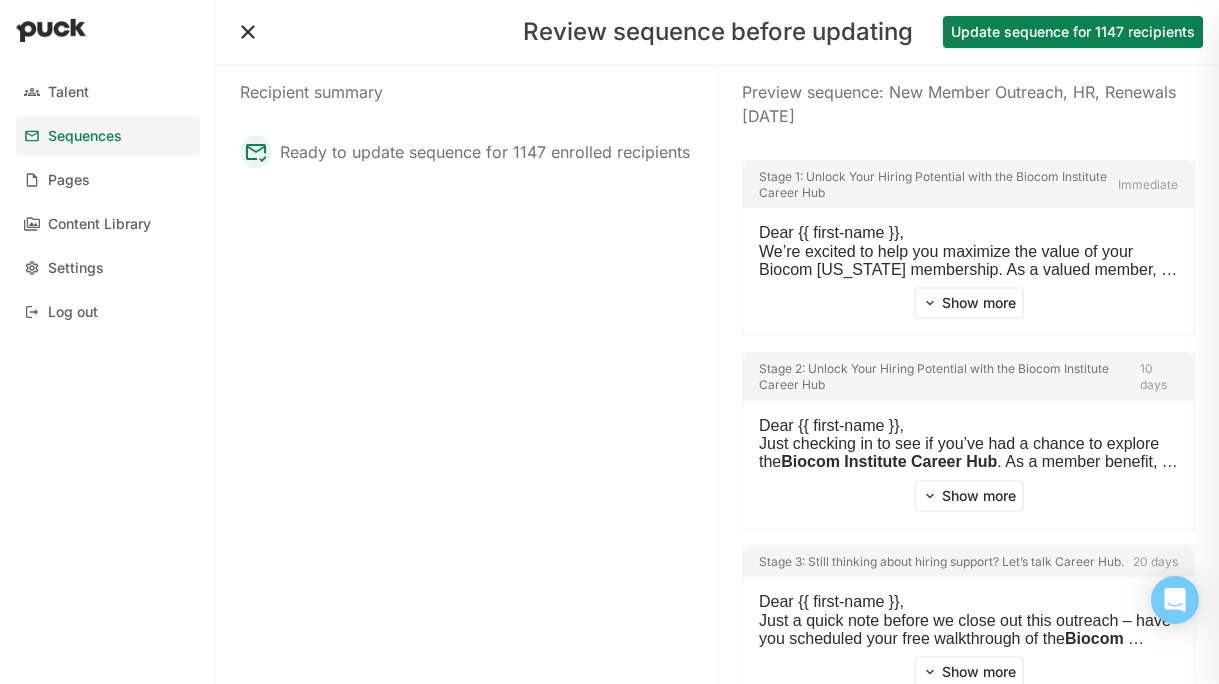 click at bounding box center [248, 32] 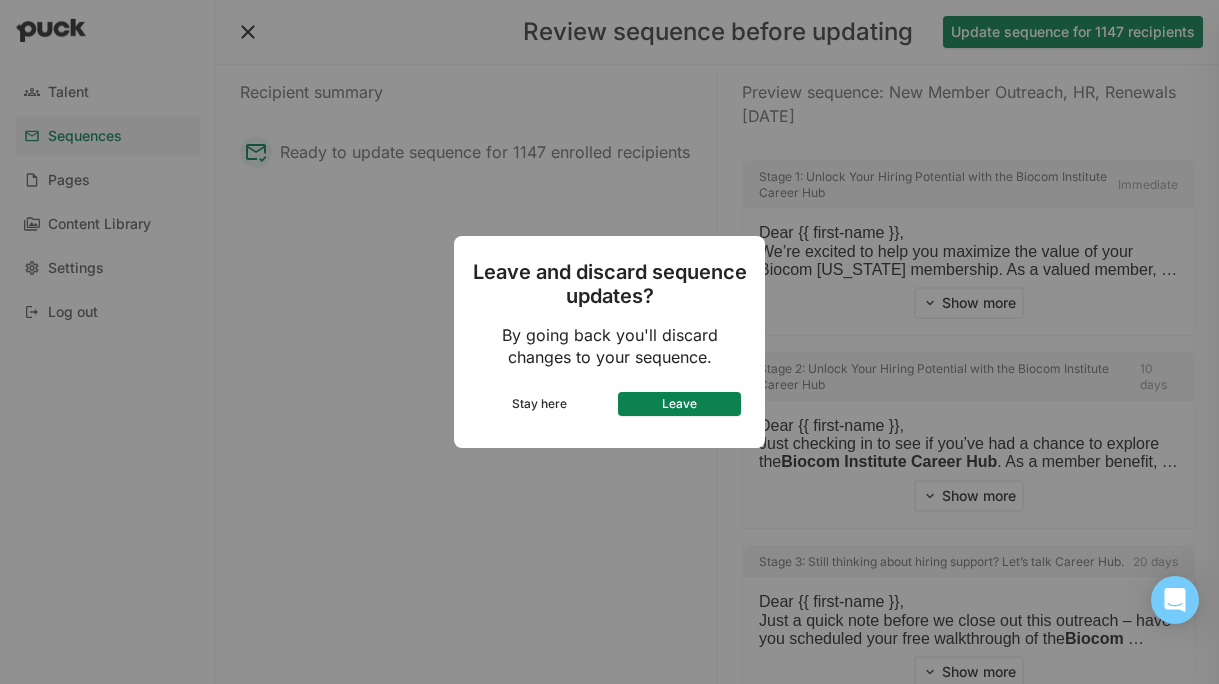 click on "Leave" at bounding box center [680, 404] 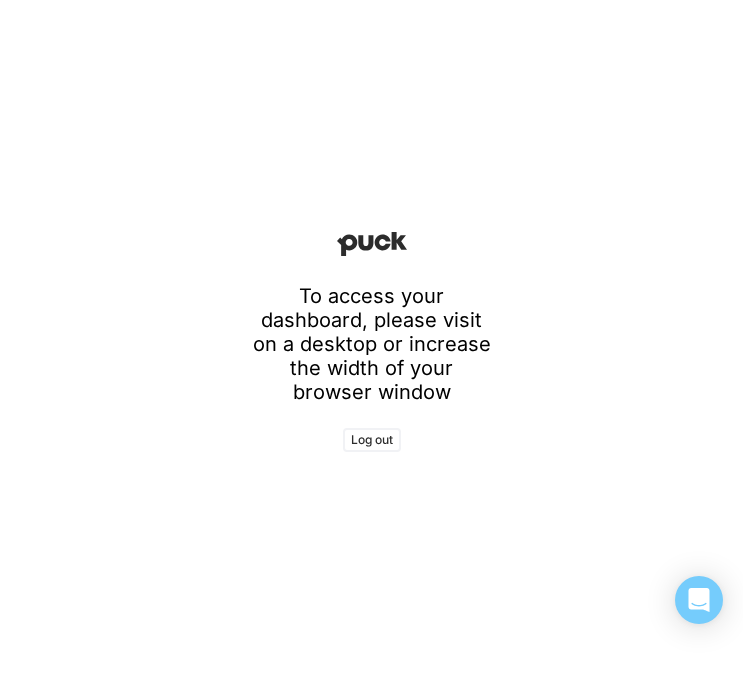 click on "To access your dashboard, please visit on a desktop or increase the width of your browser window Log out" at bounding box center [371, 342] 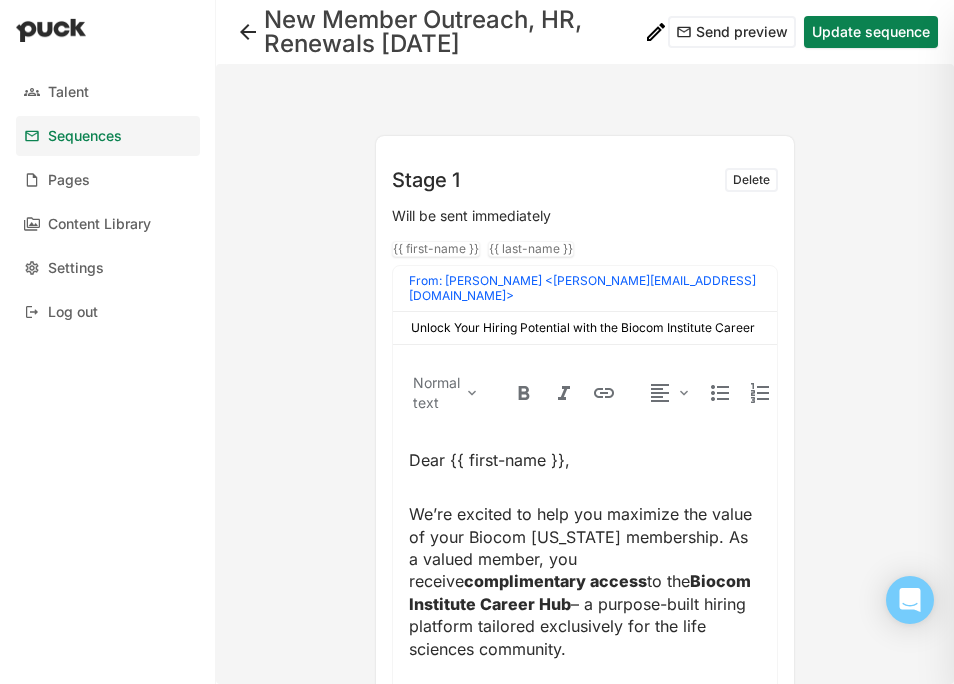 click at bounding box center [248, 32] 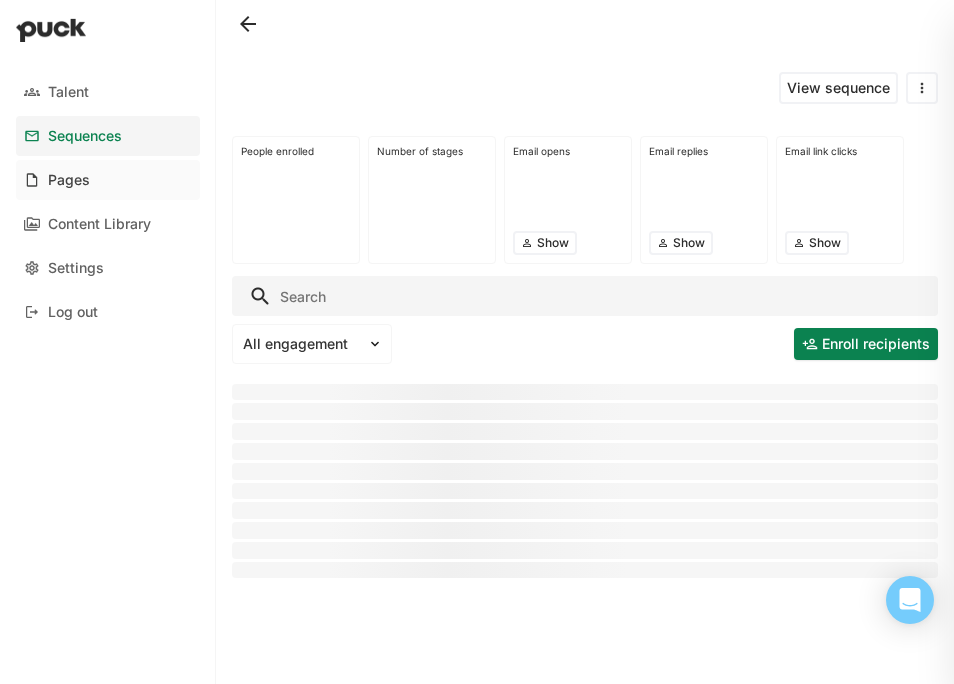 click on "Pages" at bounding box center [108, 180] 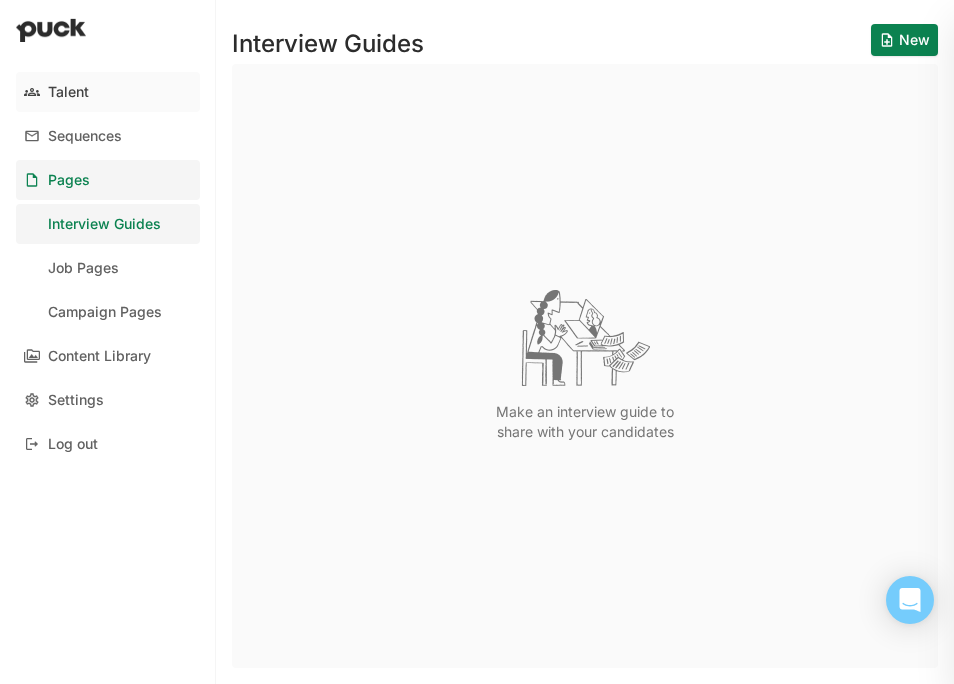 click on "Talent" at bounding box center (108, 92) 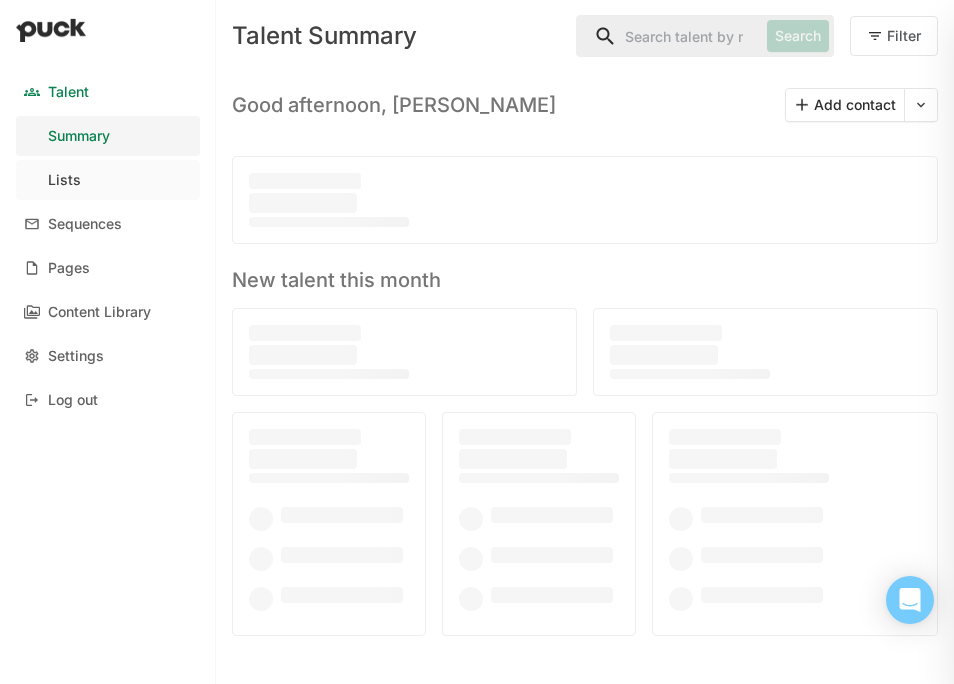 click on "Lists" at bounding box center [108, 180] 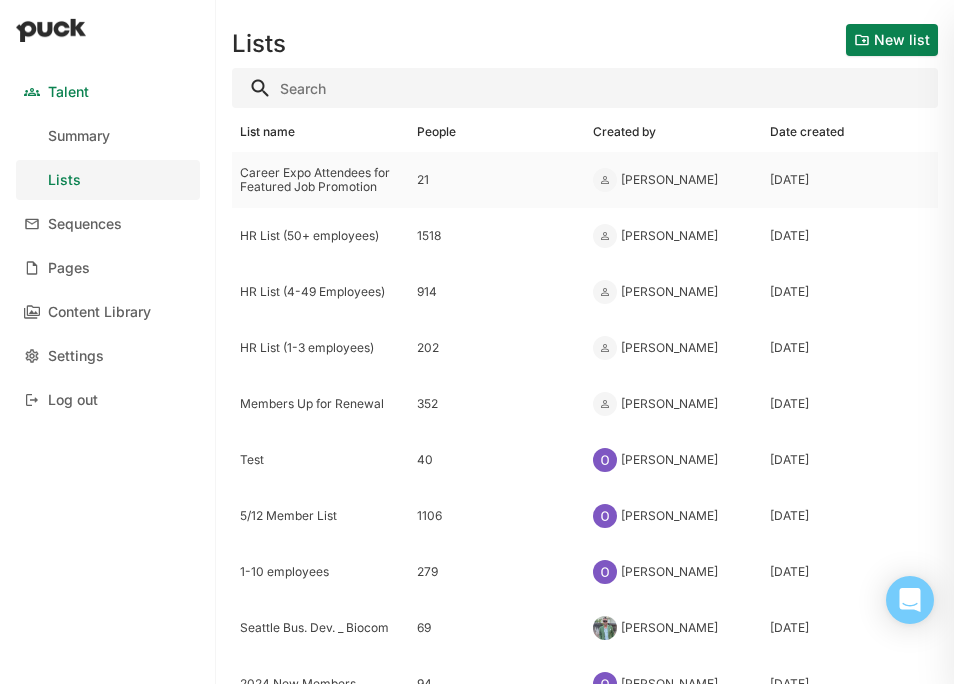 click on "Career Expo Attendees for Featured Job Promotion" at bounding box center (320, 180) 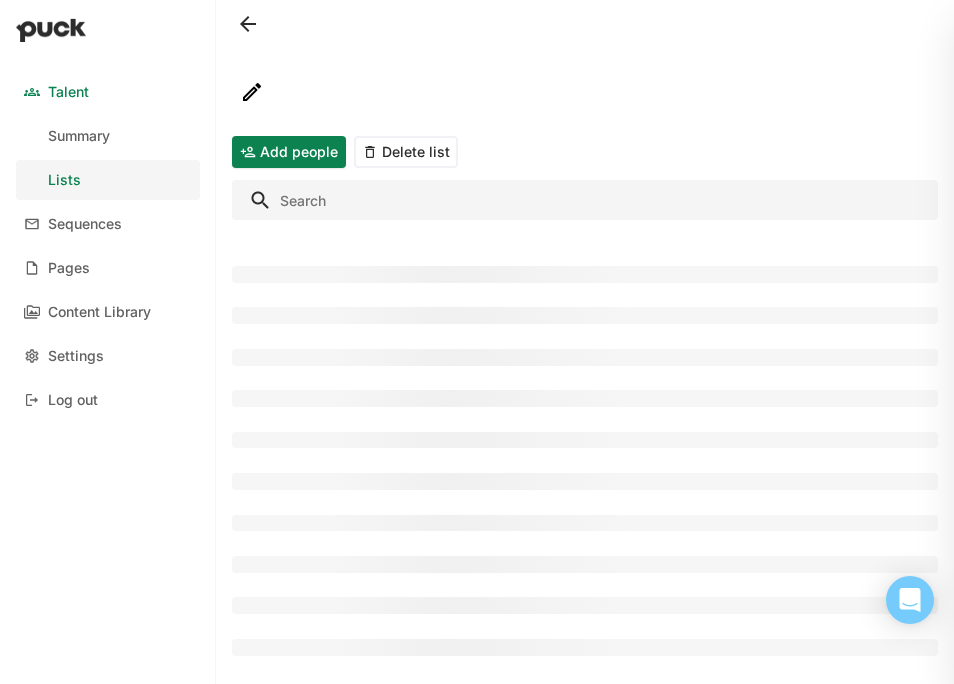 click at bounding box center (585, 200) 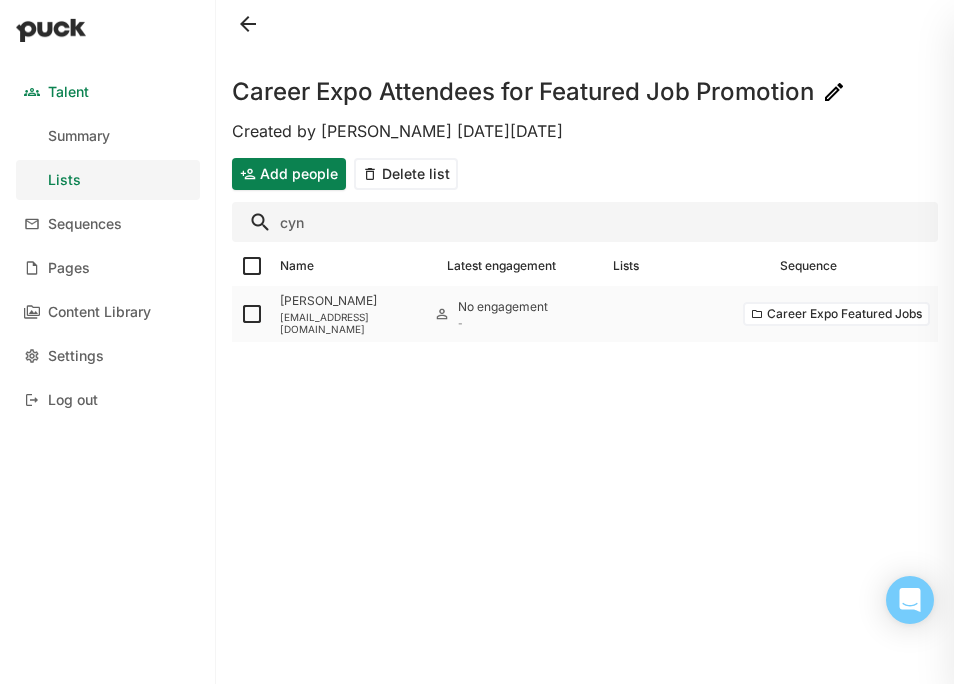 type on "cyn" 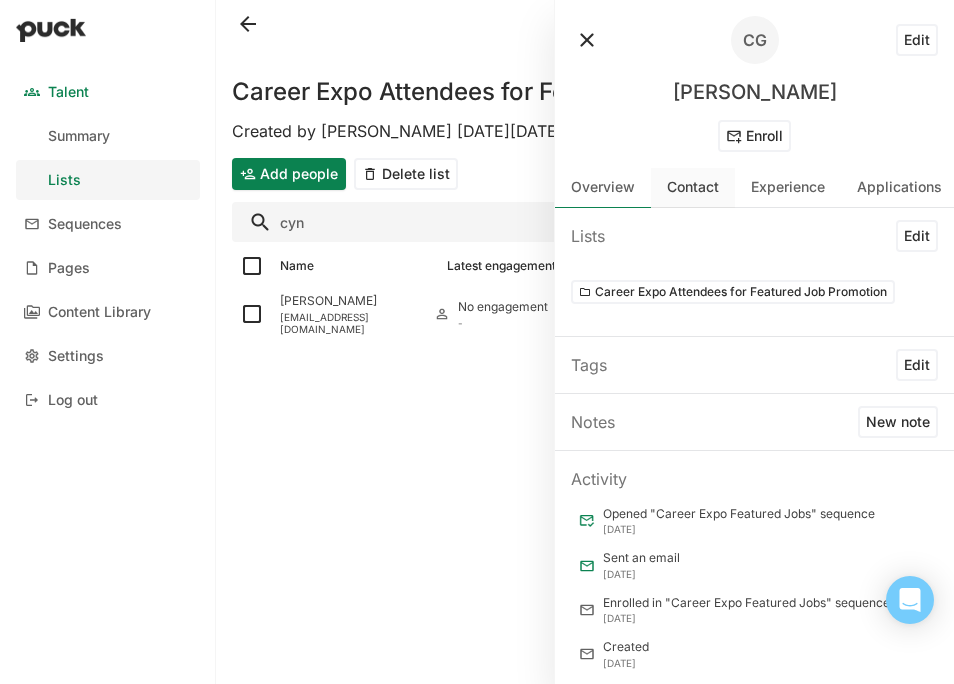 click on "Contact" at bounding box center [693, 188] 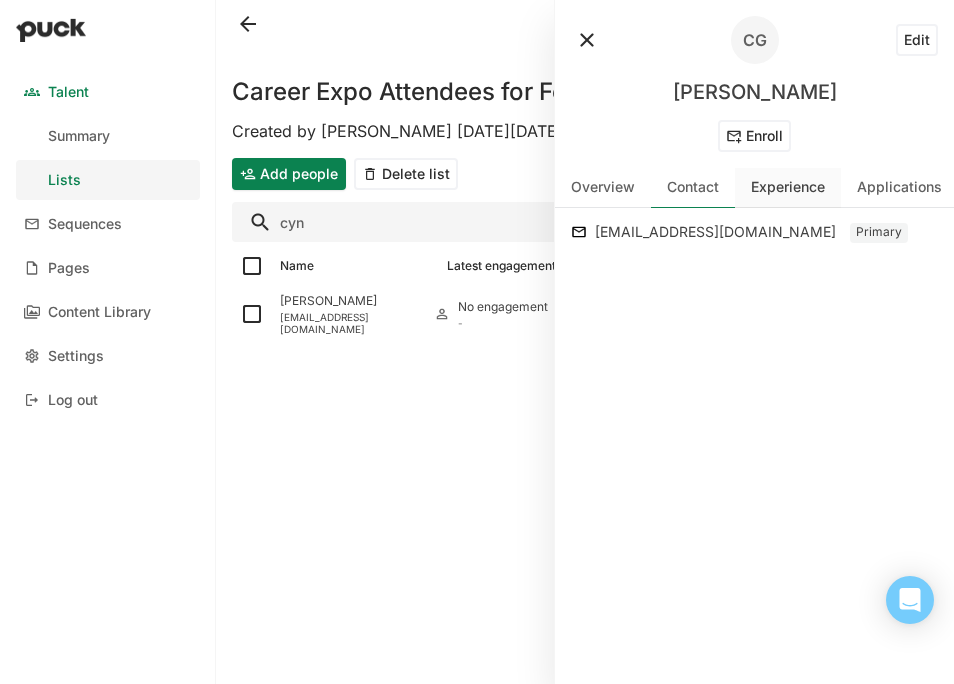 click on "Experience" at bounding box center [788, 187] 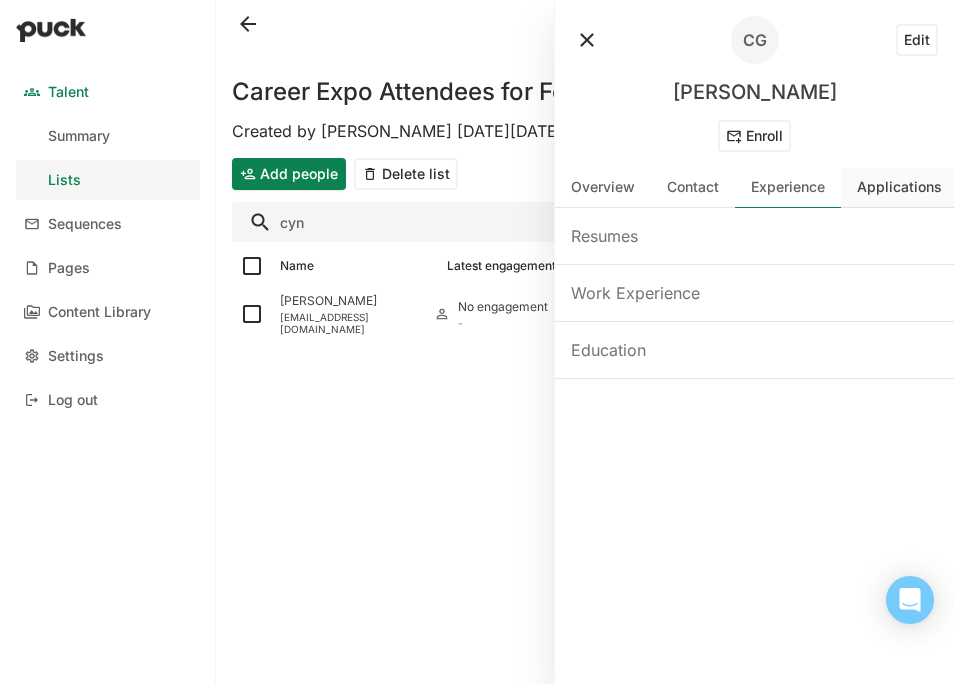 click on "Applications" at bounding box center [899, 187] 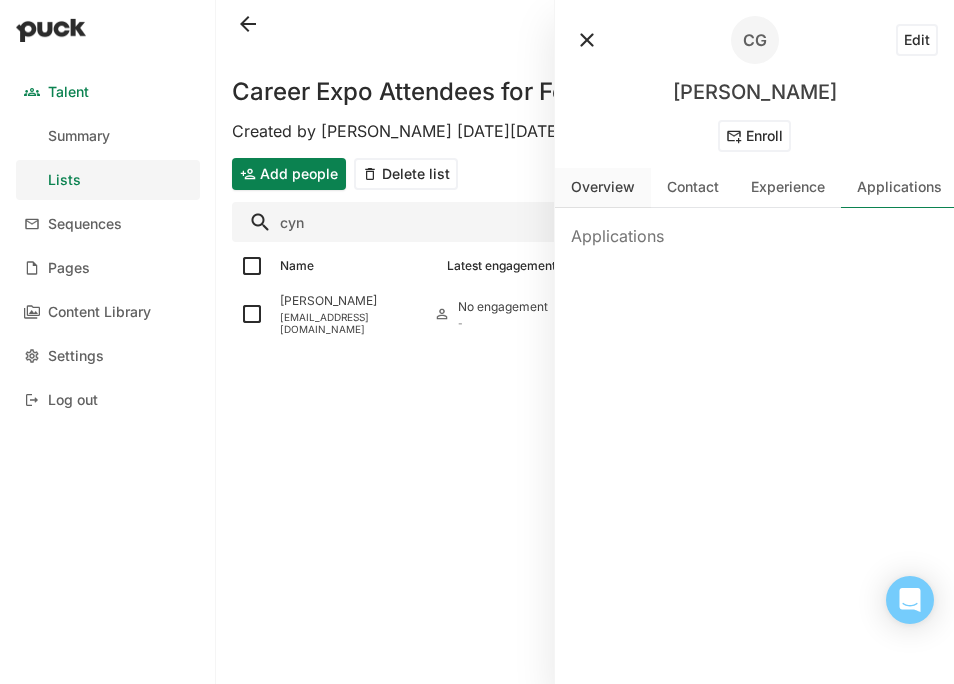 click on "Overview" at bounding box center (603, 187) 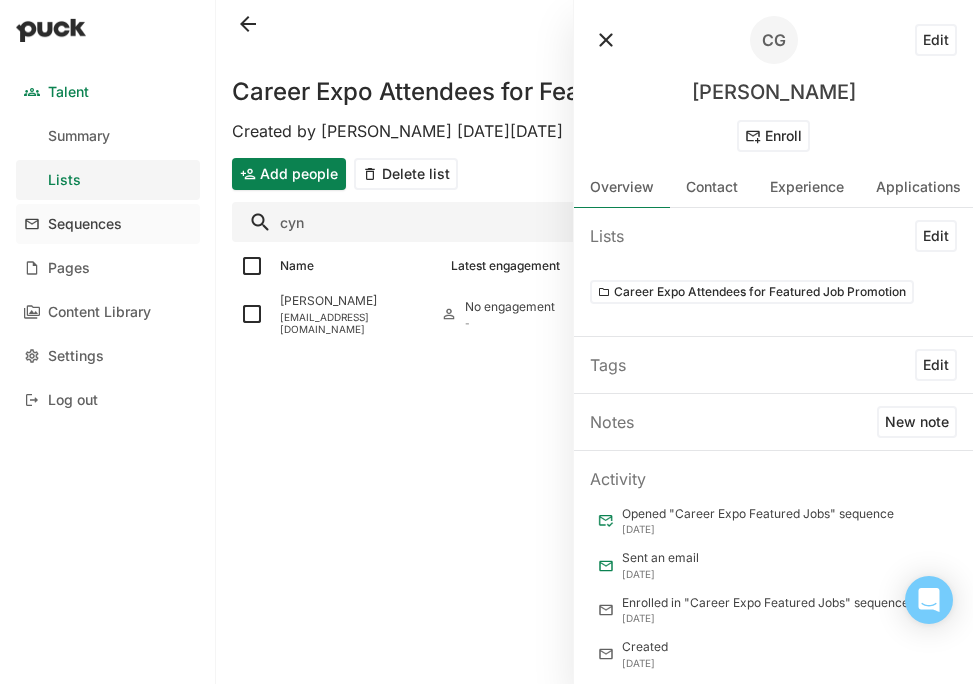 click on "Sequences" at bounding box center (108, 224) 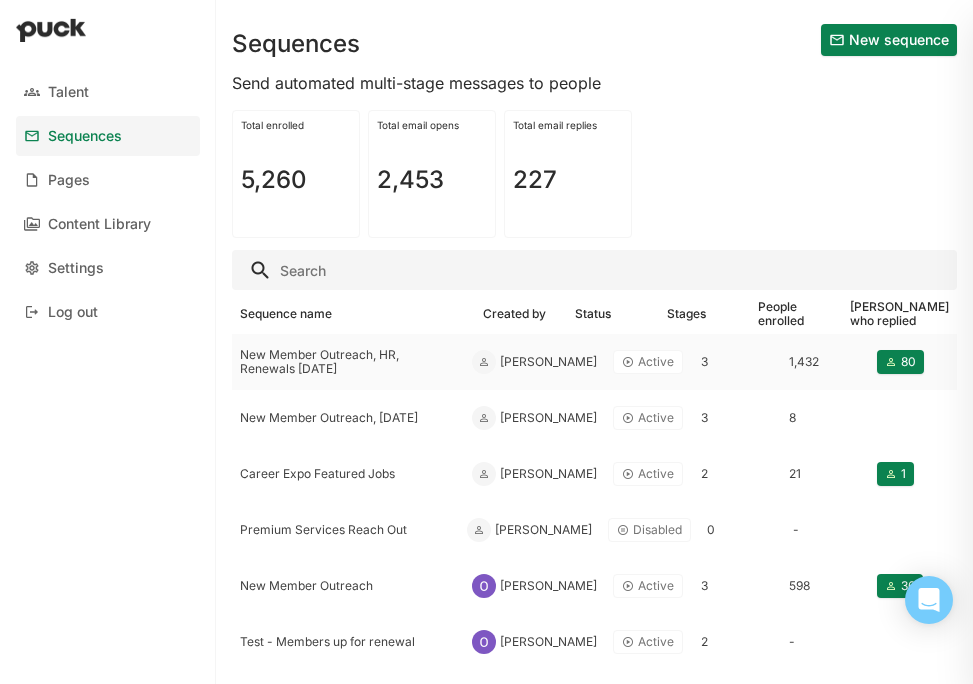 click on "New Member Outreach, HR, Renewals [DATE]" at bounding box center [348, 362] 